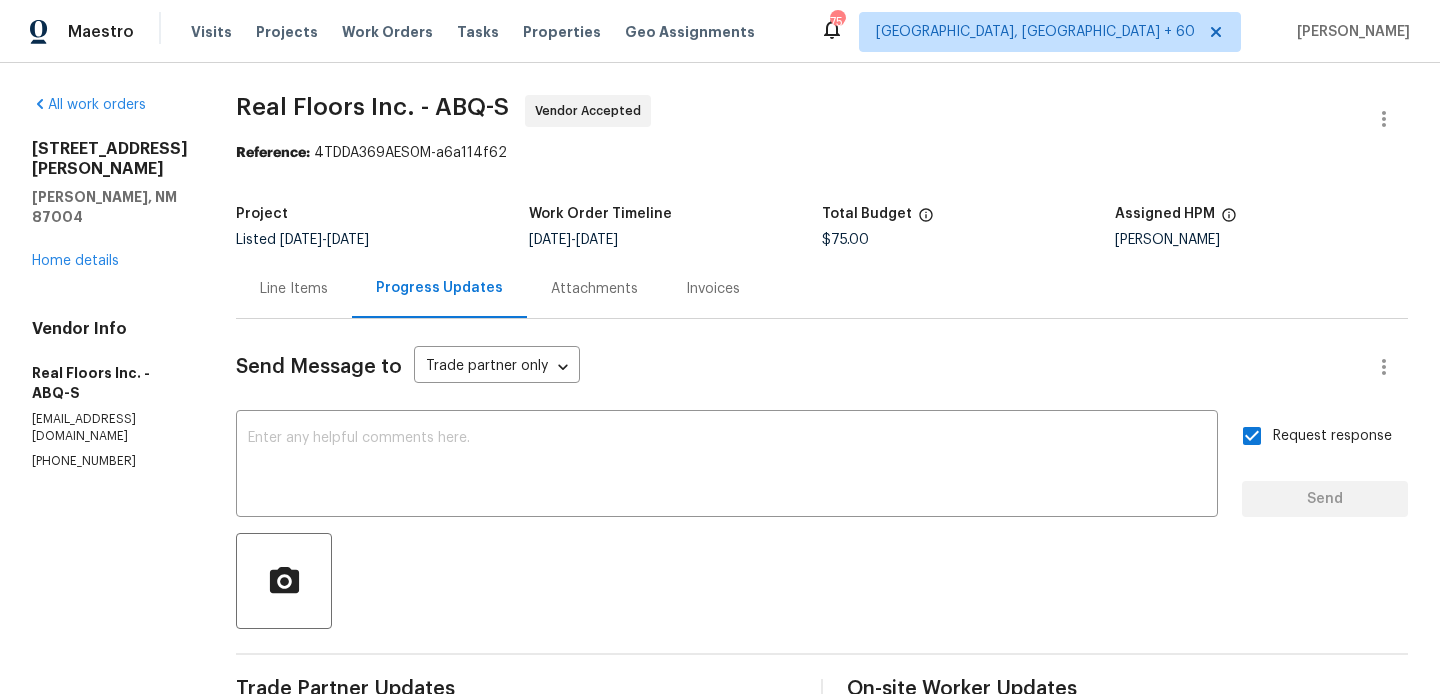 scroll, scrollTop: 0, scrollLeft: 0, axis: both 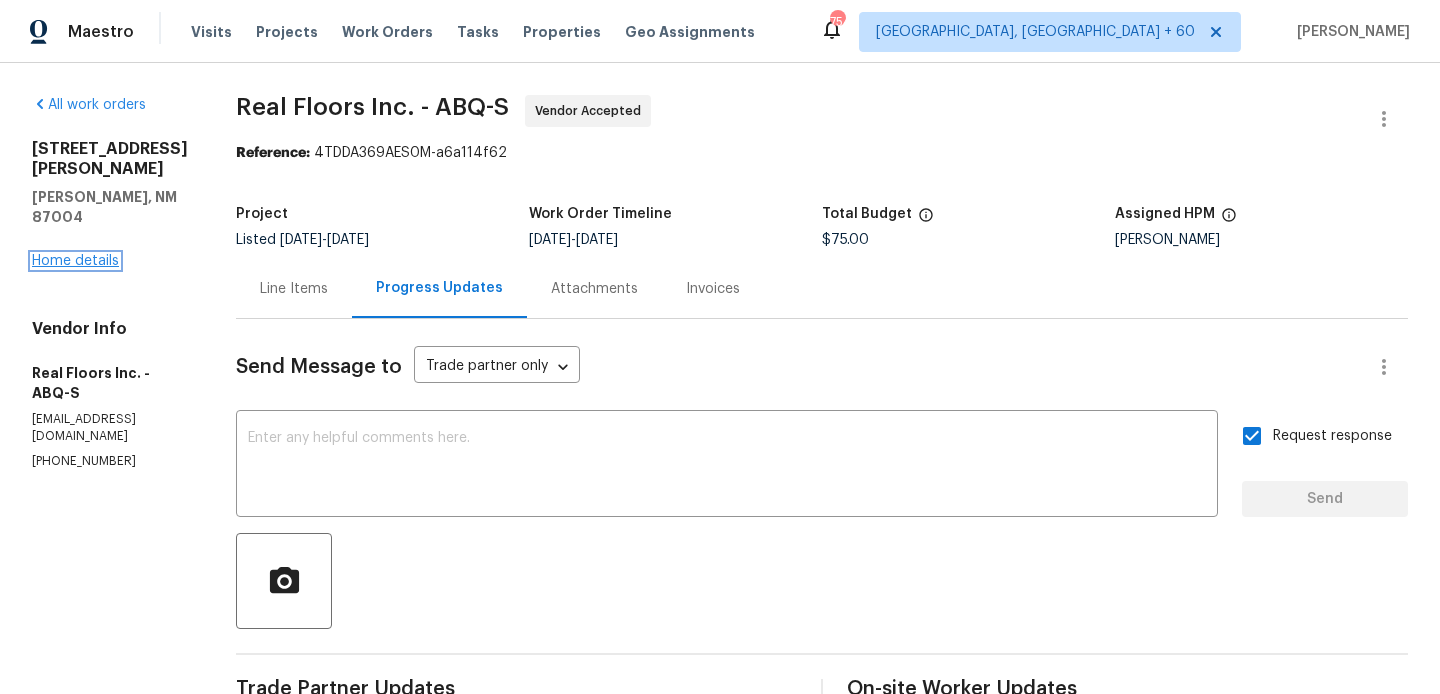 click on "Home details" at bounding box center (75, 261) 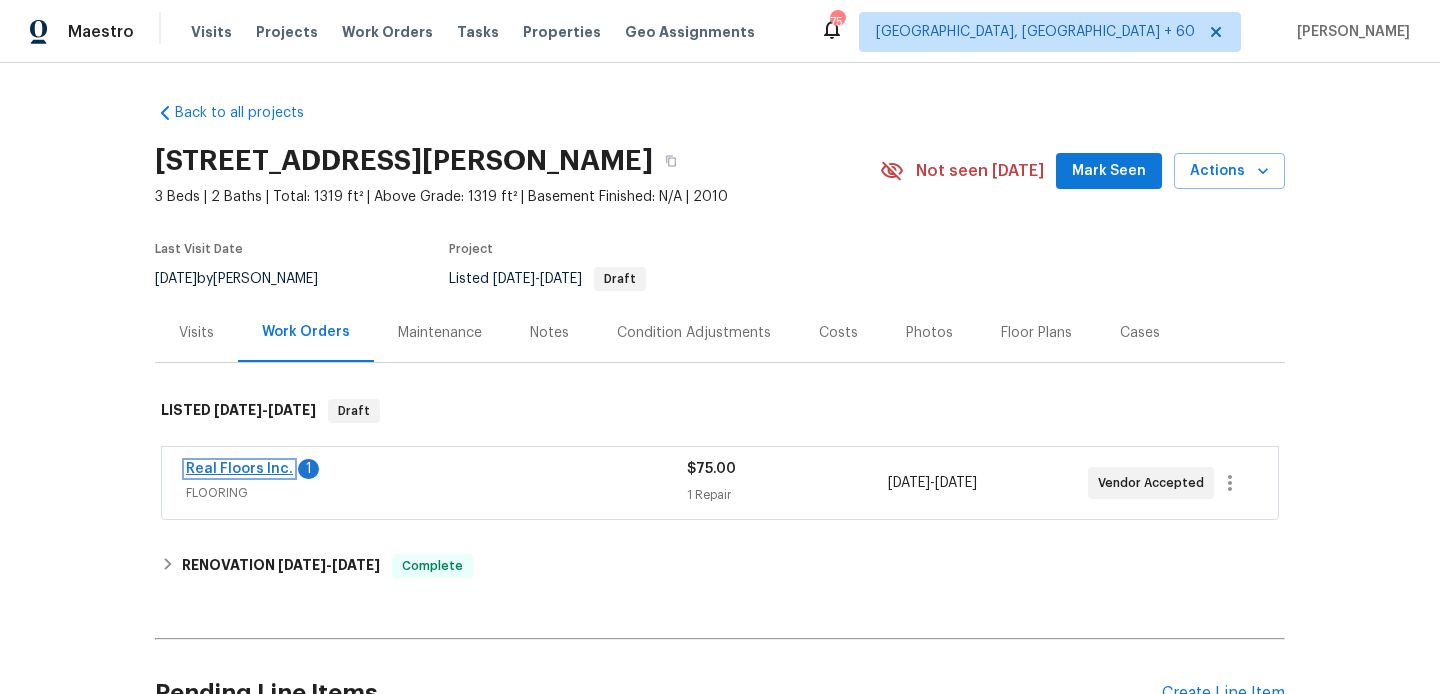 click on "Real Floors Inc." at bounding box center [239, 469] 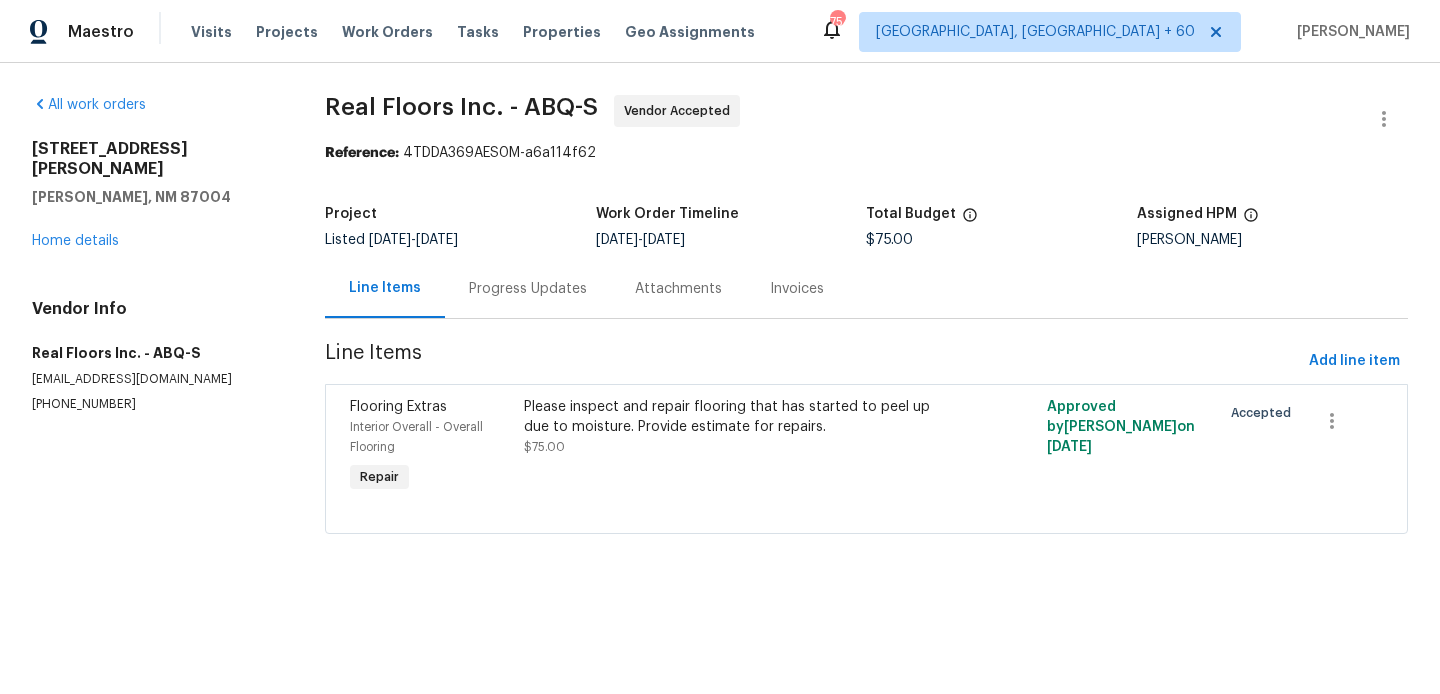 click on "Progress Updates" at bounding box center (528, 288) 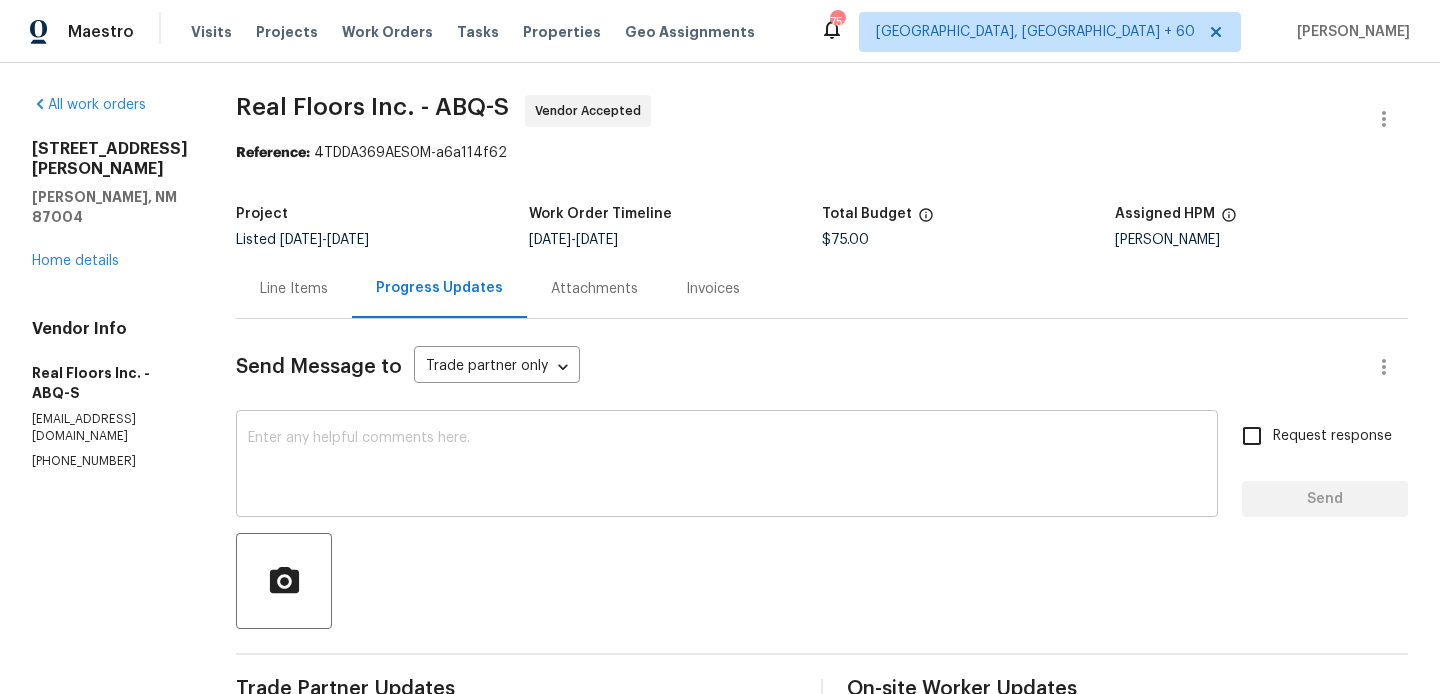 scroll, scrollTop: 508, scrollLeft: 0, axis: vertical 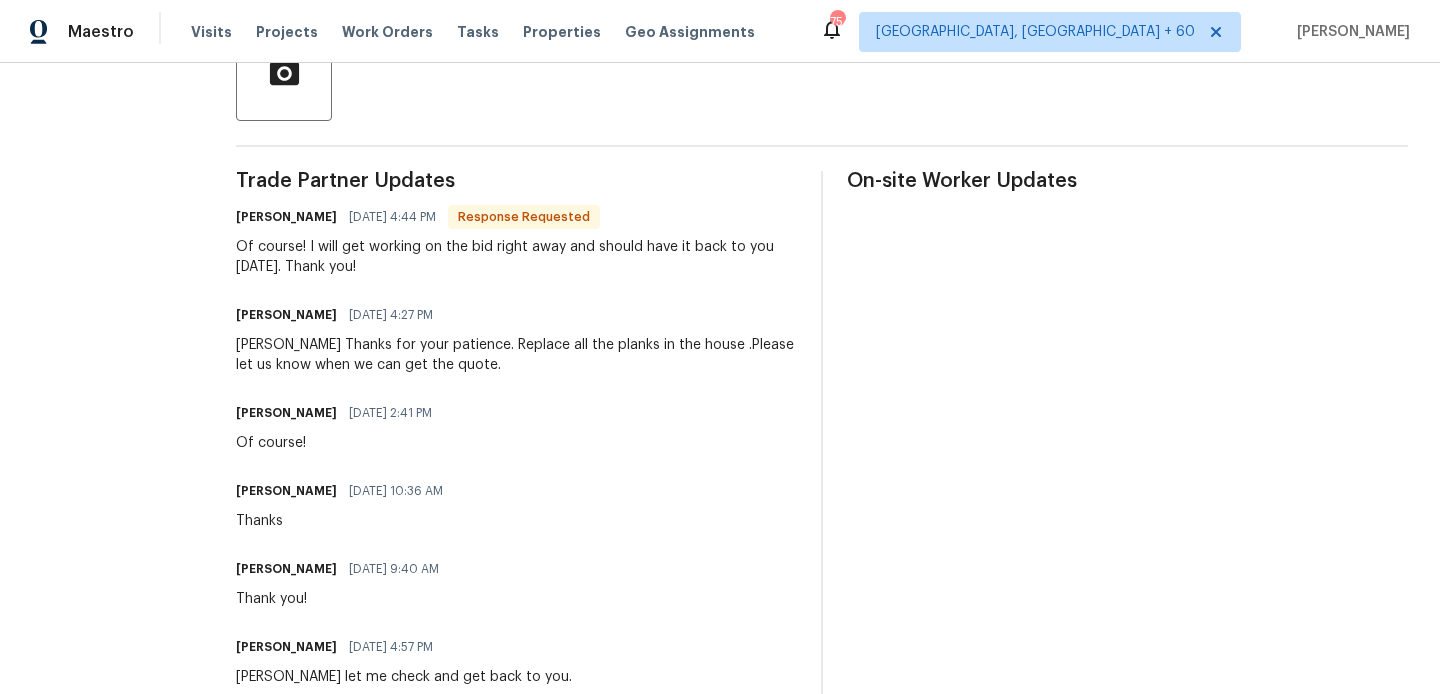 click on "Isabella Hofman" at bounding box center (286, 217) 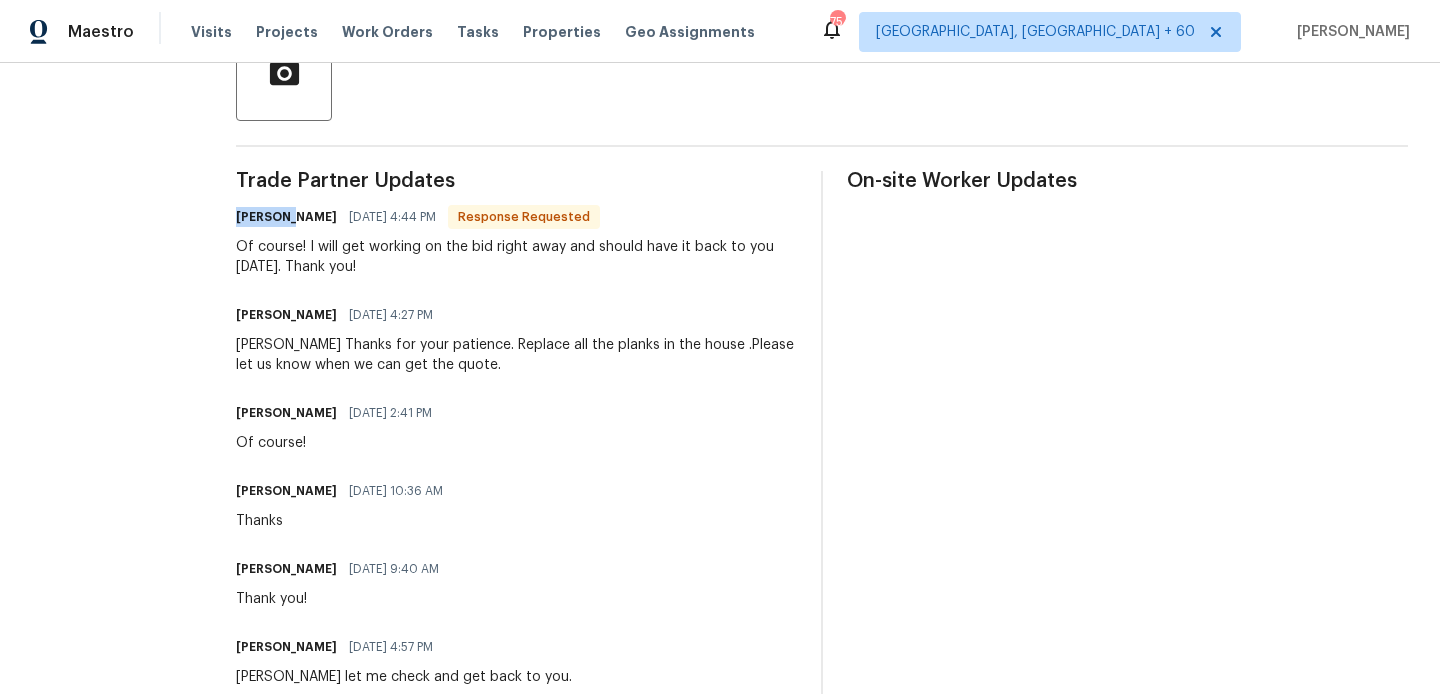 click on "Isabella Hofman" at bounding box center [286, 217] 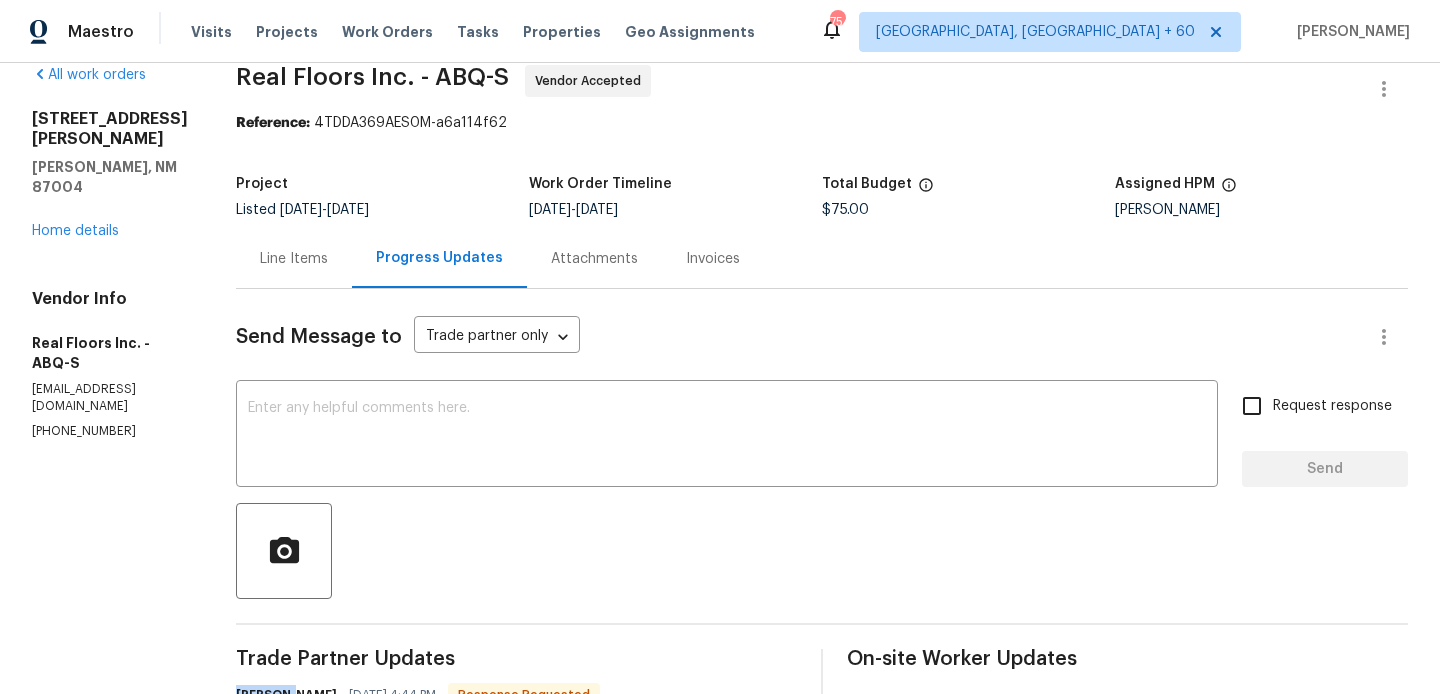 scroll, scrollTop: 0, scrollLeft: 0, axis: both 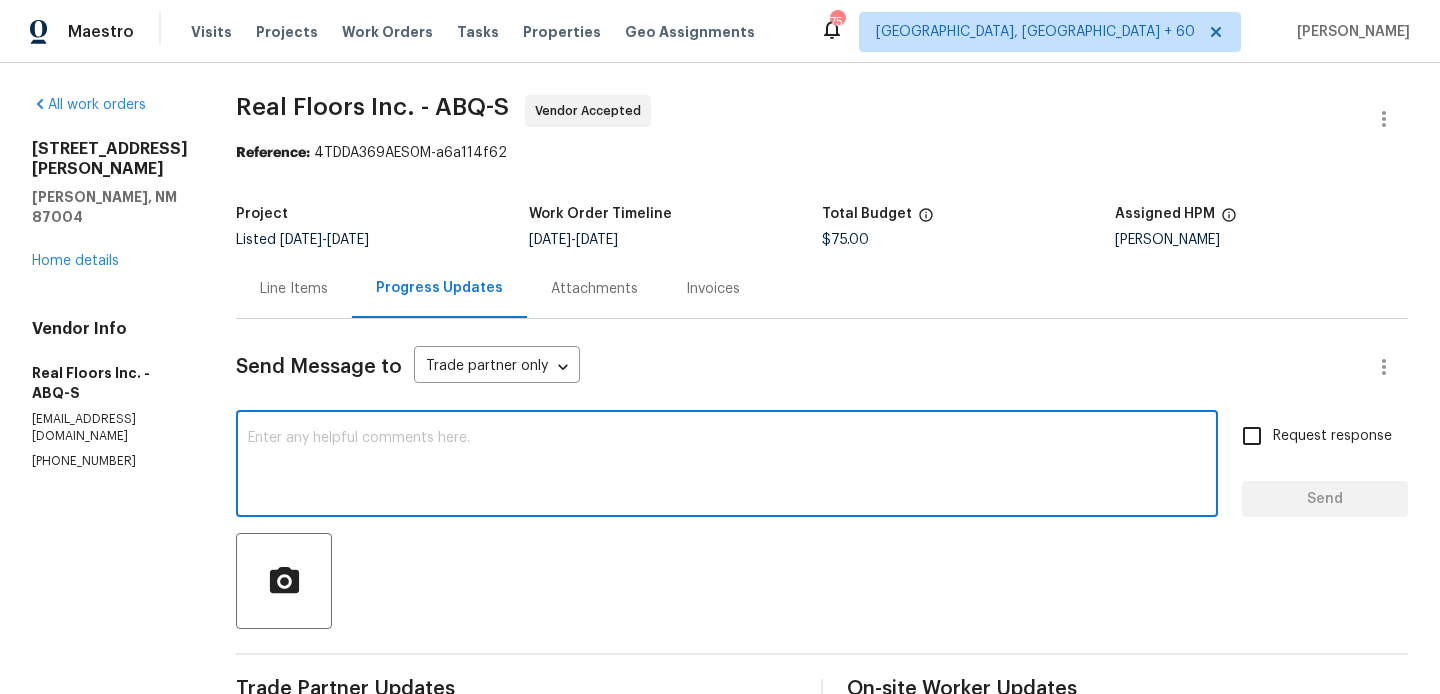 click at bounding box center [727, 466] 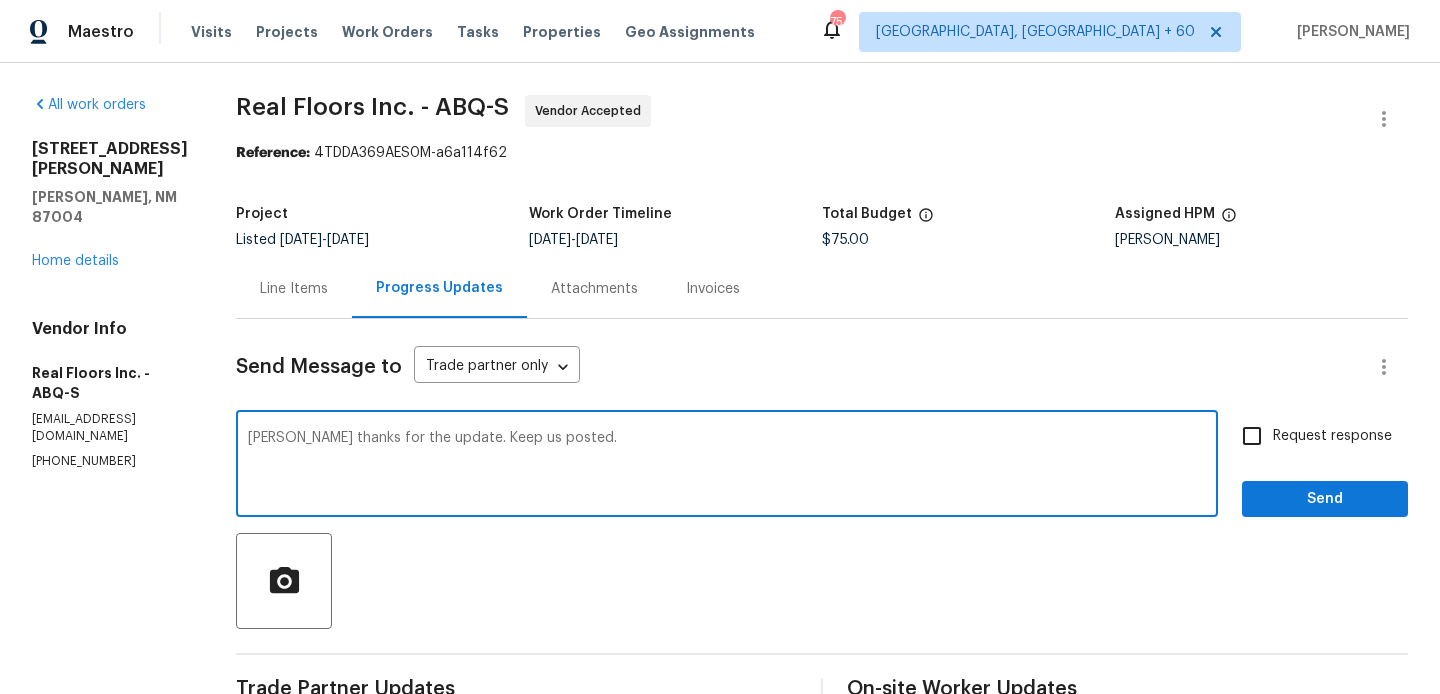 type on "Isabella thanks for the update. Keep us posted." 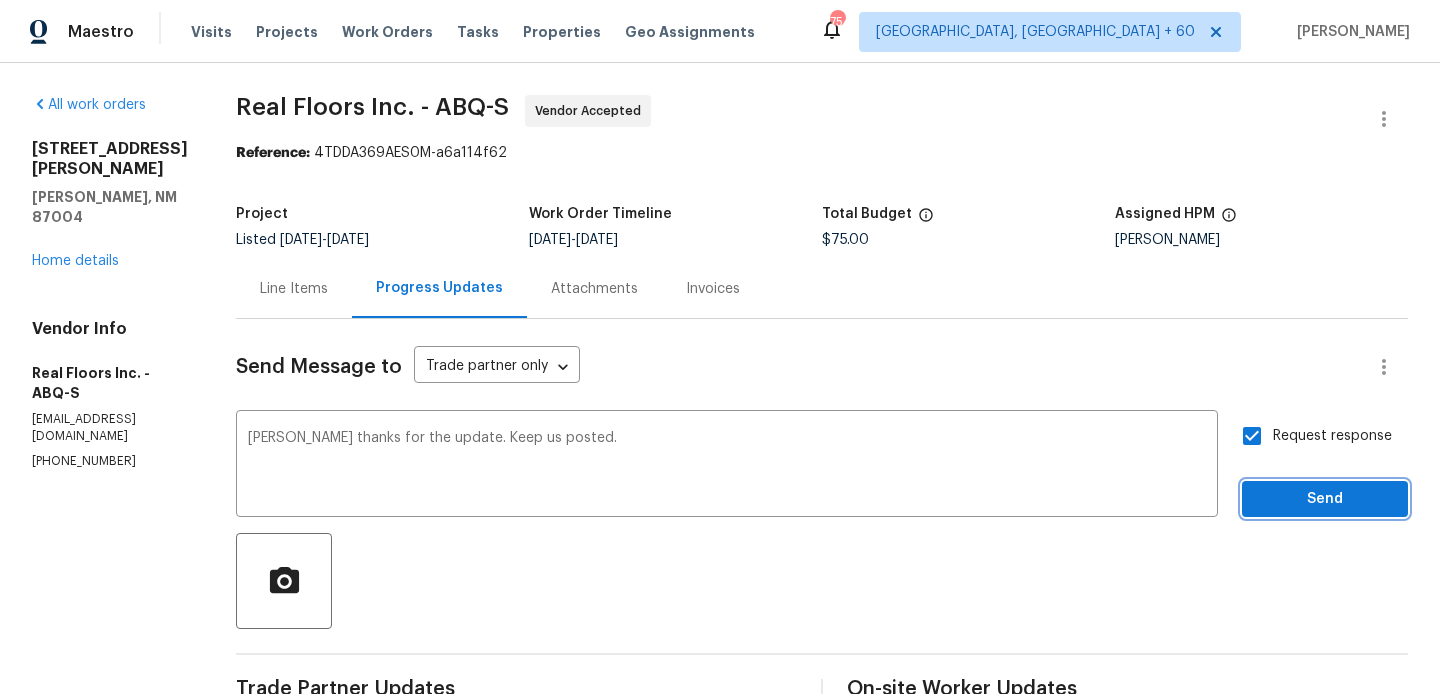 click on "Send" at bounding box center (1325, 499) 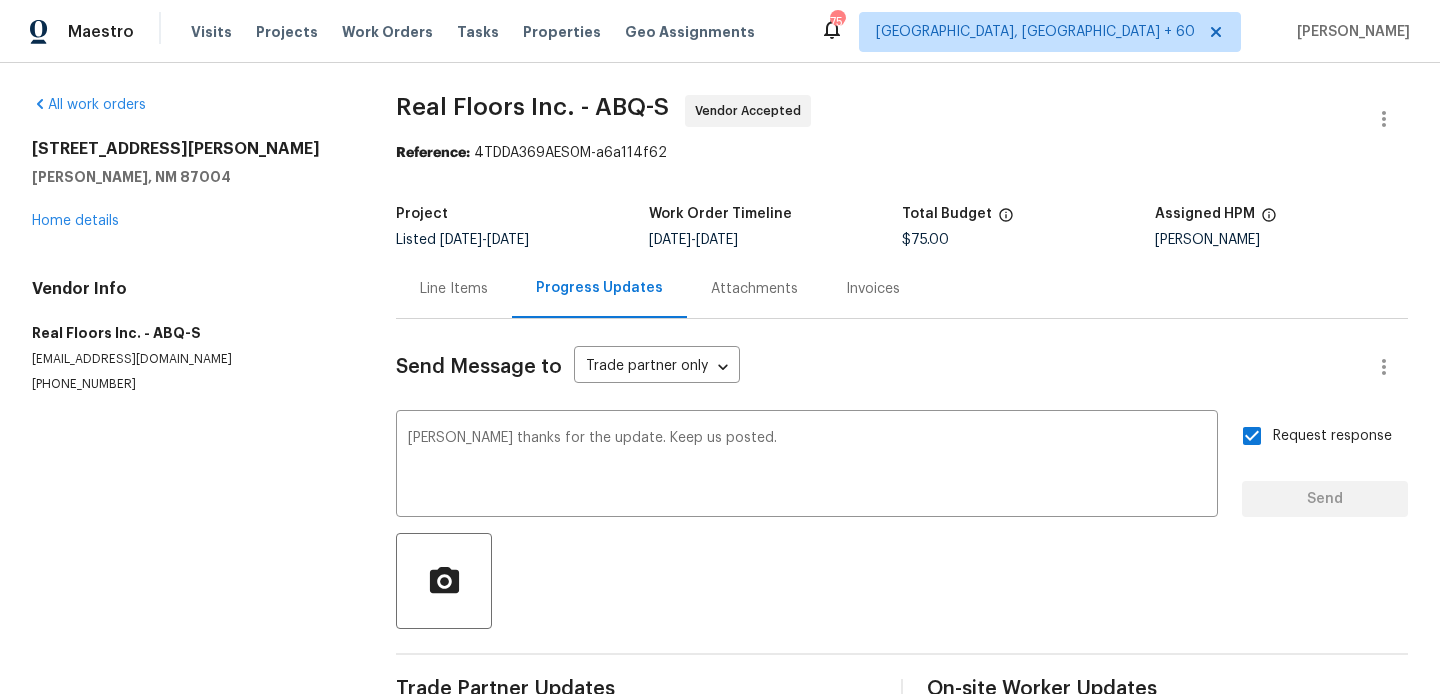 type 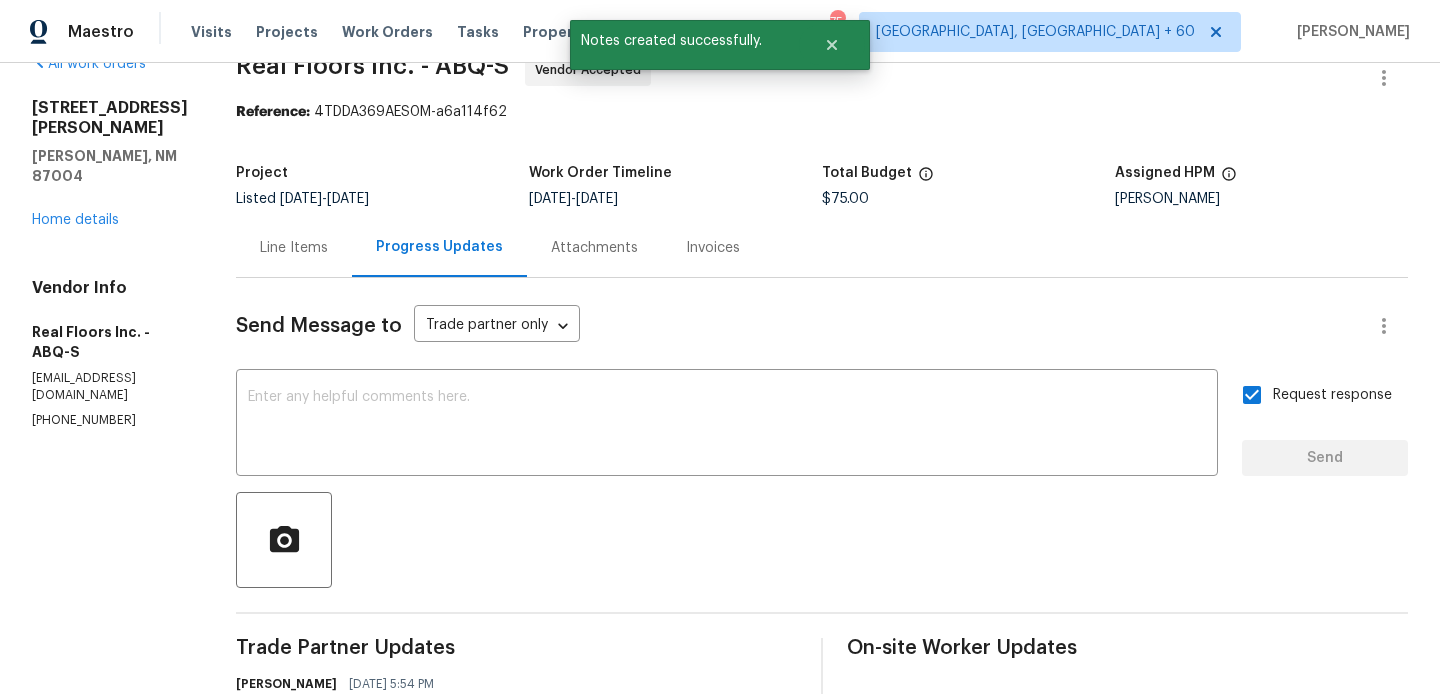 scroll, scrollTop: 0, scrollLeft: 0, axis: both 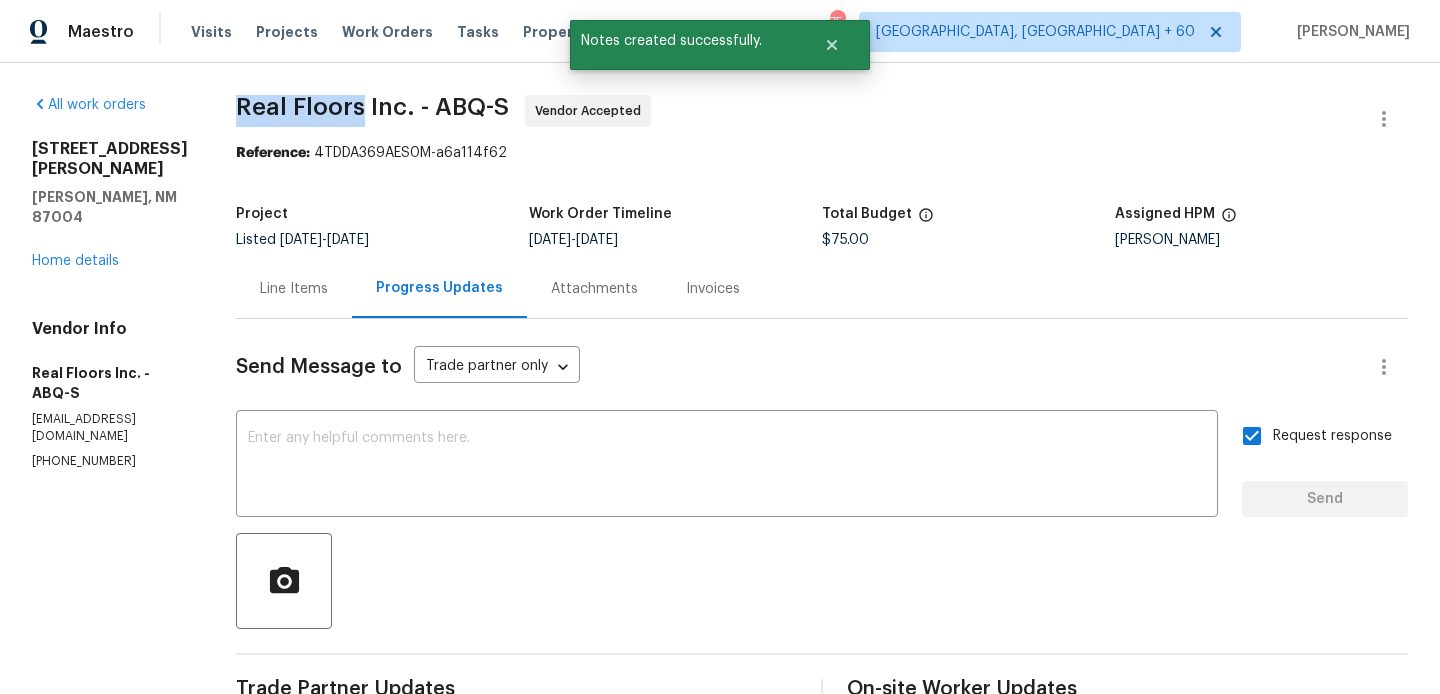 drag, startPoint x: 239, startPoint y: 109, endPoint x: 363, endPoint y: 108, distance: 124.004036 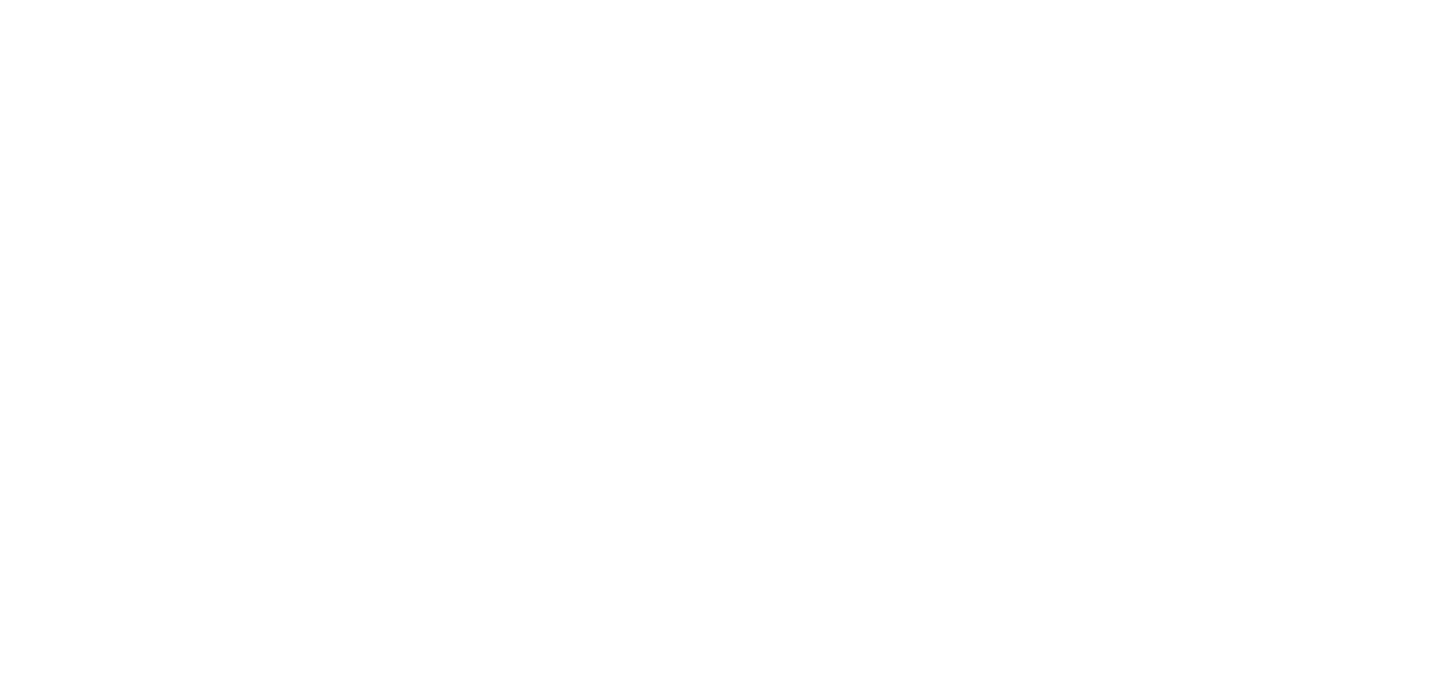 scroll, scrollTop: 0, scrollLeft: 0, axis: both 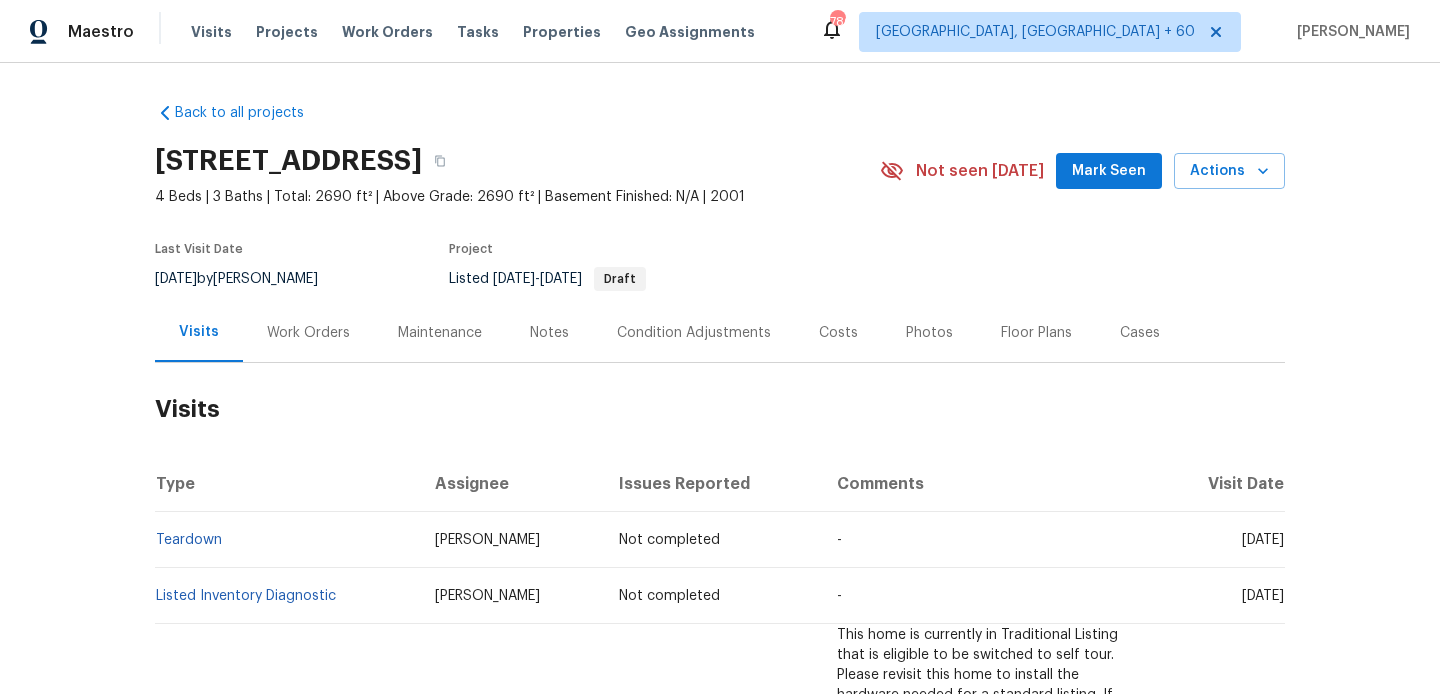 click on "Last Visit Date 5/14/2025  by  Brian Holloway   Project Listed   7/8/2025  -  7/27/2025 Draft" at bounding box center (494, 267) 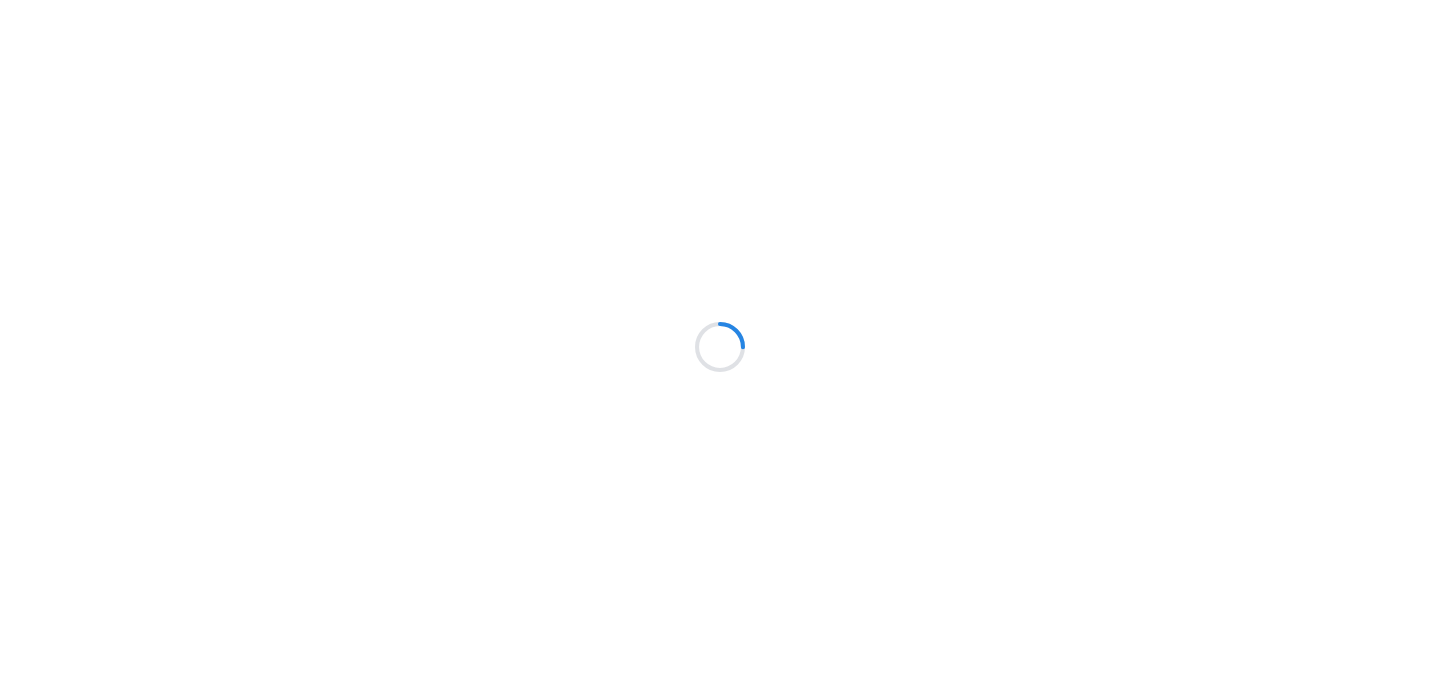 scroll, scrollTop: 0, scrollLeft: 0, axis: both 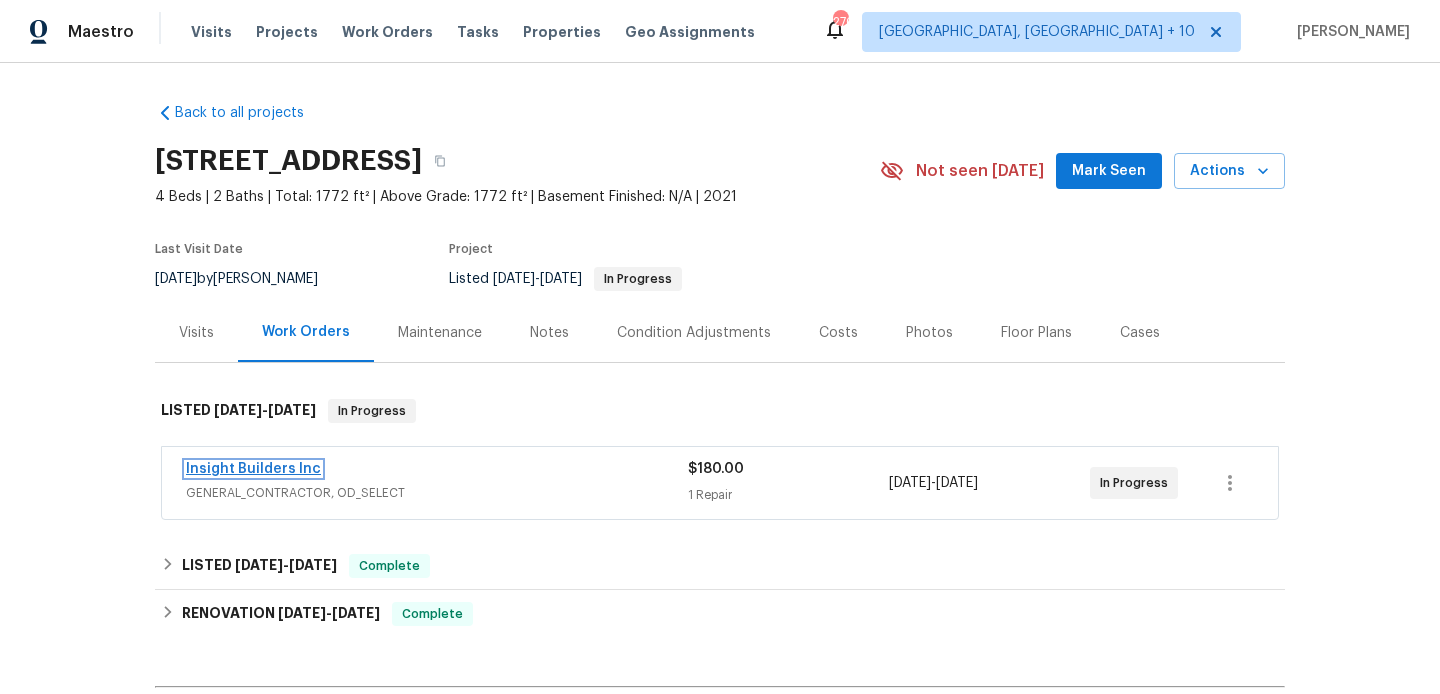 click on "Insight Builders Inc" at bounding box center (253, 469) 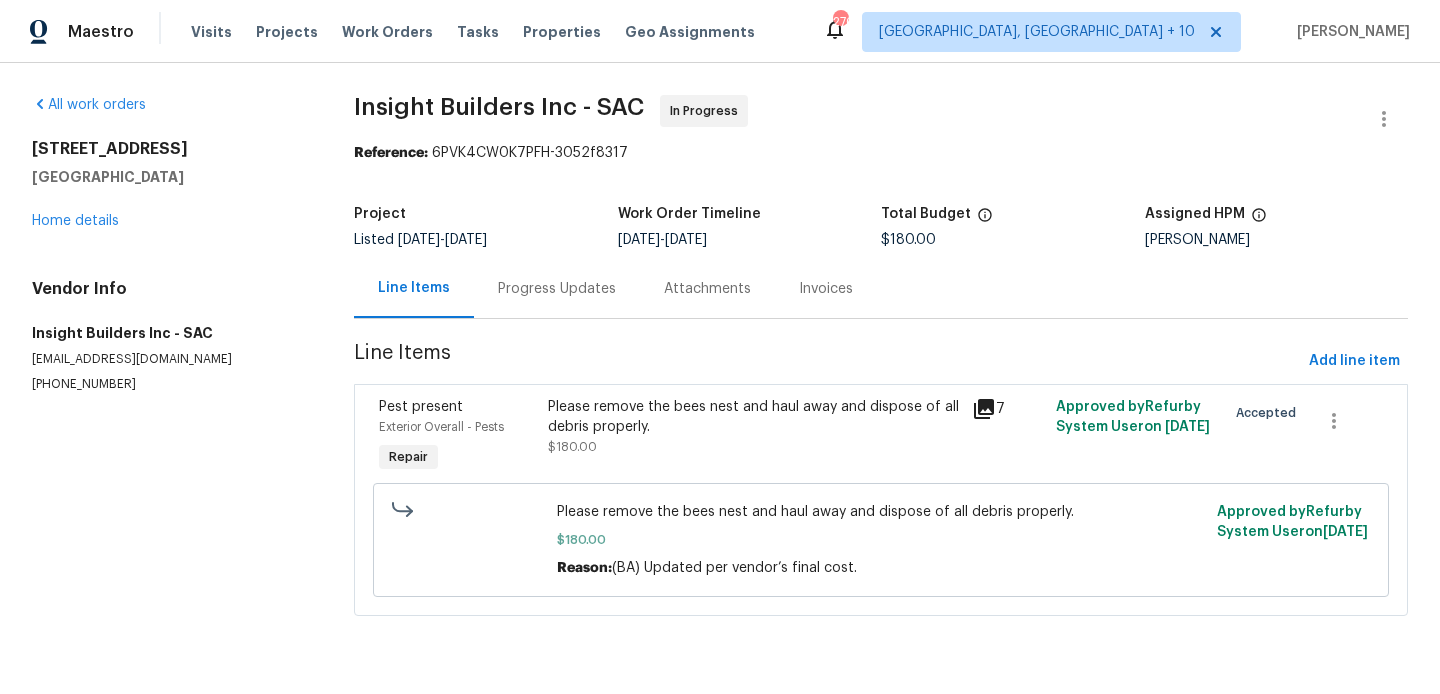 click on "Progress Updates" at bounding box center (557, 288) 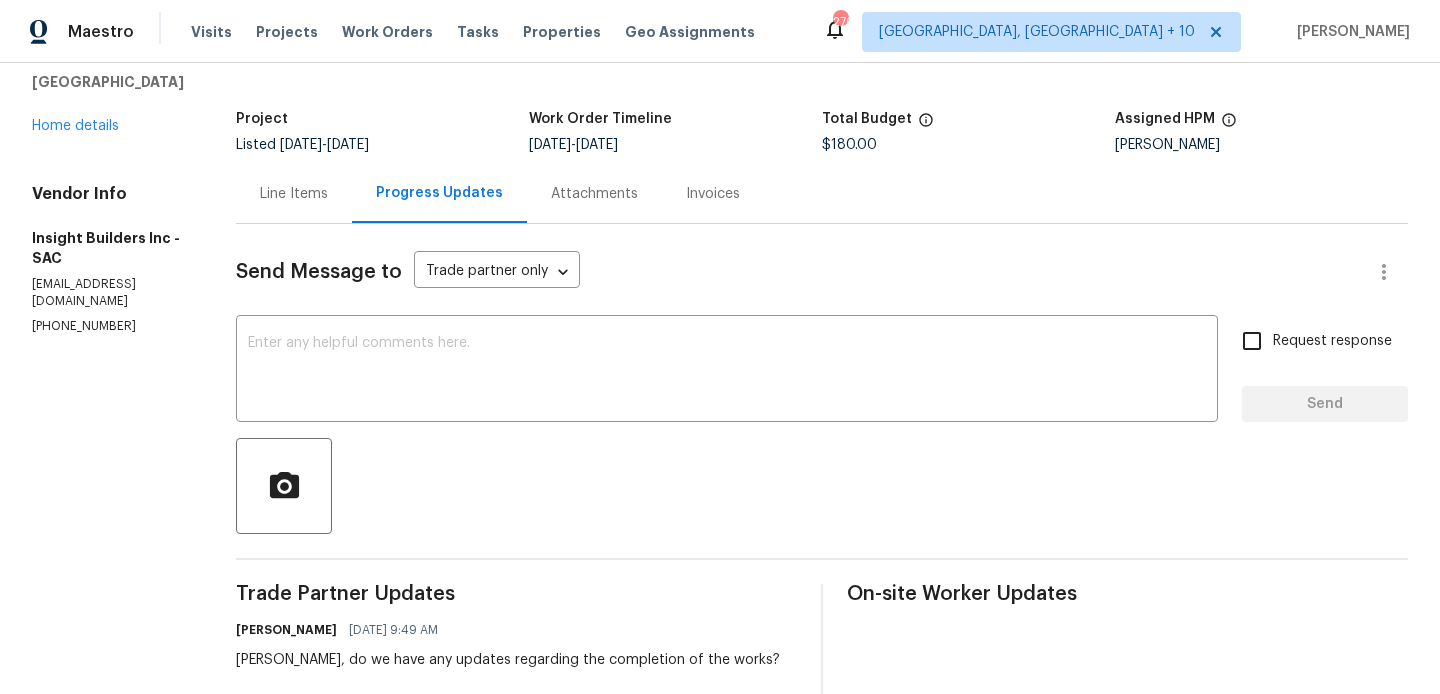 scroll, scrollTop: 0, scrollLeft: 0, axis: both 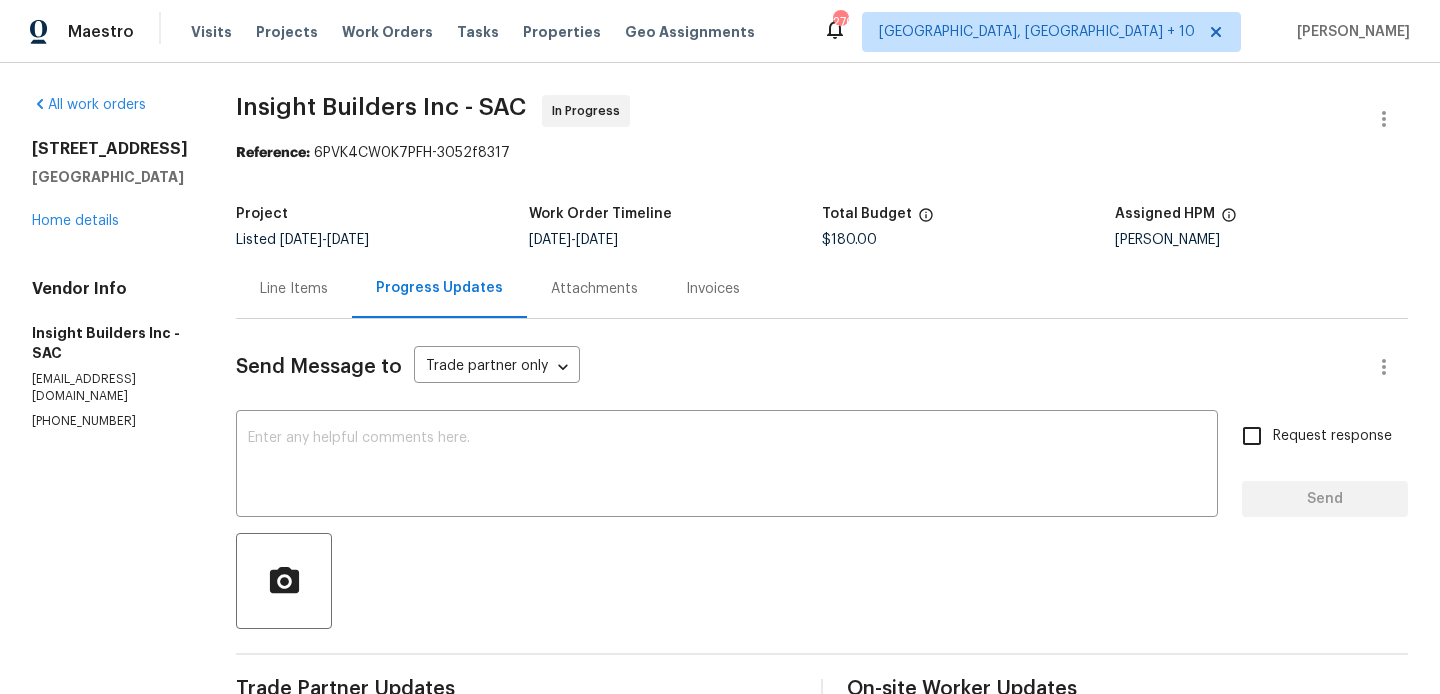 click on "Line Items" at bounding box center [294, 289] 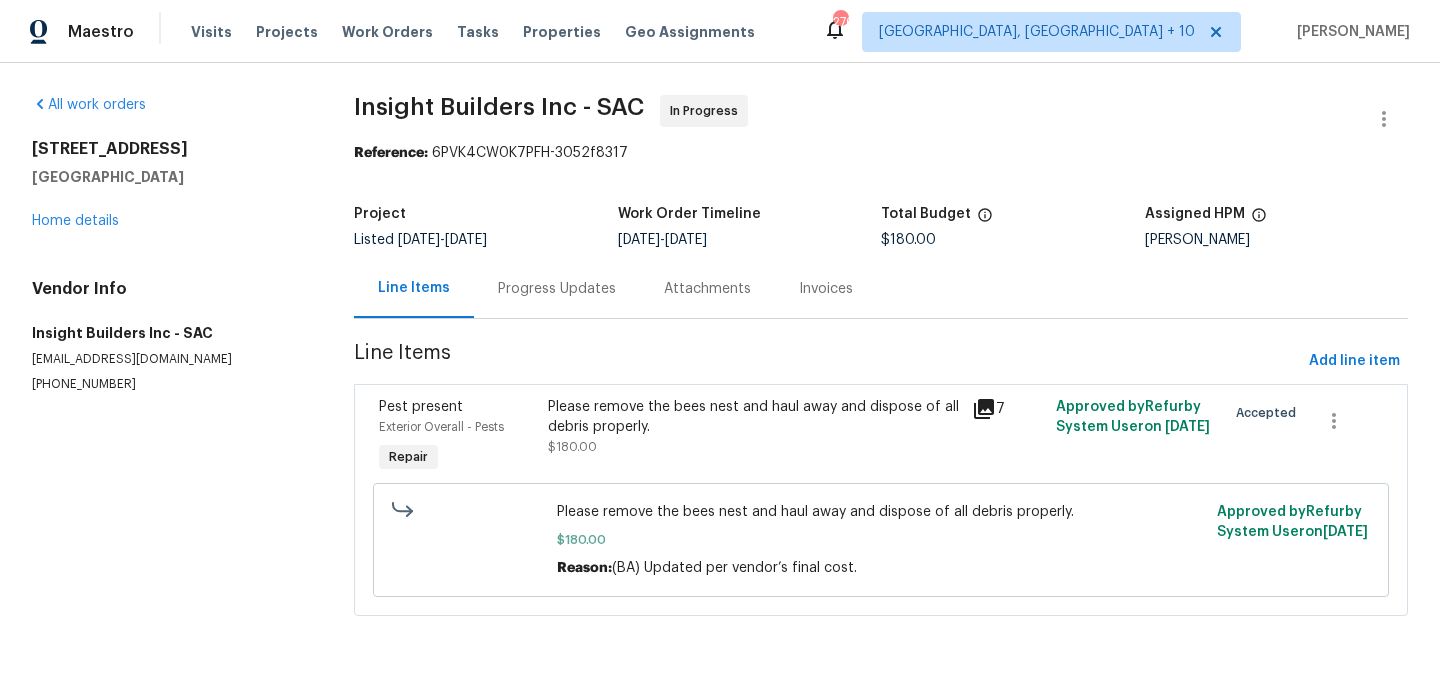 click on "Vendor Info Insight Builders Inc - SAC insightbuildersca@gmail.com (916) 236-7546" at bounding box center (169, 336) 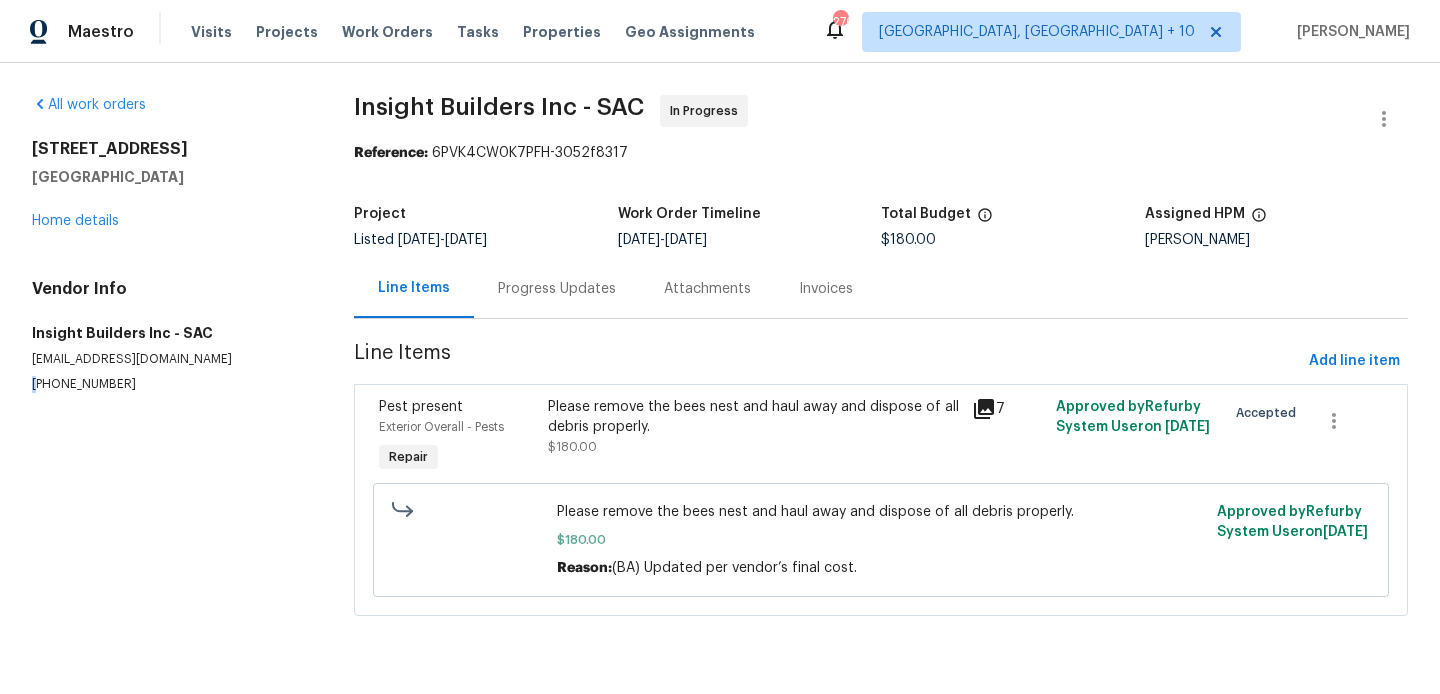 click on "Vendor Info Insight Builders Inc - SAC insightbuildersca@gmail.com (916) 236-7546" at bounding box center [169, 336] 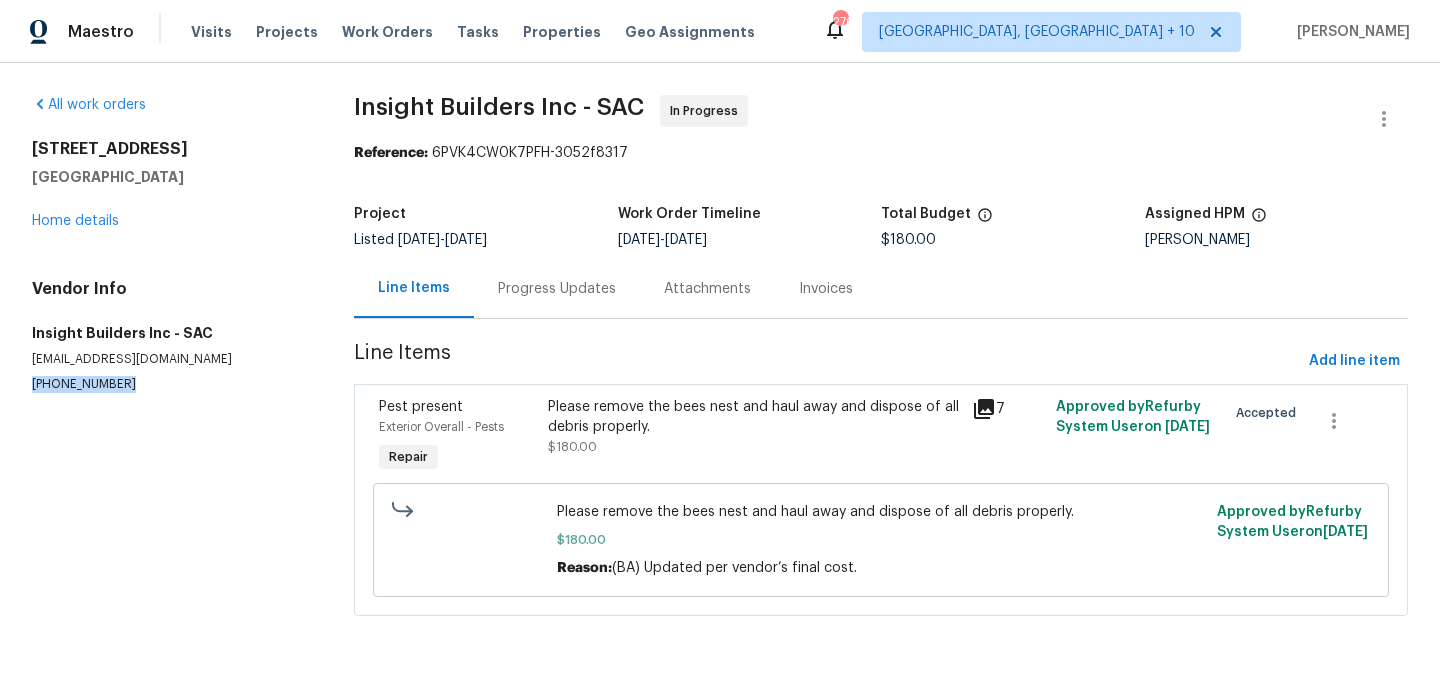 click on "Vendor Info Insight Builders Inc - SAC insightbuildersca@gmail.com (916) 236-7546" at bounding box center [169, 336] 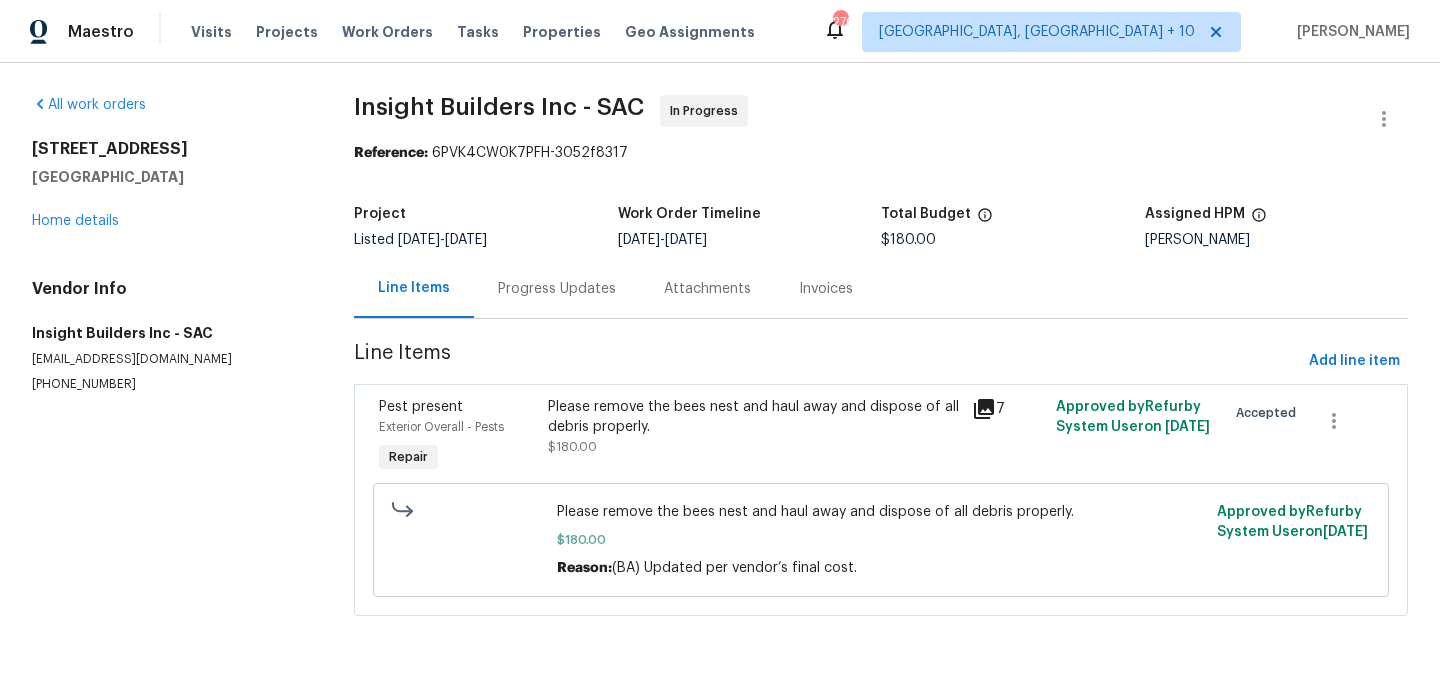 click on "Progress Updates" at bounding box center [557, 288] 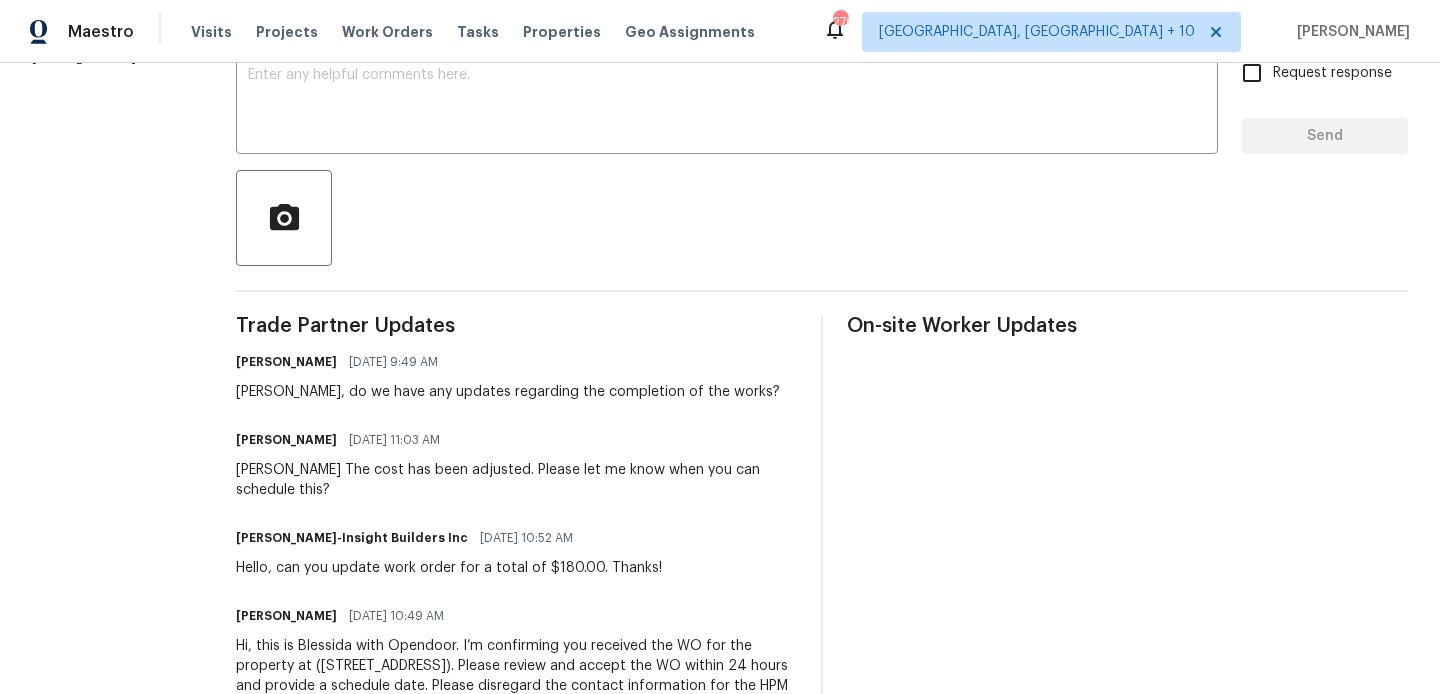 scroll, scrollTop: 0, scrollLeft: 0, axis: both 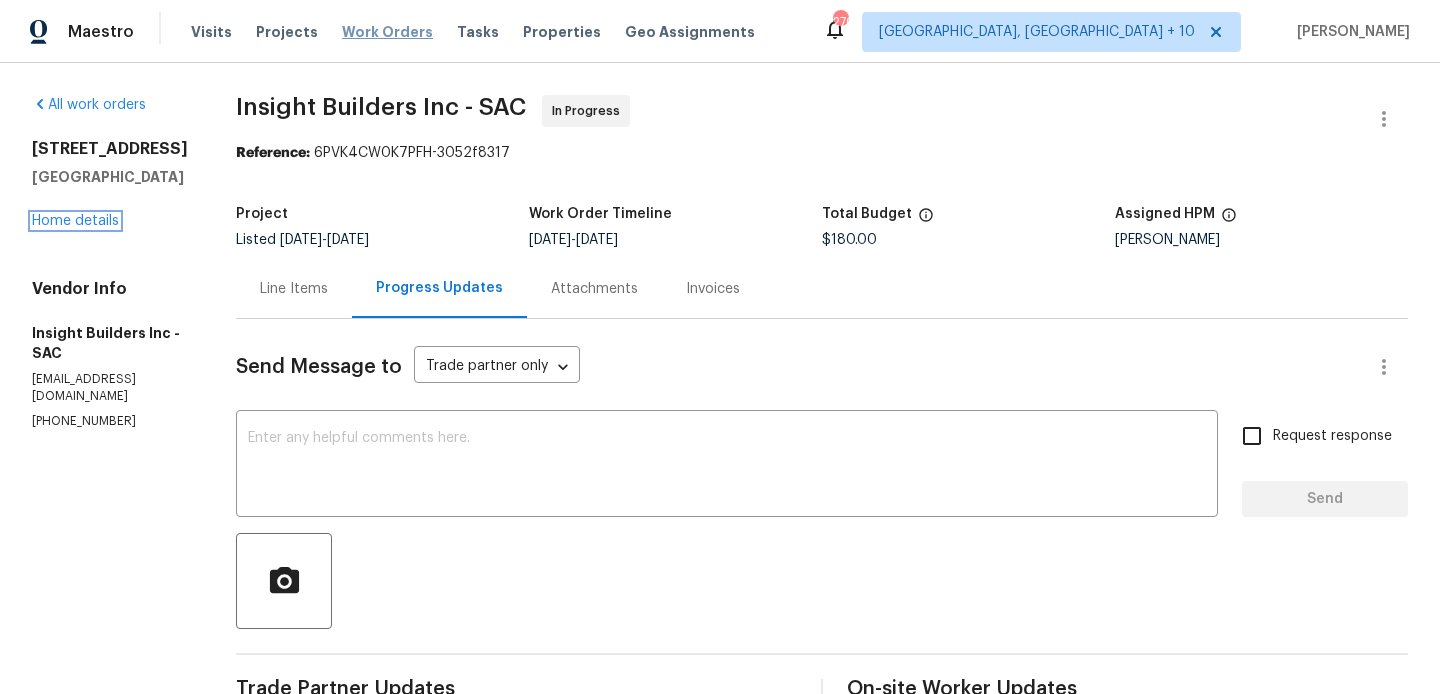 click on "Home details" at bounding box center (75, 221) 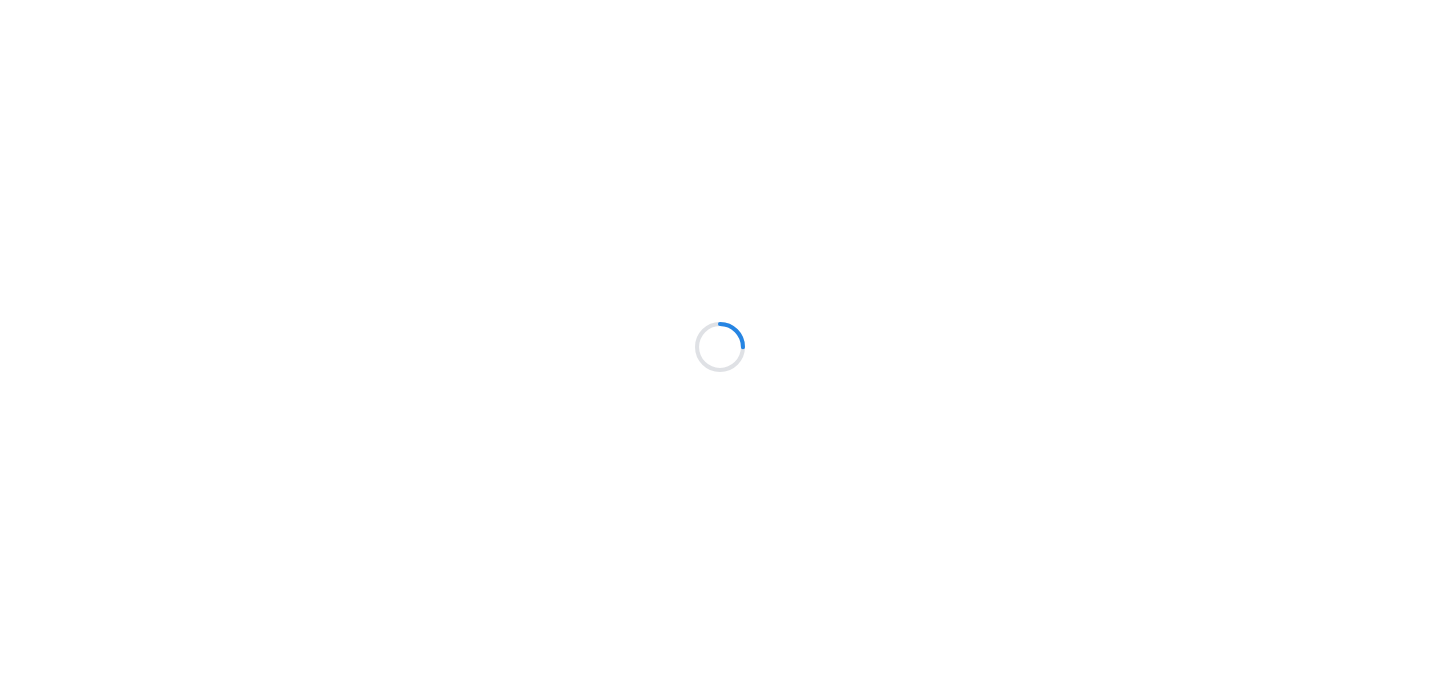 scroll, scrollTop: 0, scrollLeft: 0, axis: both 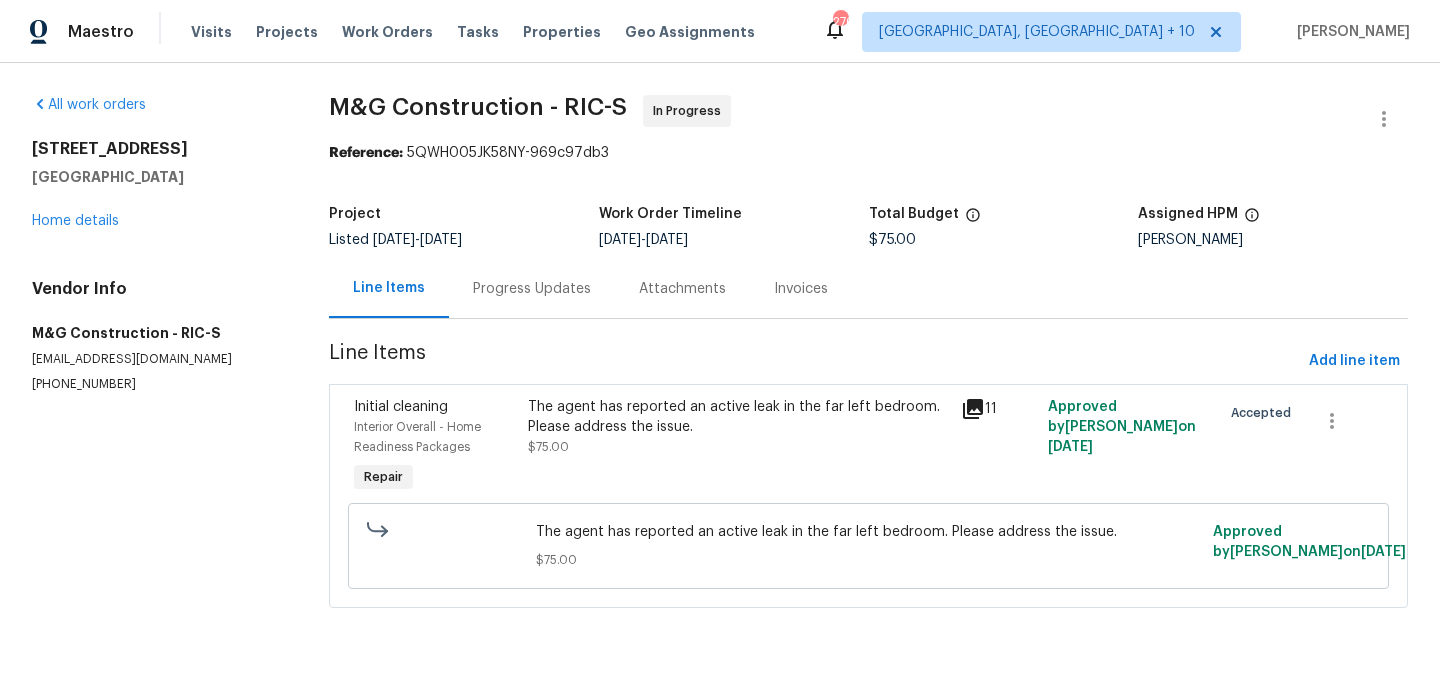 drag, startPoint x: 320, startPoint y: 93, endPoint x: 523, endPoint y: 93, distance: 203 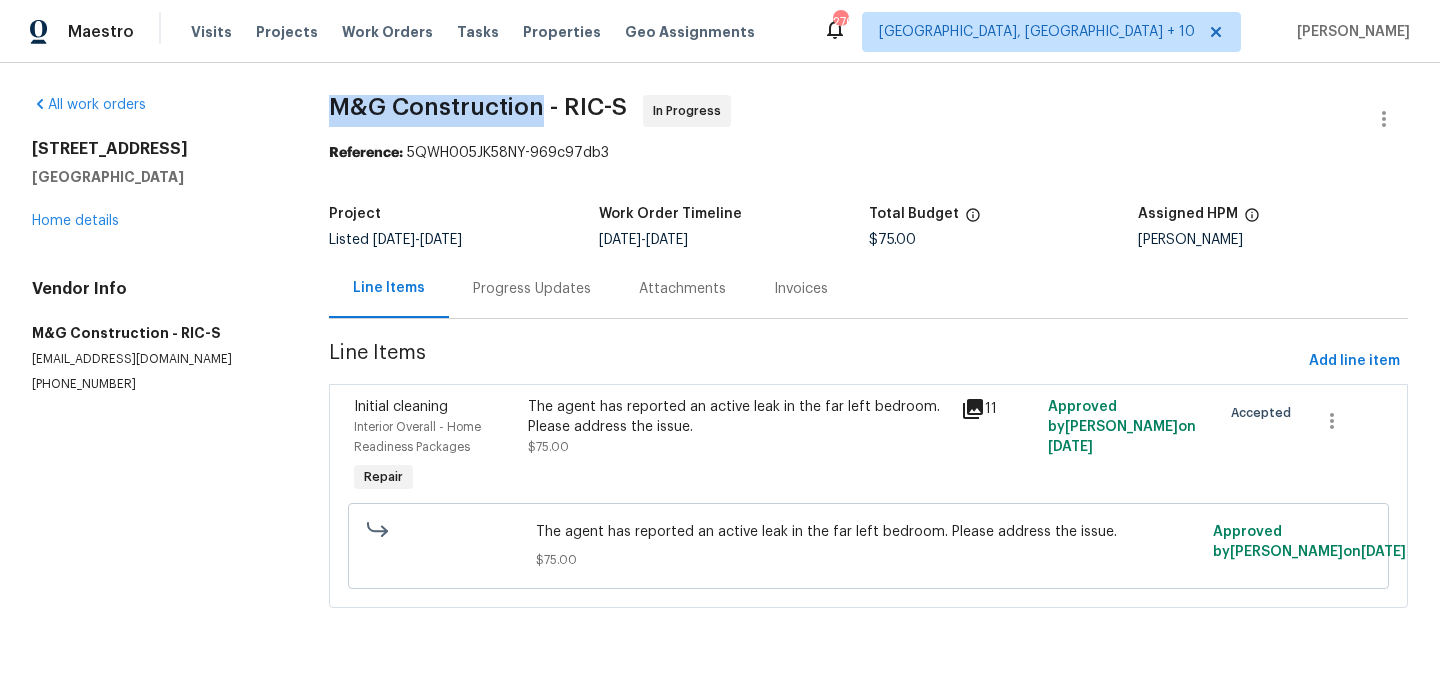 drag, startPoint x: 534, startPoint y: 99, endPoint x: 328, endPoint y: 112, distance: 206.40979 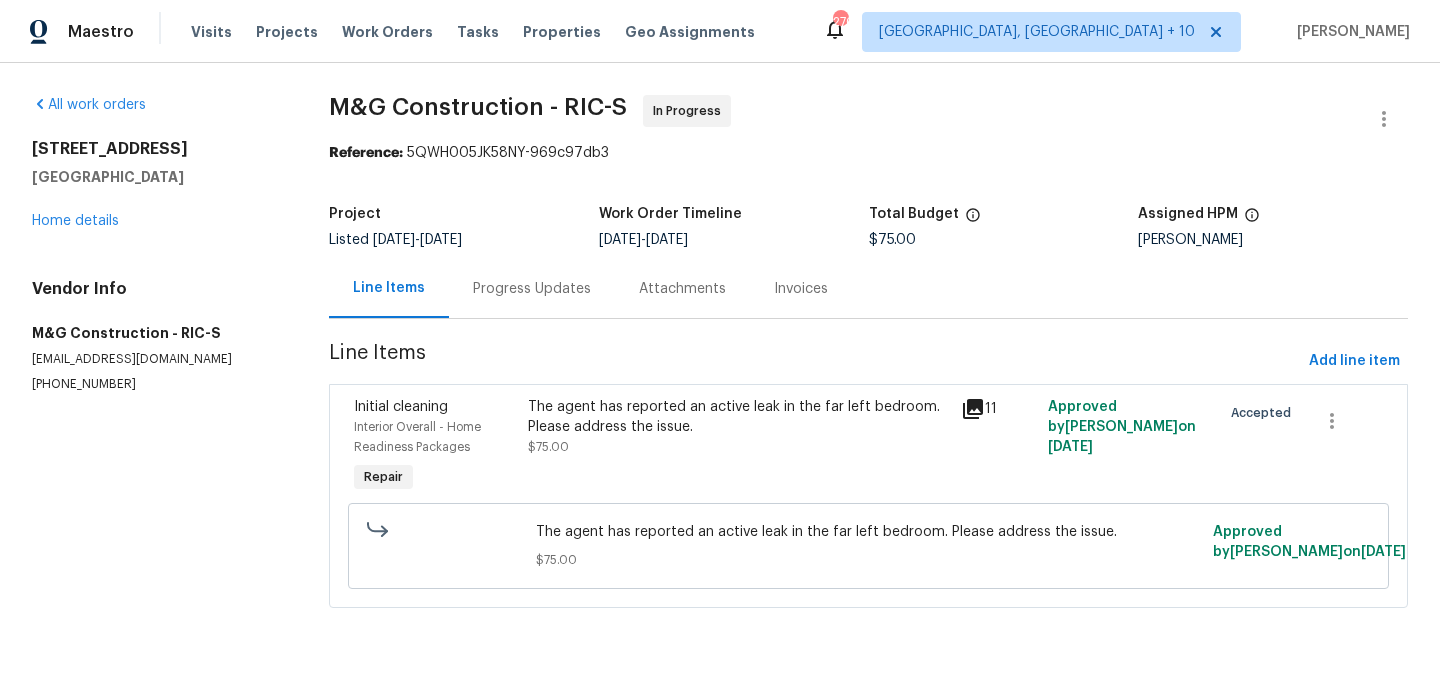 click on "Progress Updates" at bounding box center [532, 289] 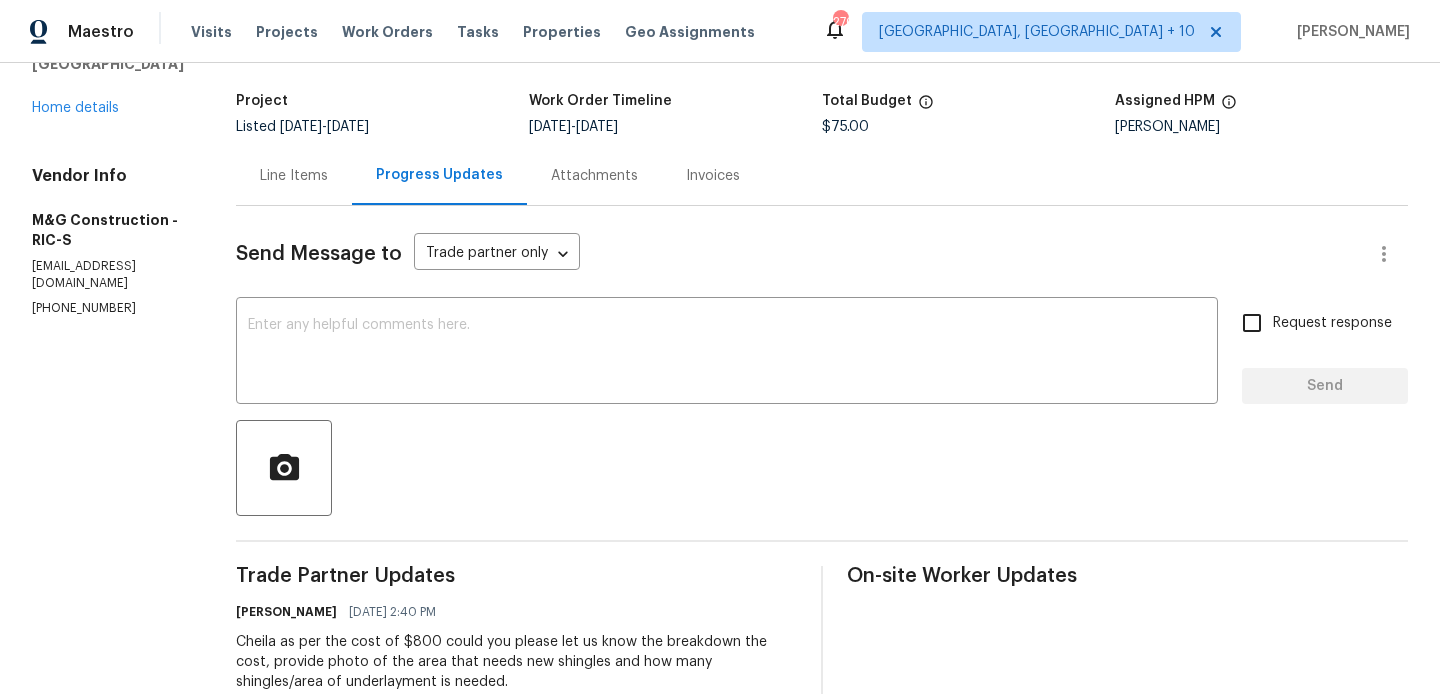 scroll, scrollTop: 0, scrollLeft: 0, axis: both 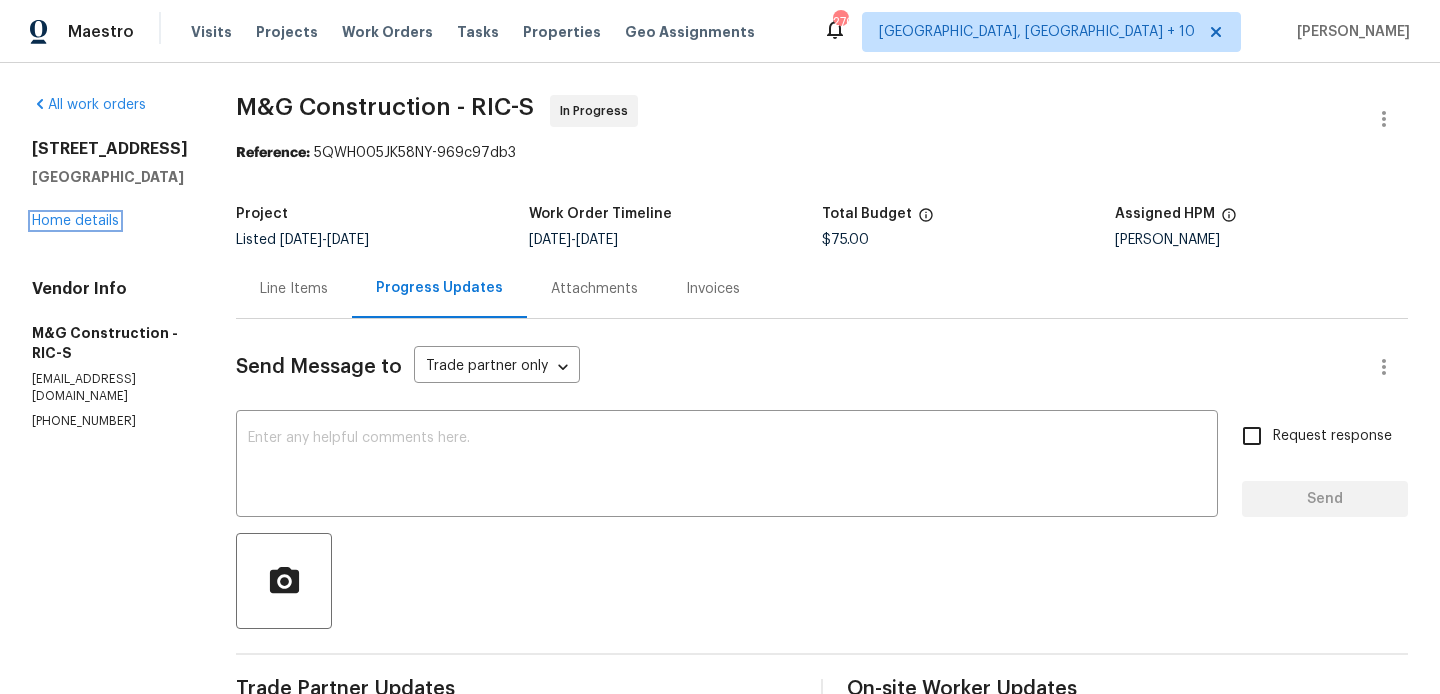 click on "Home details" at bounding box center (75, 221) 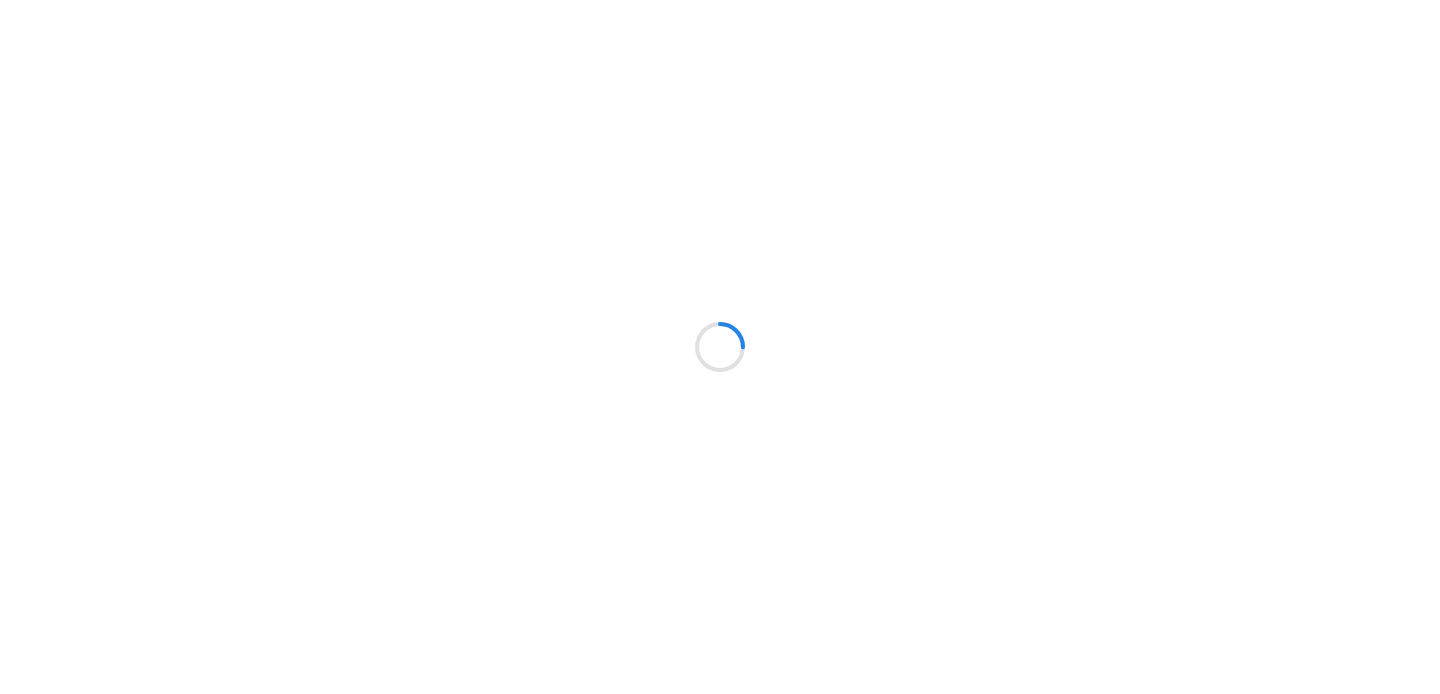 scroll, scrollTop: 0, scrollLeft: 0, axis: both 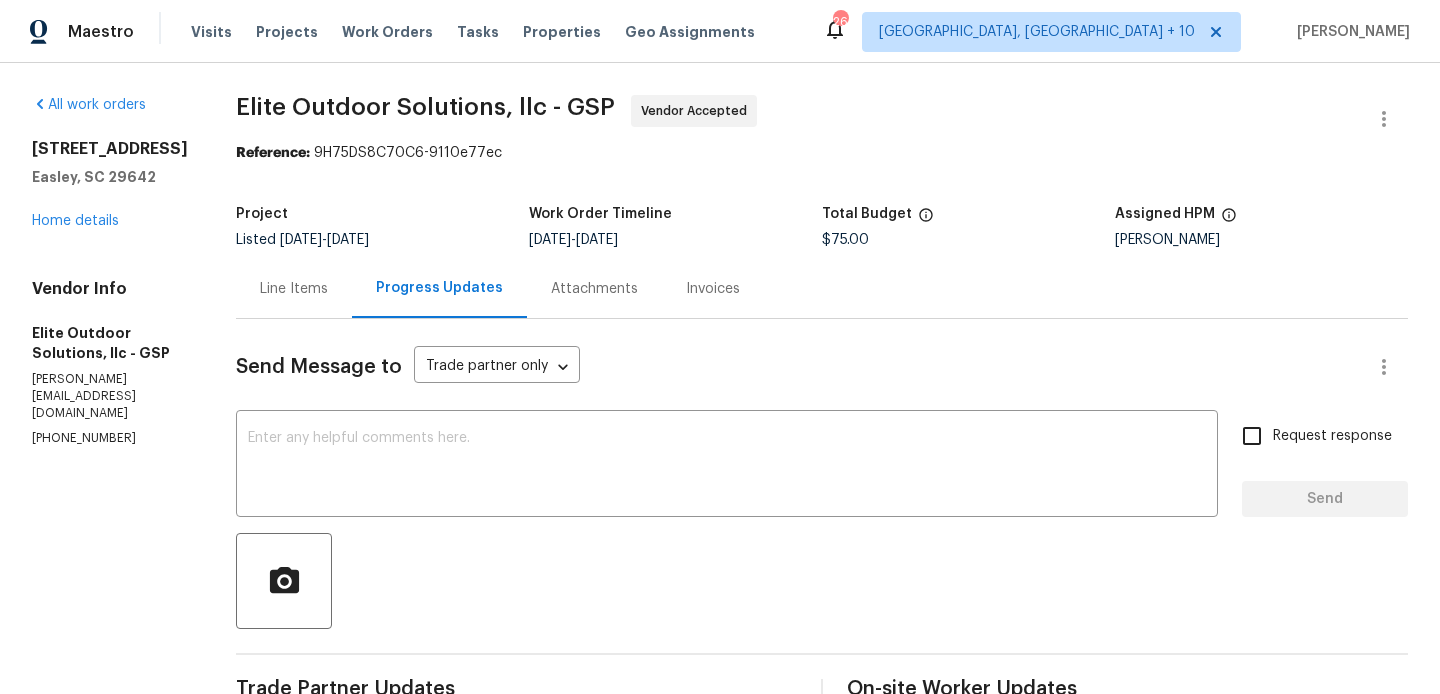 click on "(704) 779-0386" at bounding box center (110, 438) 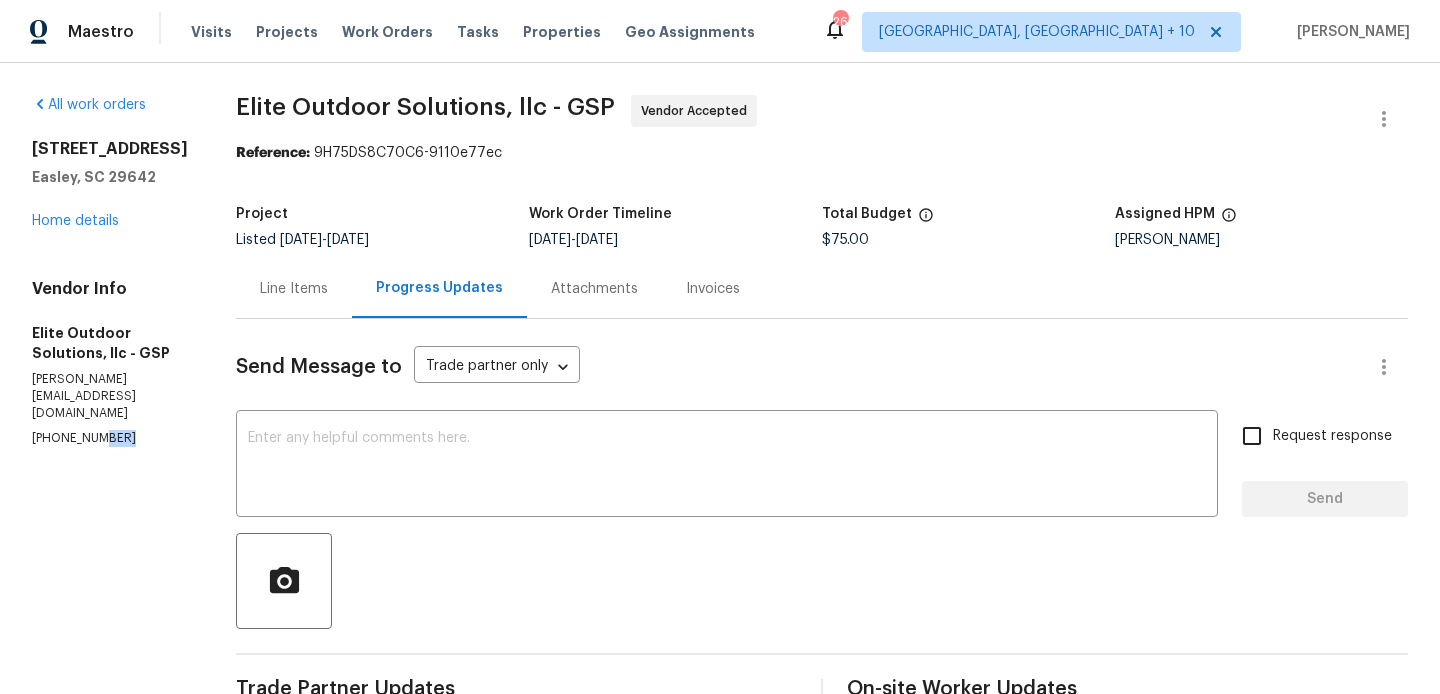 click on "(704) 779-0386" at bounding box center [110, 438] 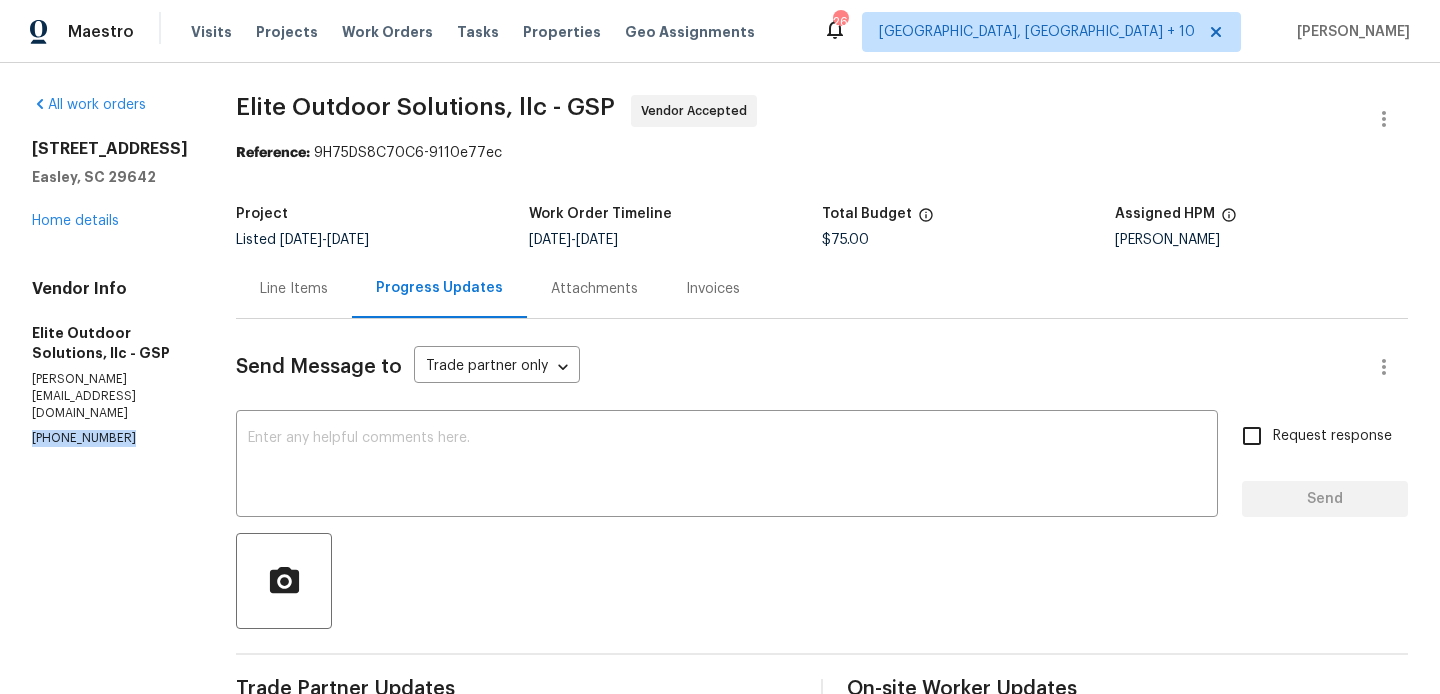 click on "(704) 779-0386" at bounding box center (110, 438) 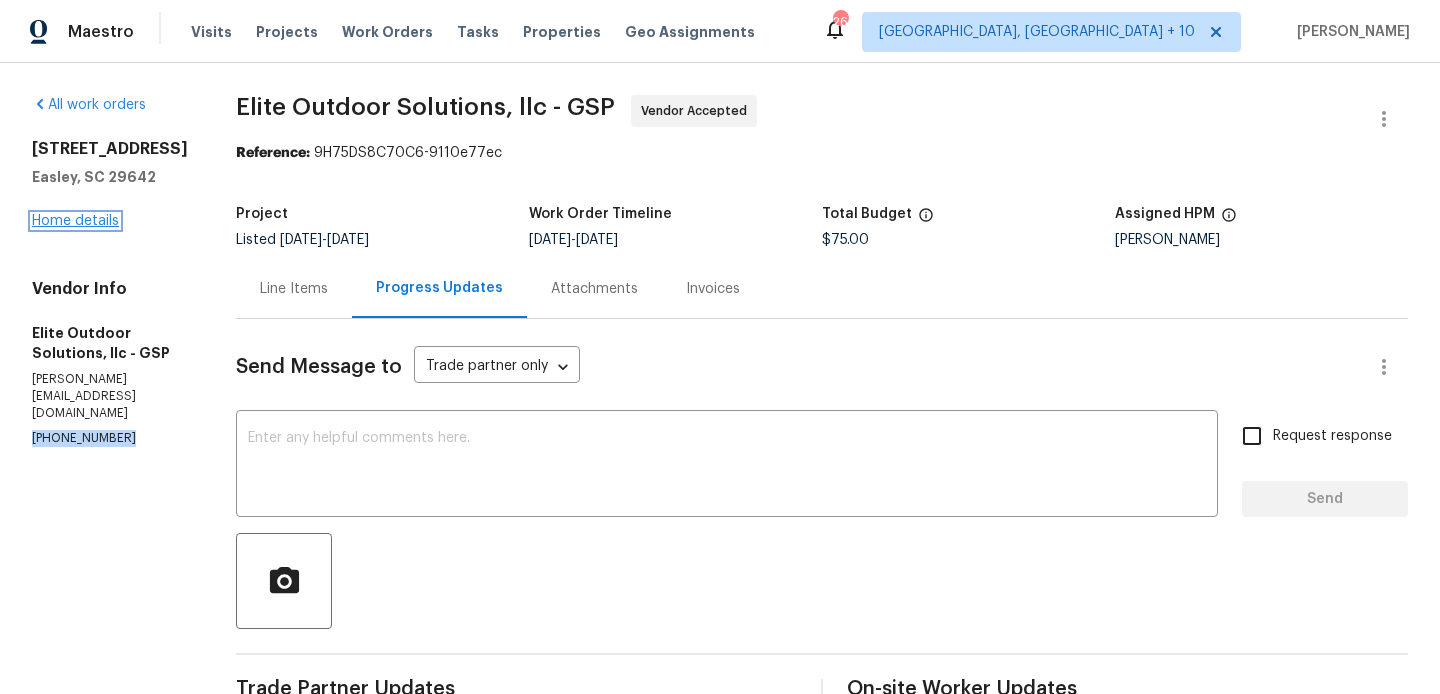 click on "Home details" at bounding box center (75, 221) 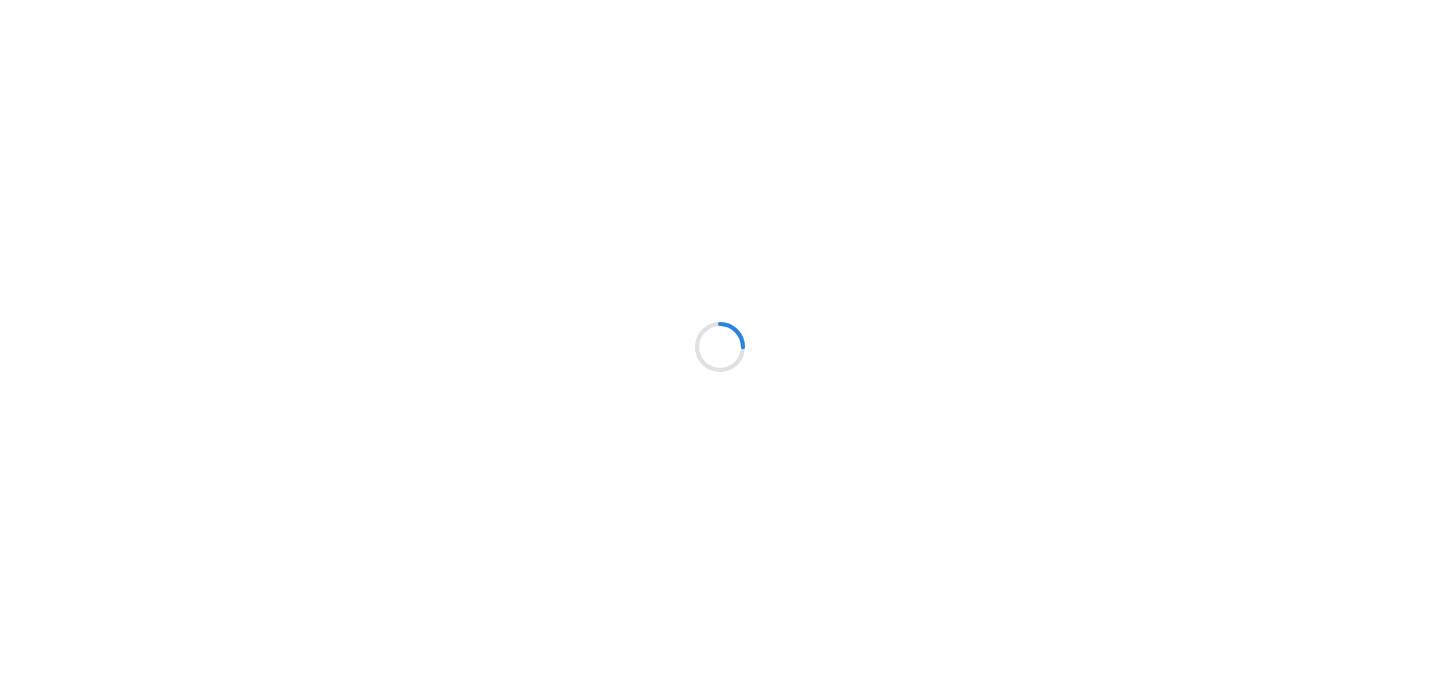 scroll, scrollTop: 0, scrollLeft: 0, axis: both 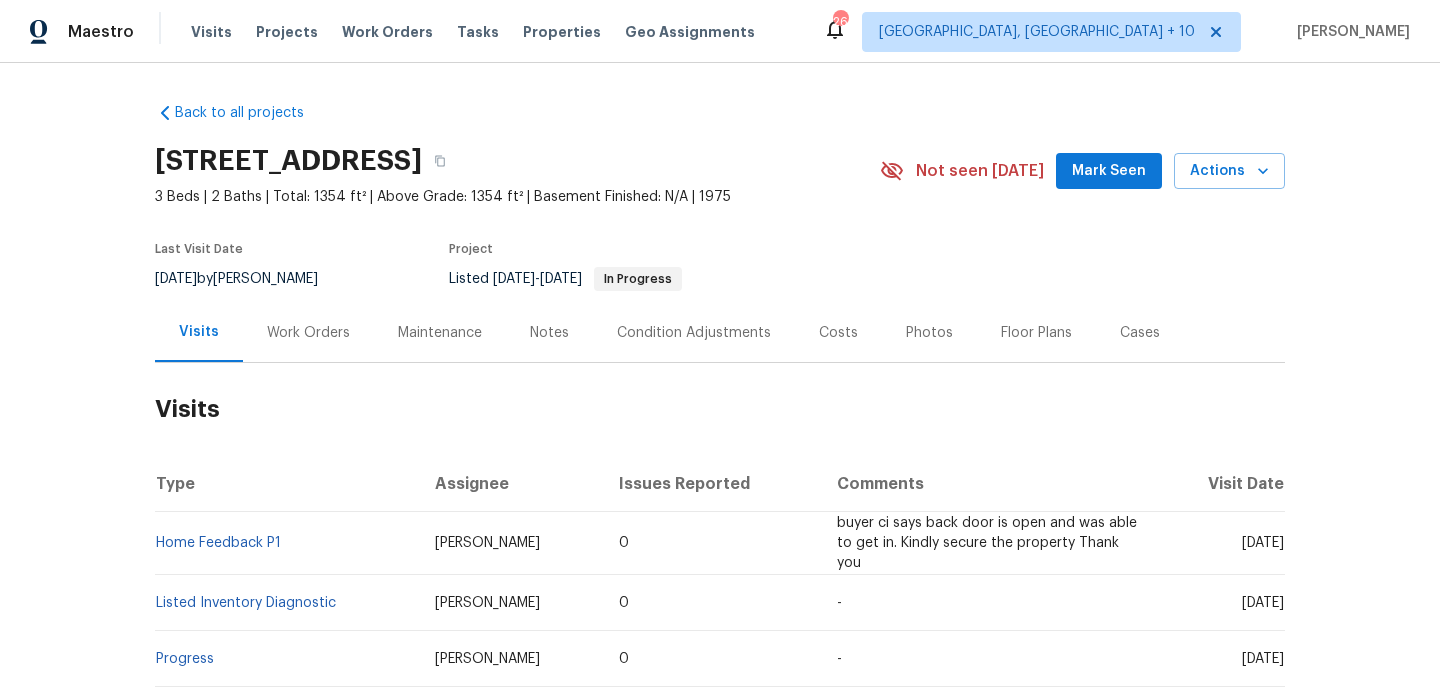 click on "Work Orders" at bounding box center [308, 332] 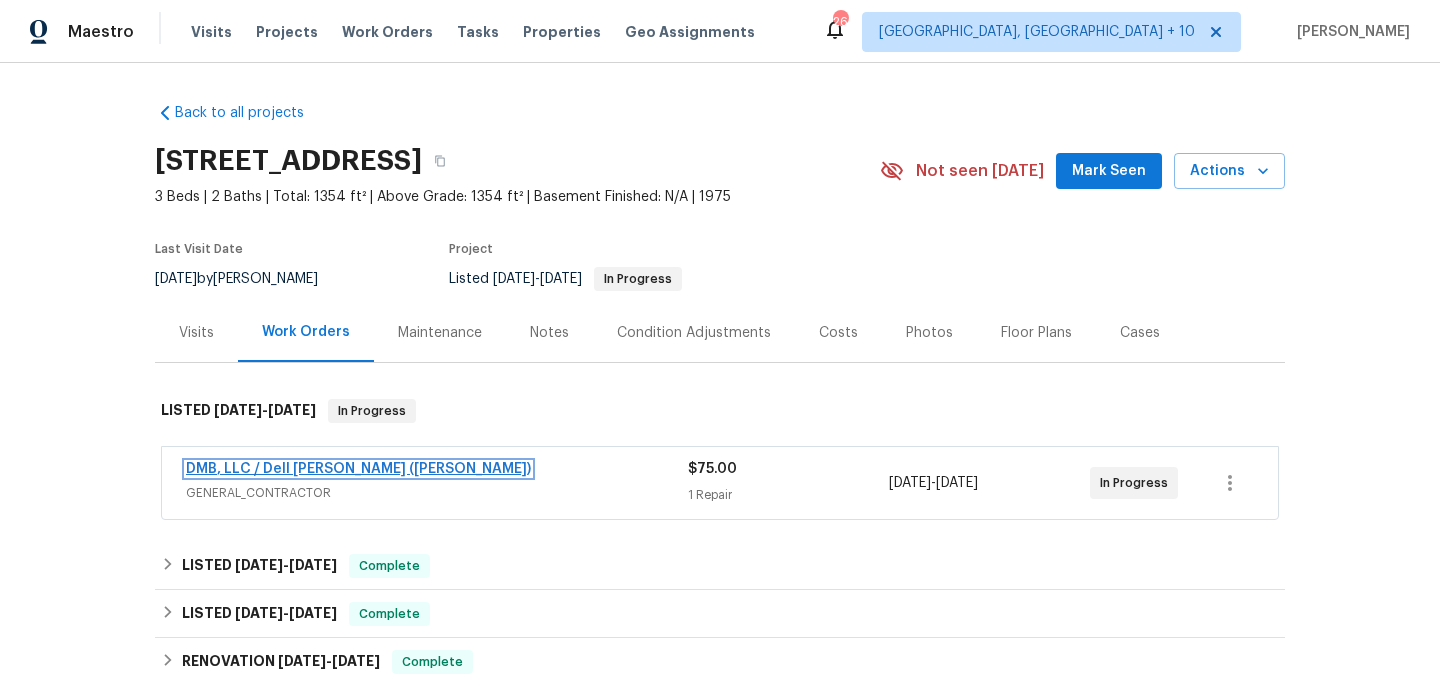 click on "DMB, LLC / Dell [PERSON_NAME] ([PERSON_NAME])" at bounding box center [358, 469] 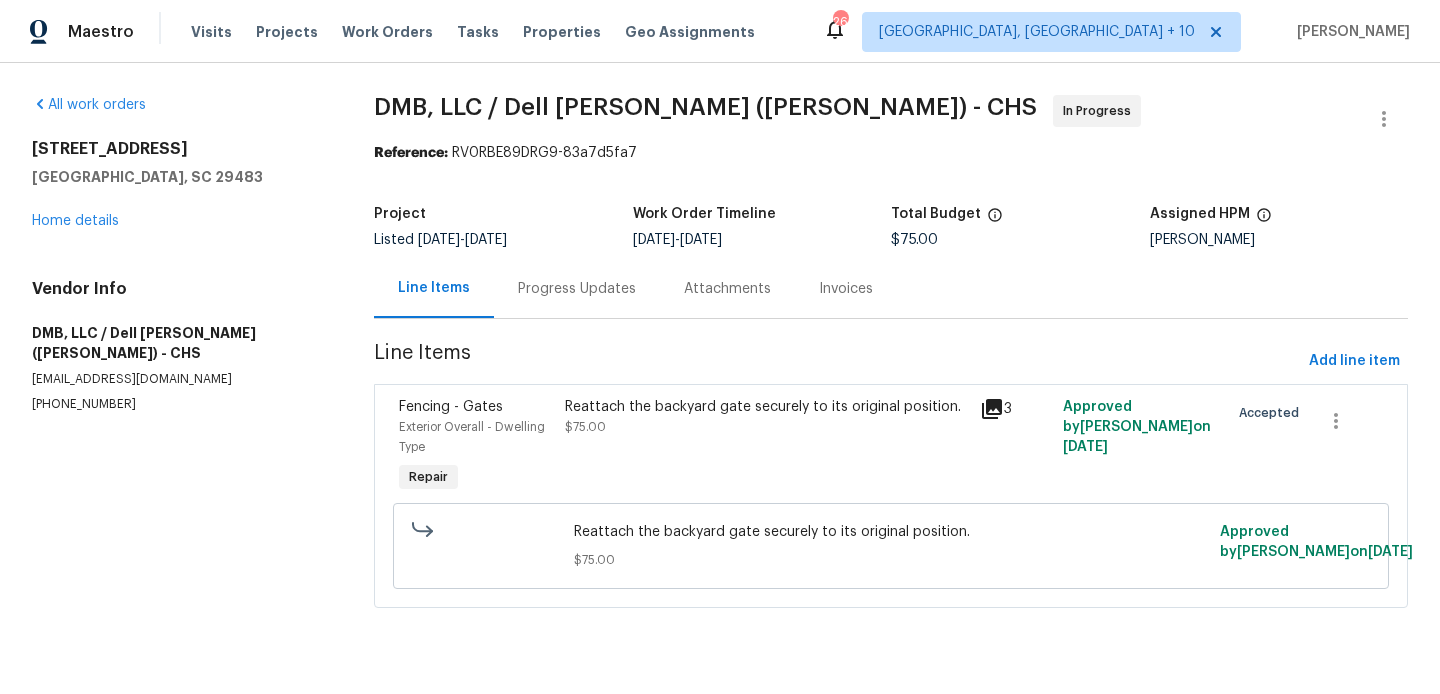 click on "Progress Updates" at bounding box center (577, 289) 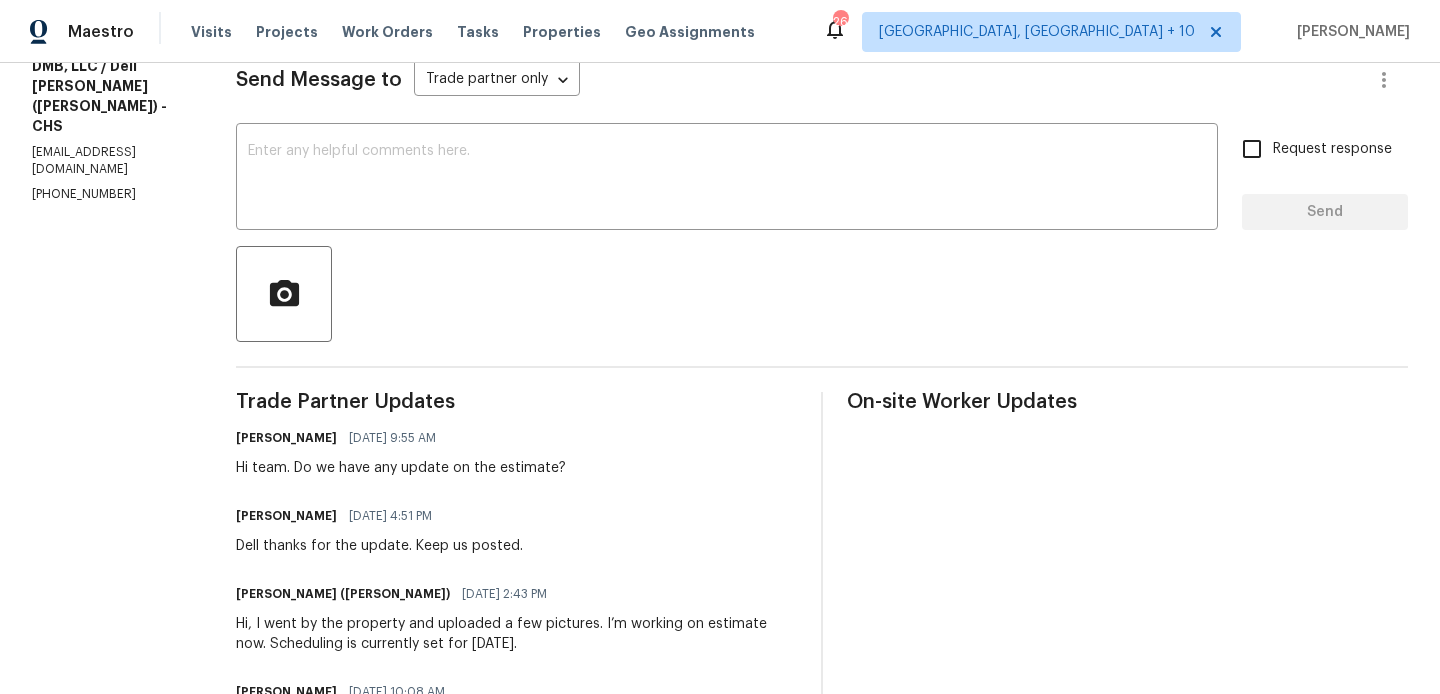 scroll, scrollTop: 0, scrollLeft: 0, axis: both 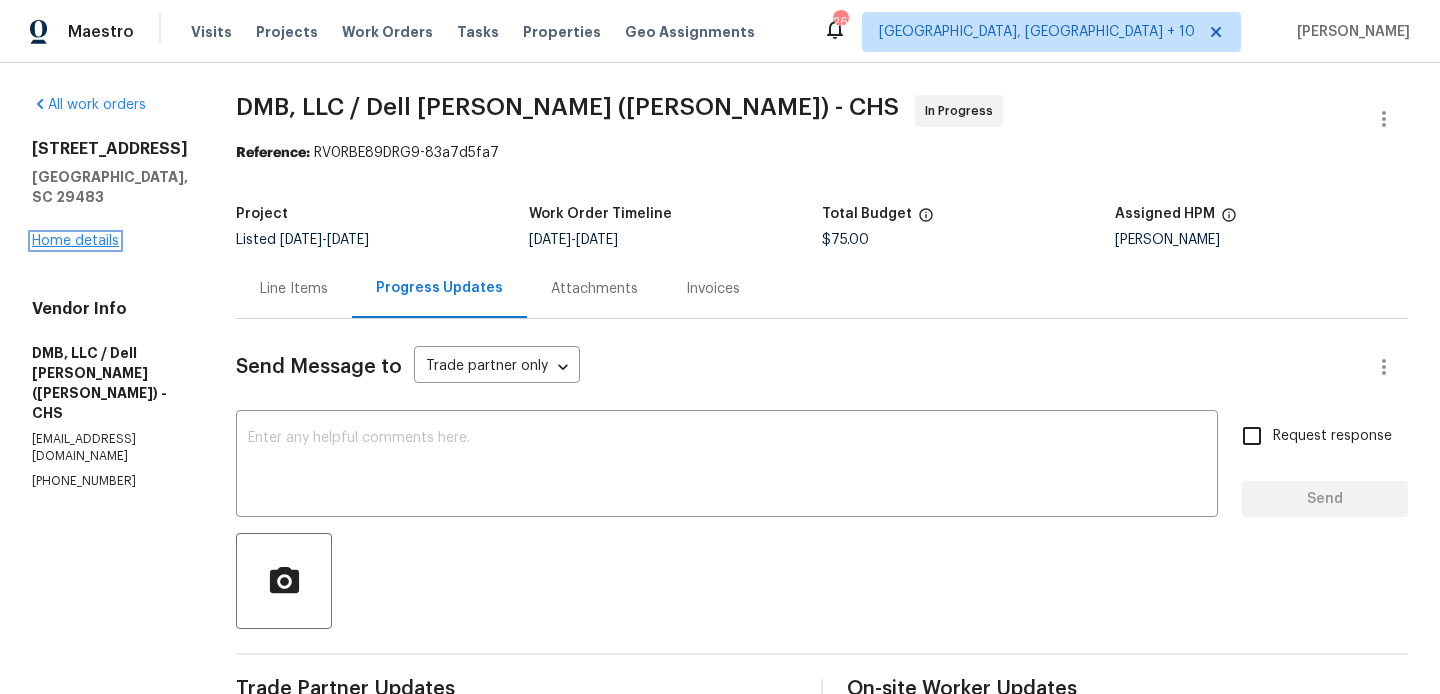 click on "Home details" at bounding box center [75, 241] 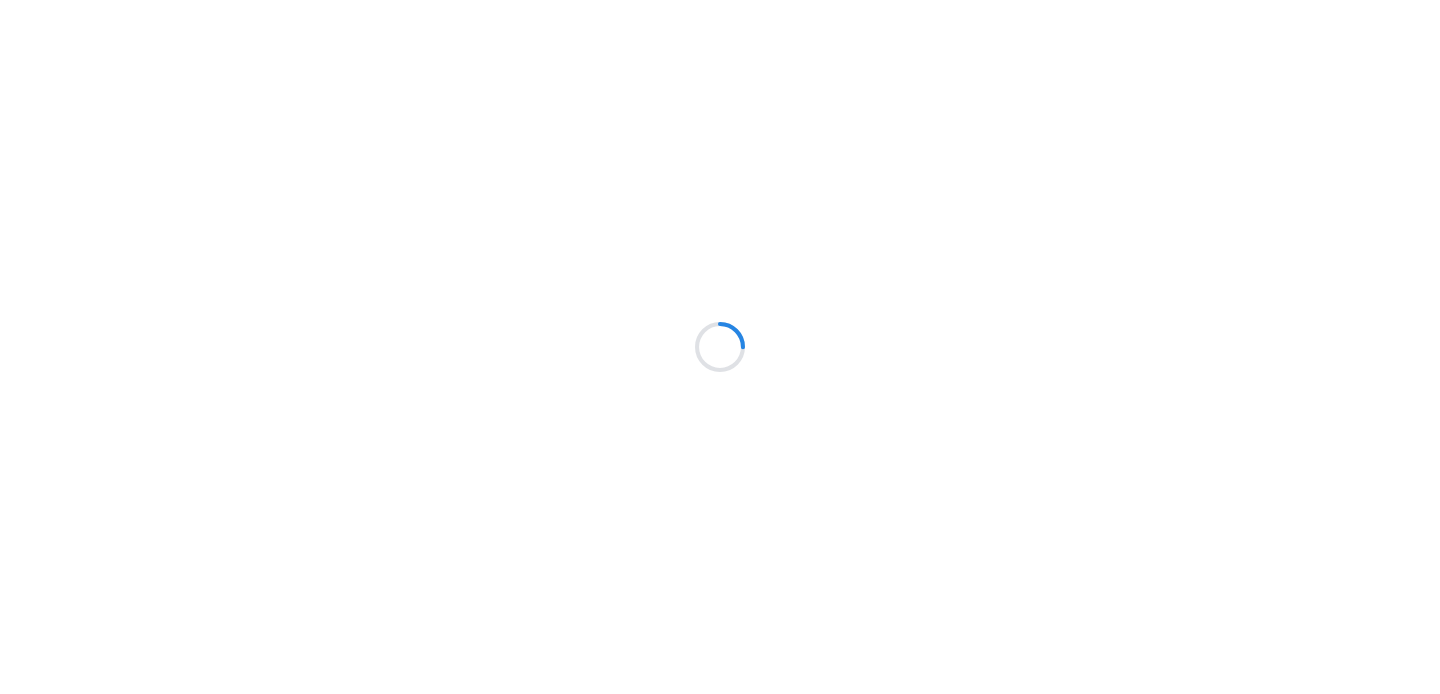 scroll, scrollTop: 0, scrollLeft: 0, axis: both 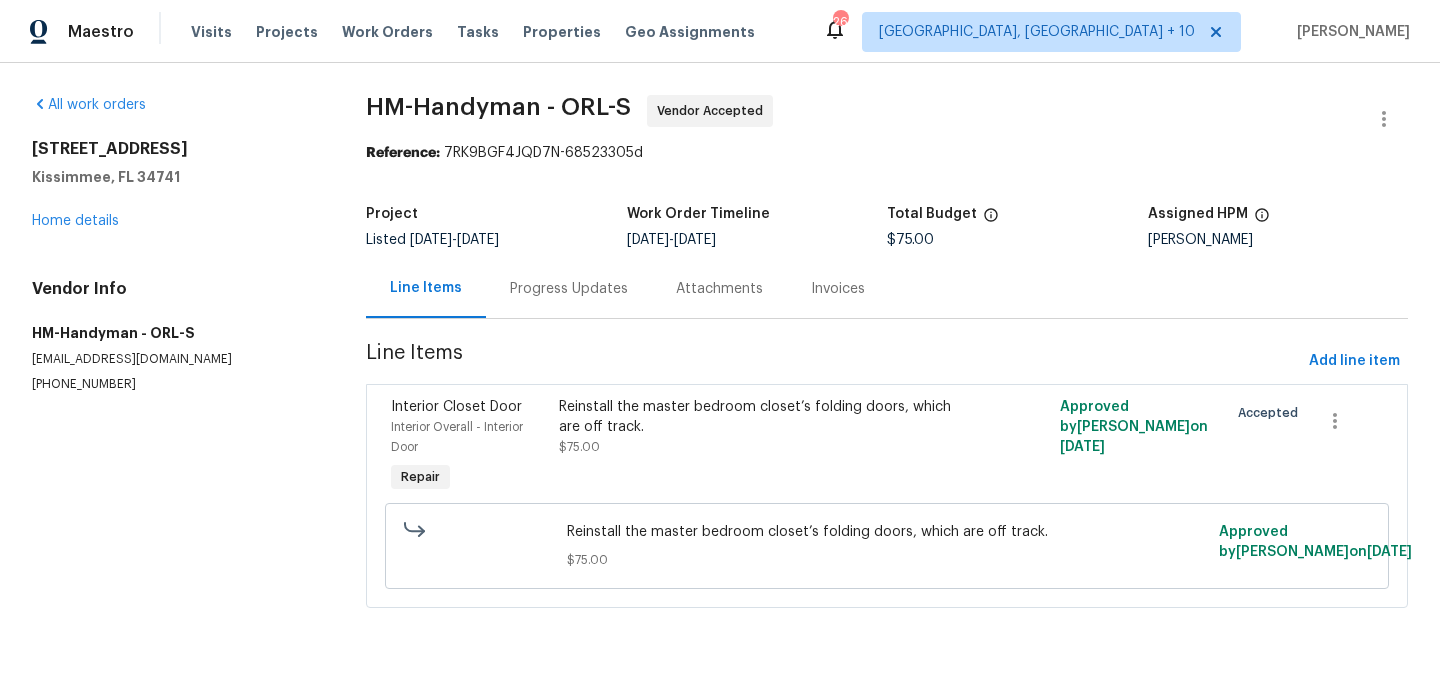 click on "Progress Updates" at bounding box center (569, 288) 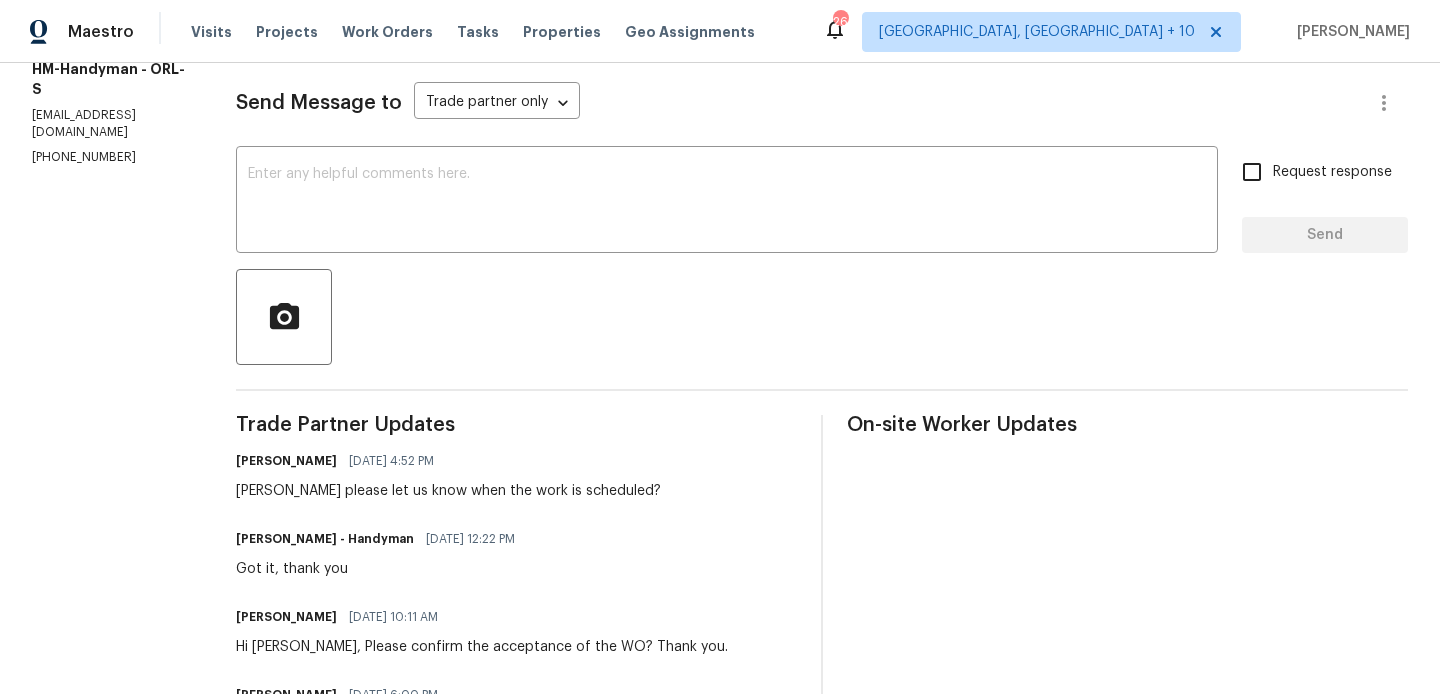 scroll, scrollTop: 265, scrollLeft: 0, axis: vertical 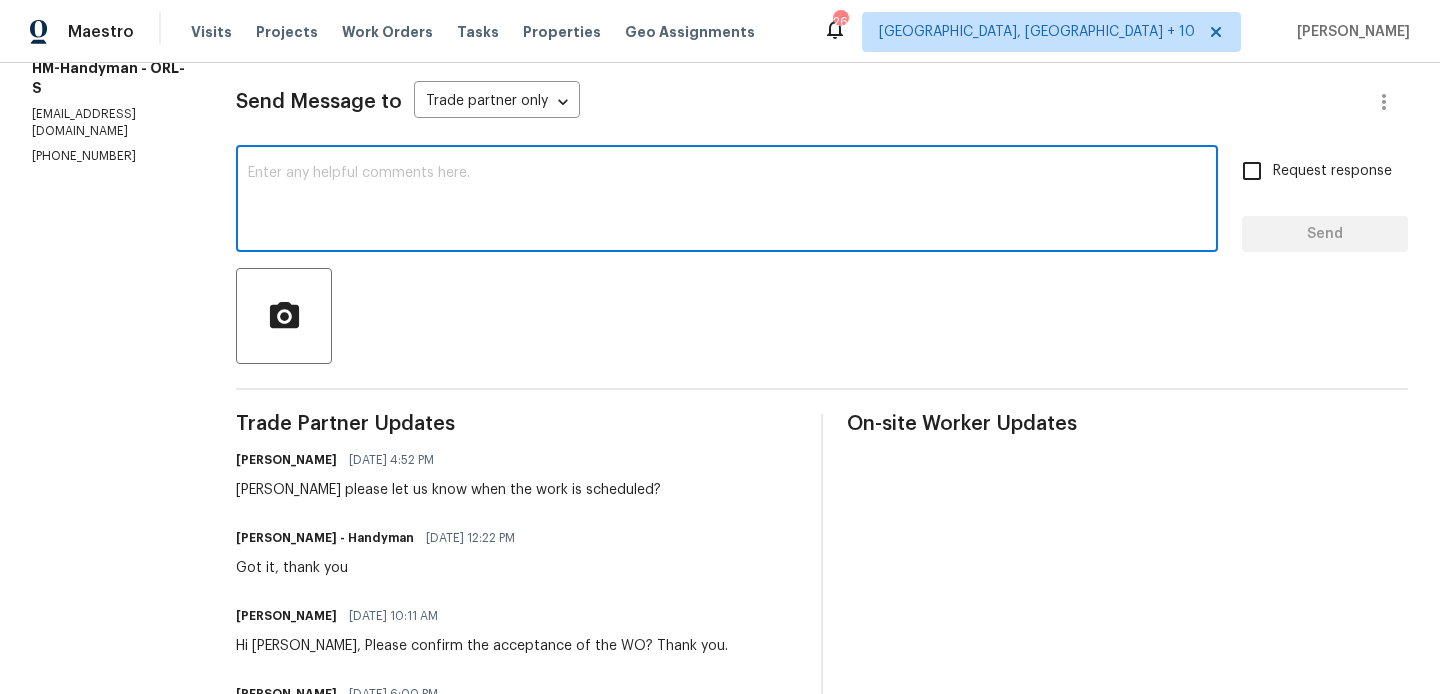 click at bounding box center (727, 201) 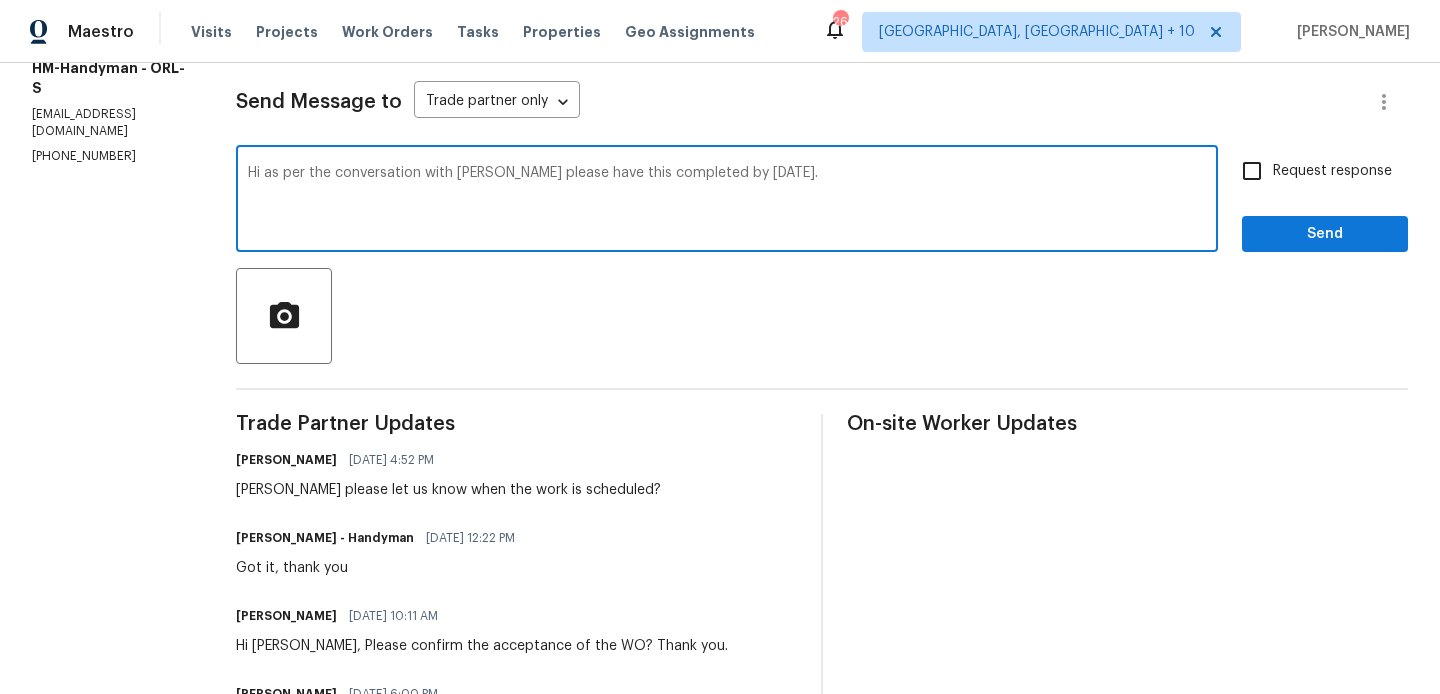 type on "Hi as per the conversation with Joey please have this completed by today." 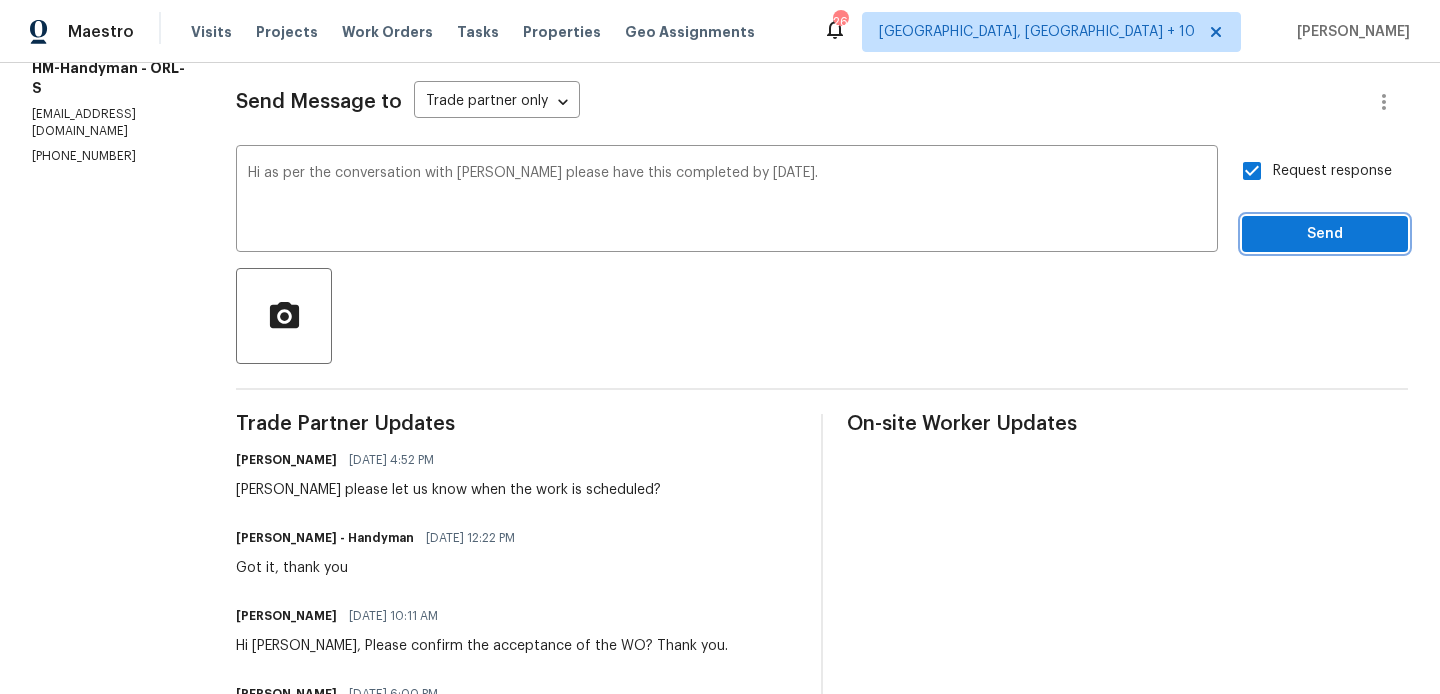 click on "Send" at bounding box center [1325, 234] 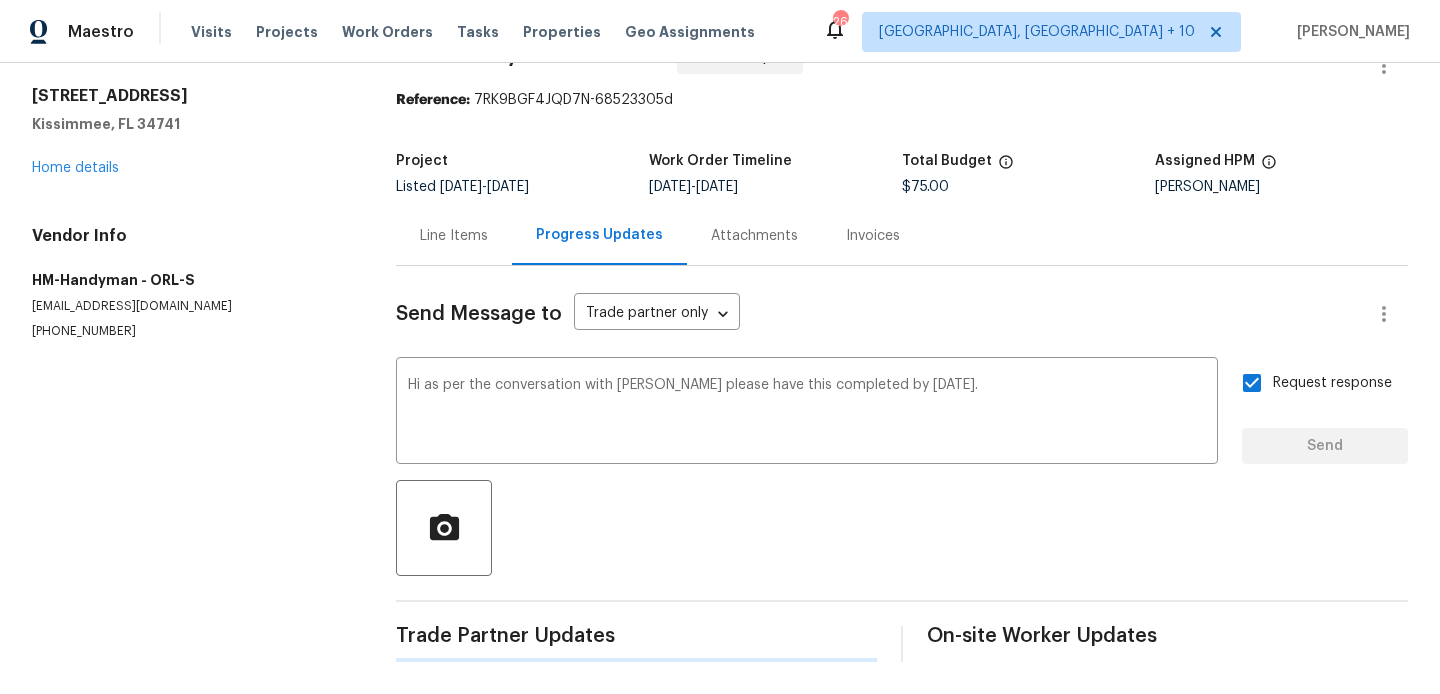 type 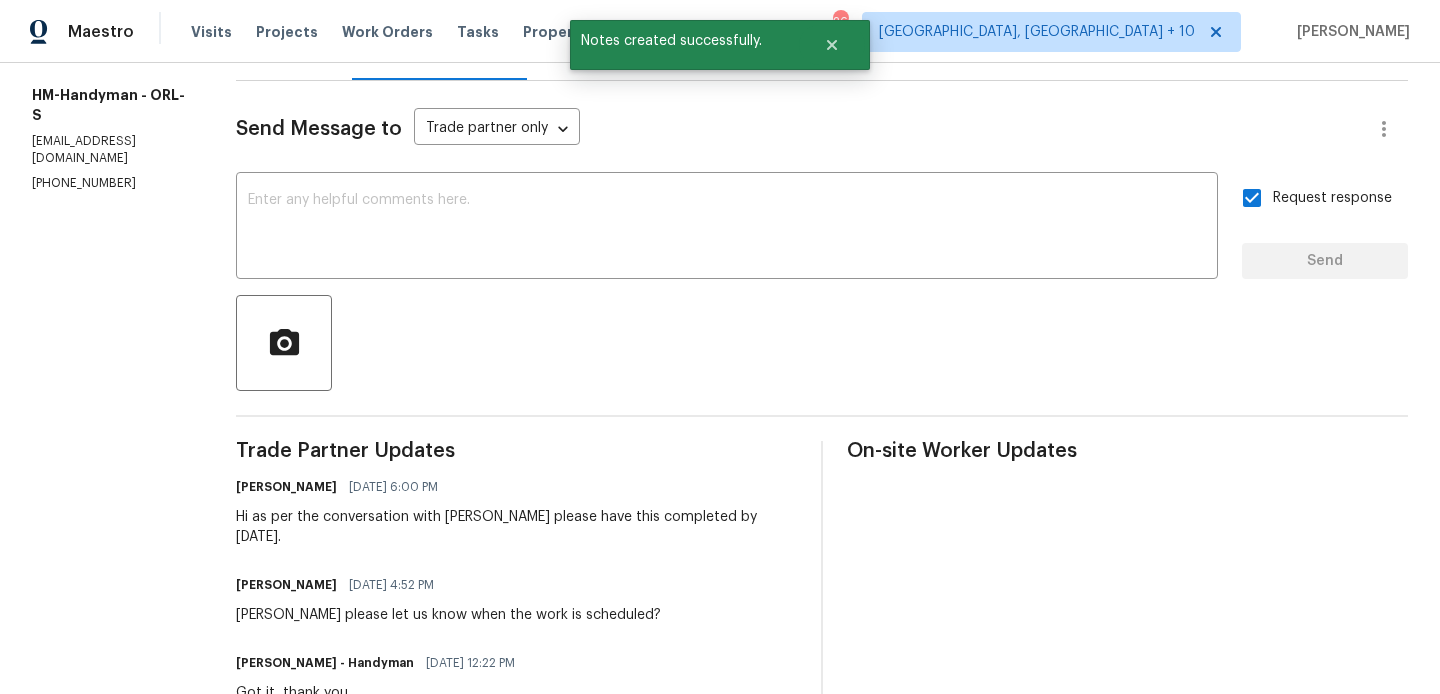 scroll, scrollTop: 0, scrollLeft: 0, axis: both 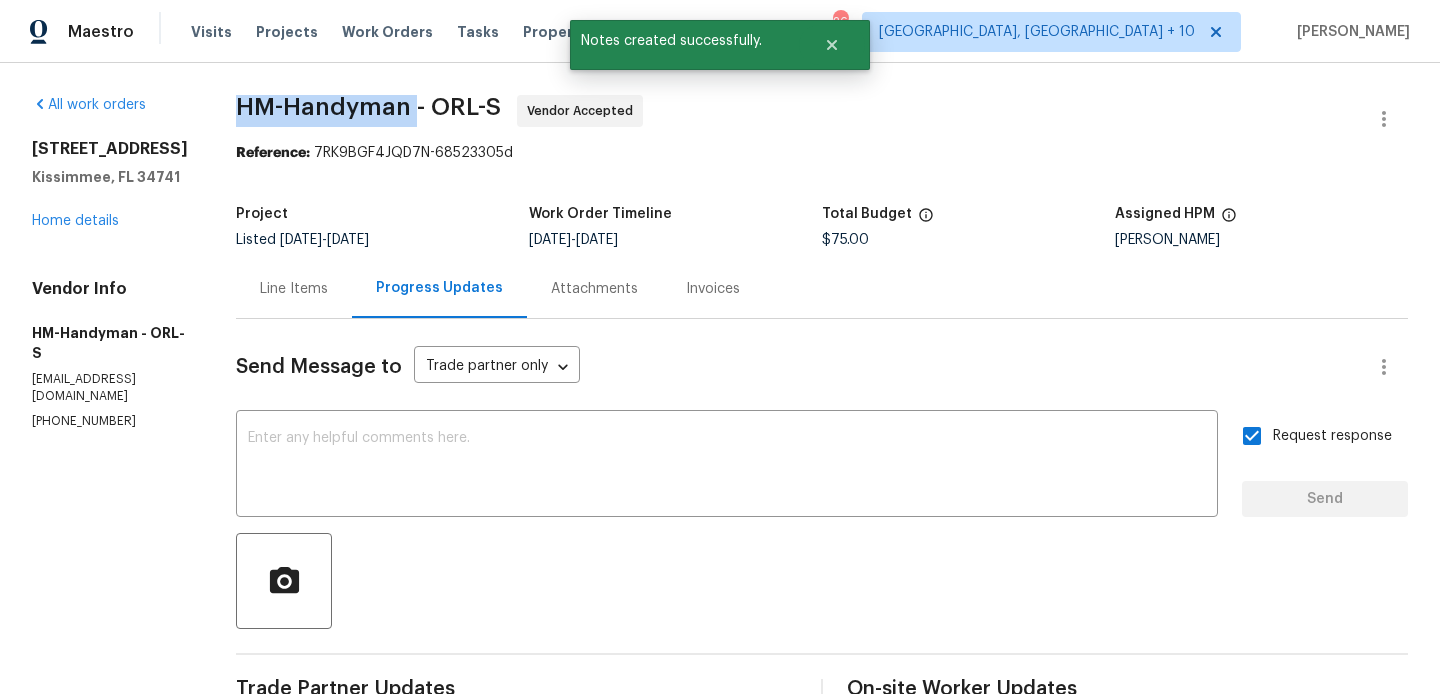 drag, startPoint x: 251, startPoint y: 101, endPoint x: 433, endPoint y: 106, distance: 182.06866 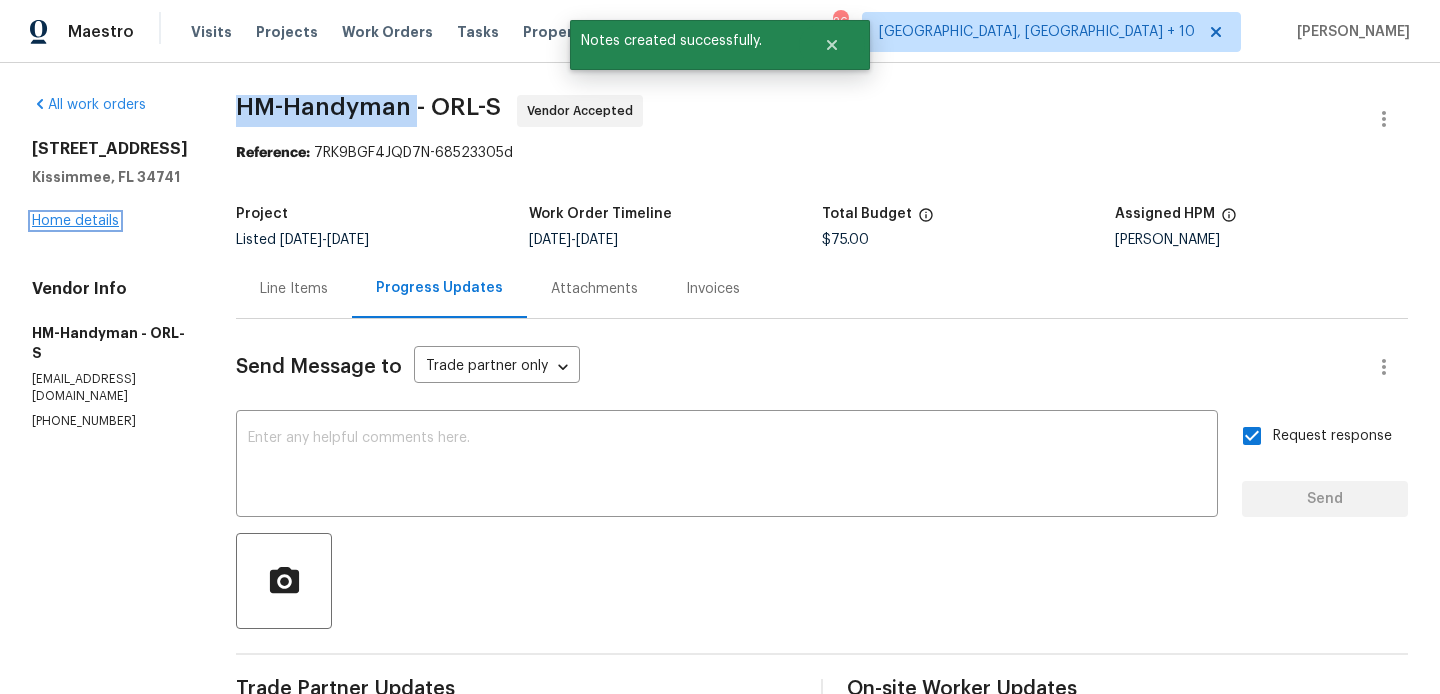 click on "Home details" at bounding box center [75, 221] 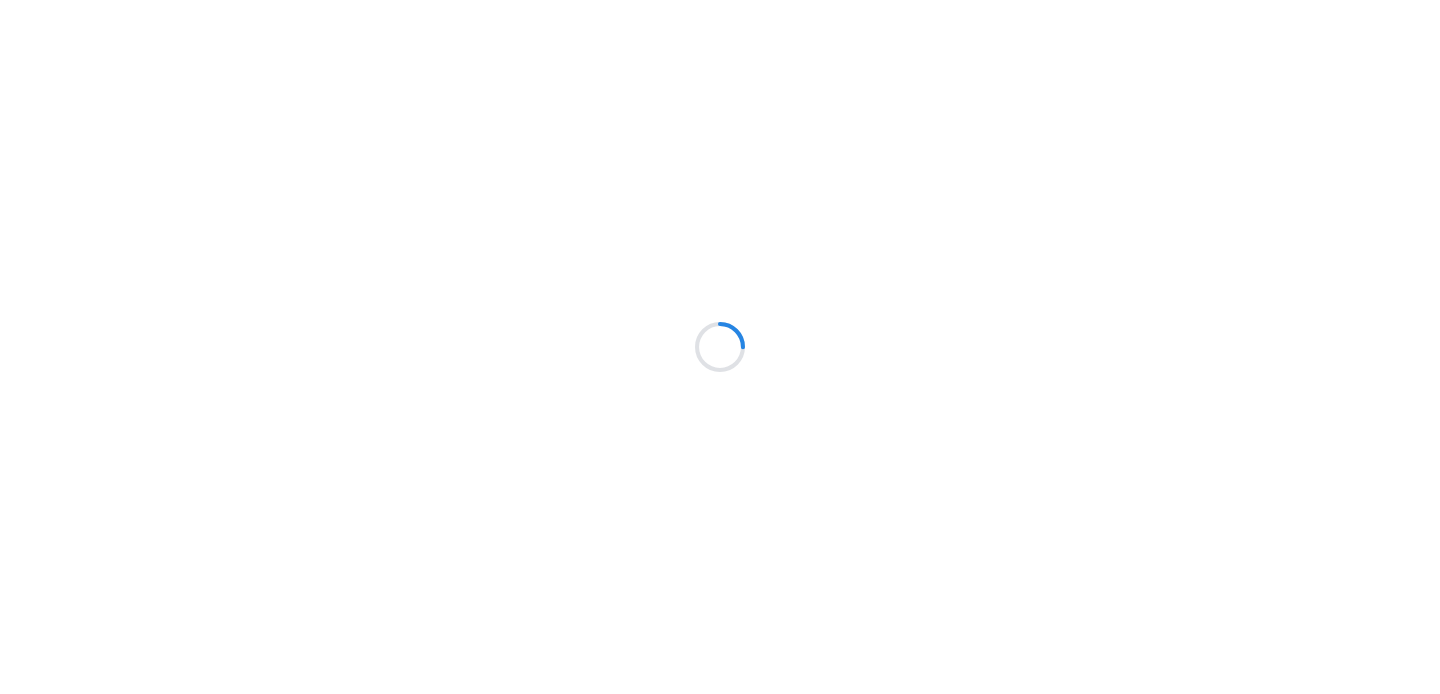 scroll, scrollTop: 0, scrollLeft: 0, axis: both 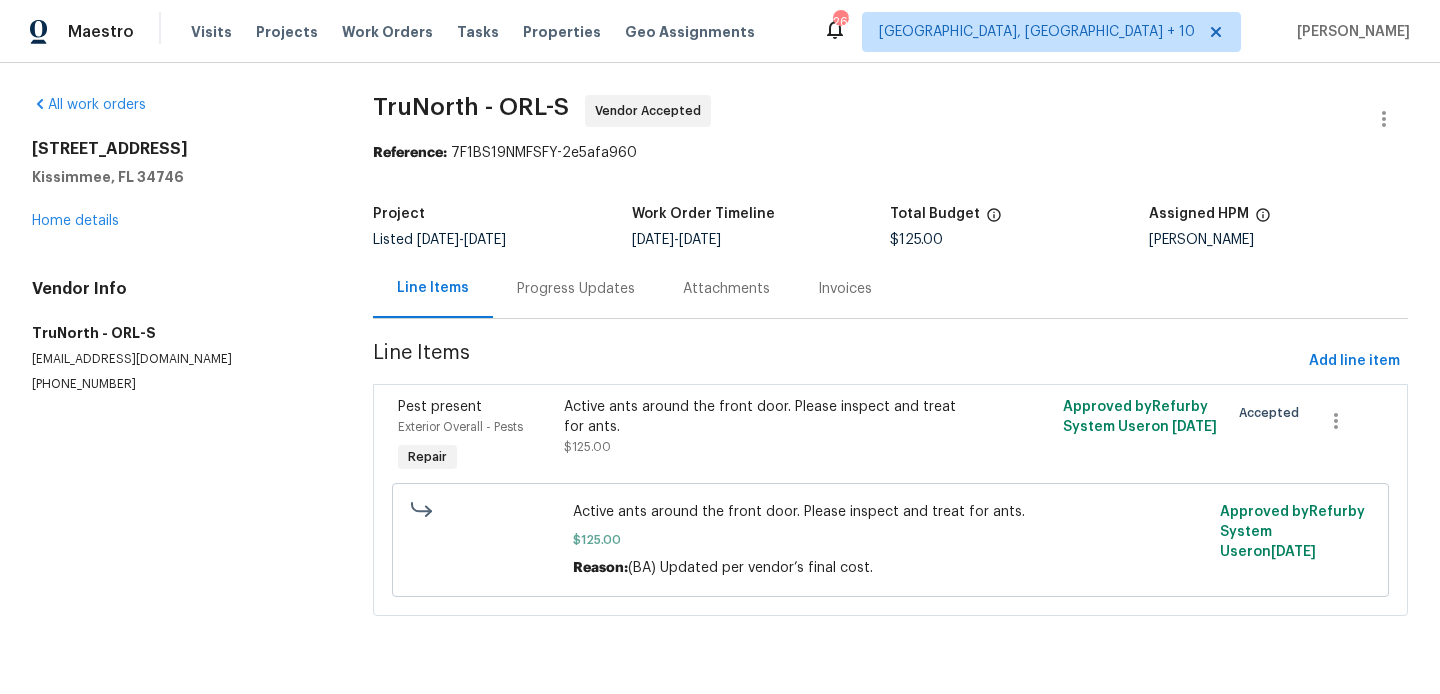click on "Progress Updates" at bounding box center (576, 288) 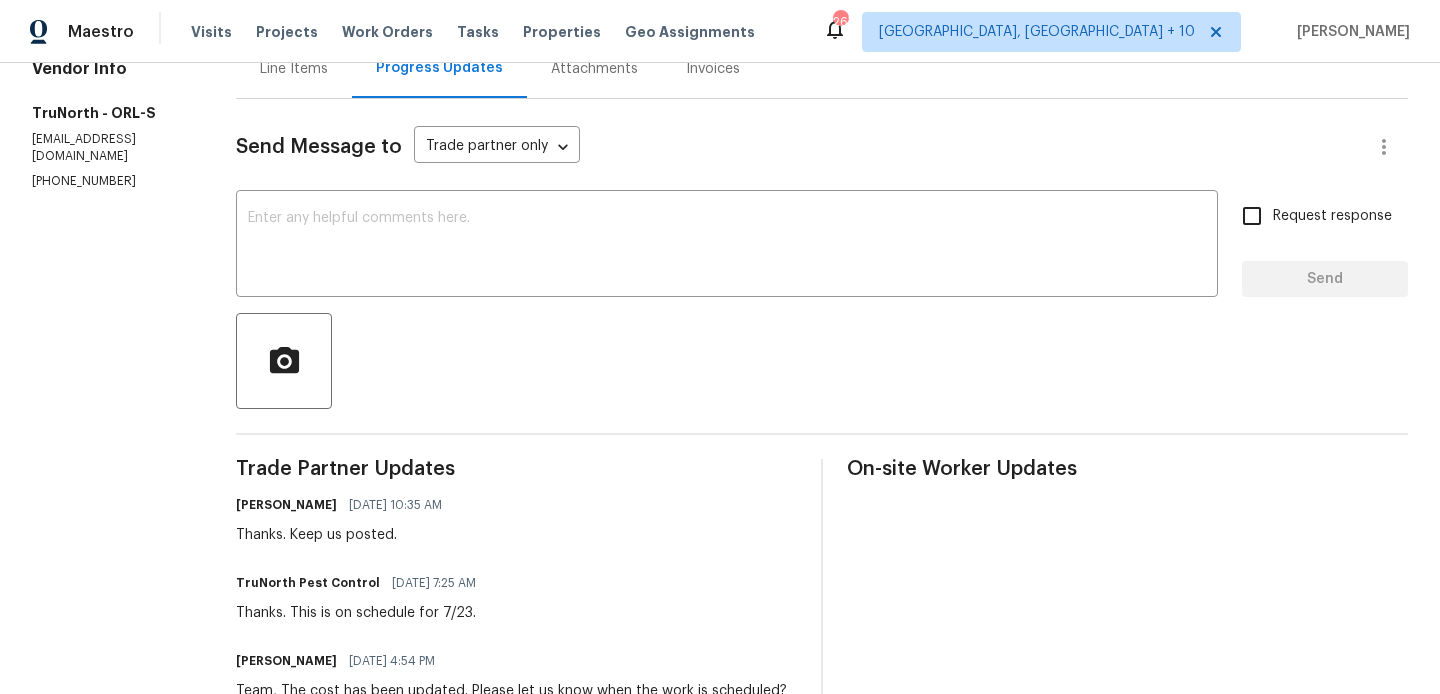 scroll, scrollTop: 0, scrollLeft: 0, axis: both 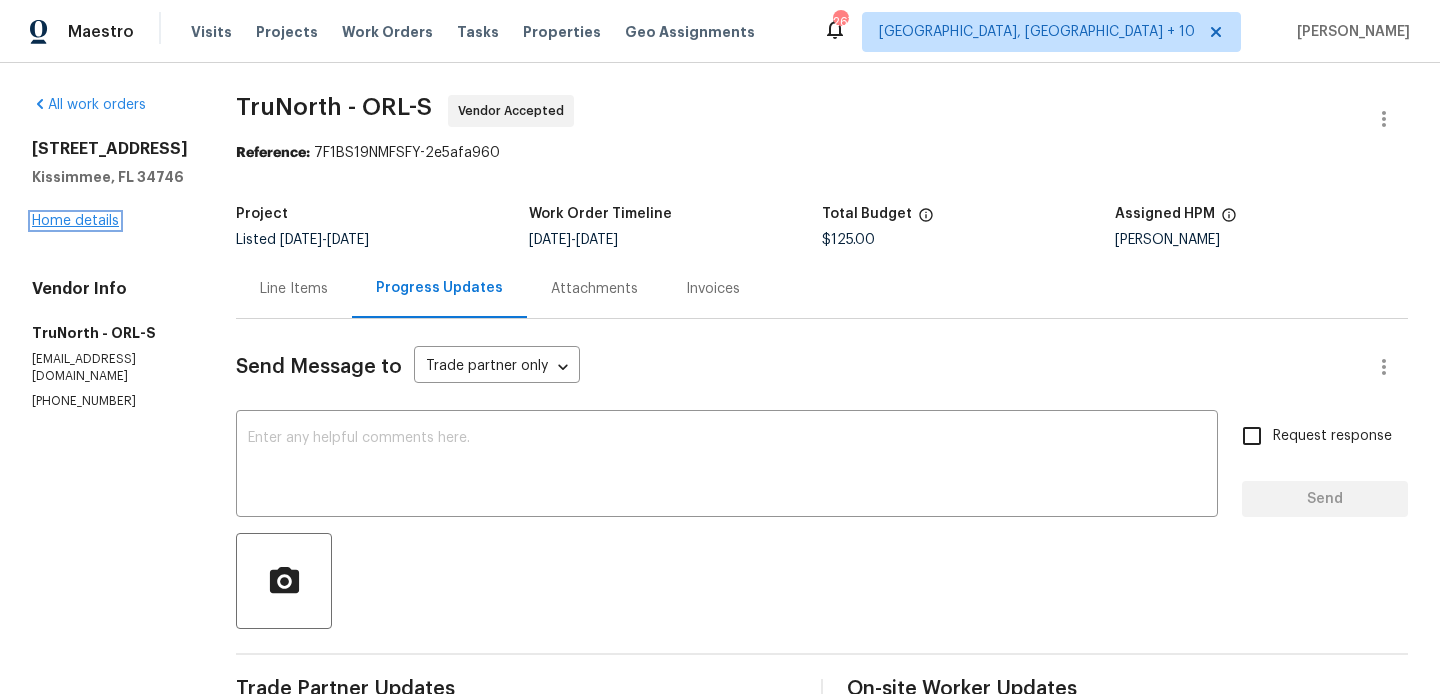 click on "Home details" at bounding box center (75, 221) 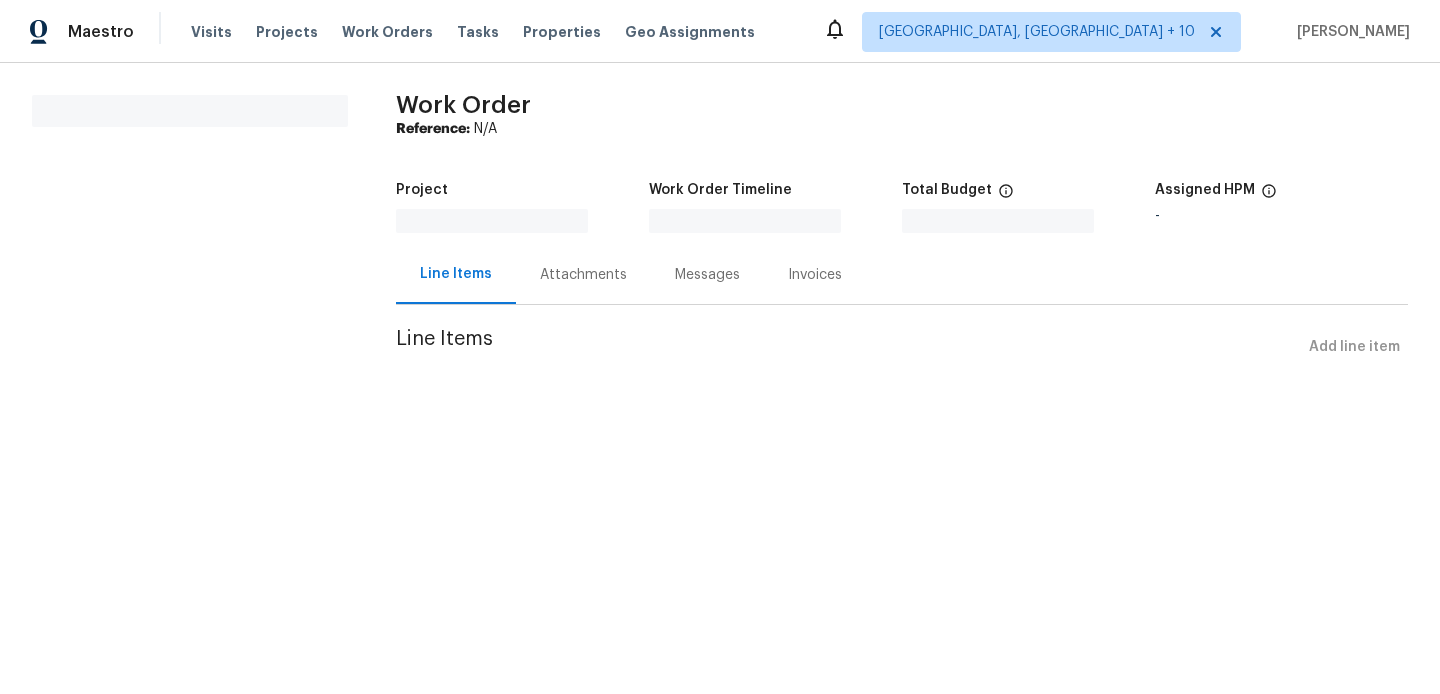 scroll, scrollTop: 0, scrollLeft: 0, axis: both 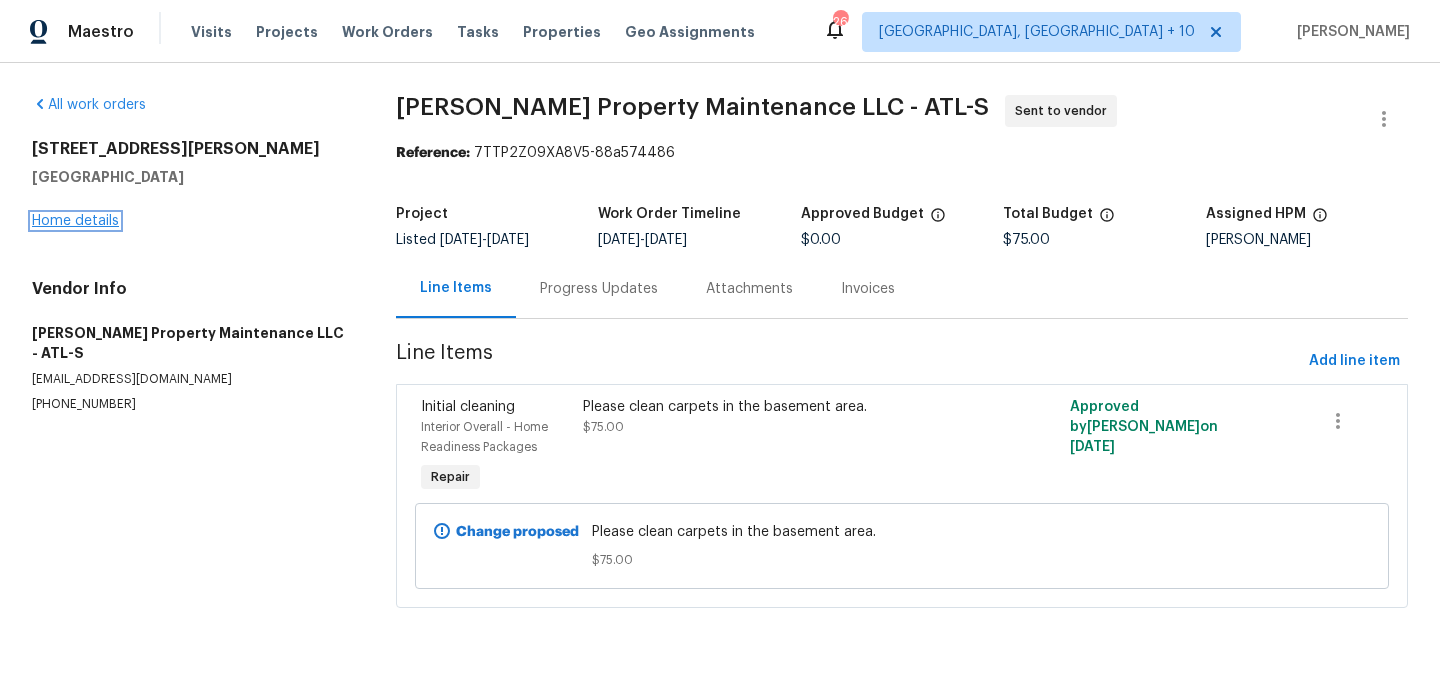 click on "Home details" at bounding box center [75, 221] 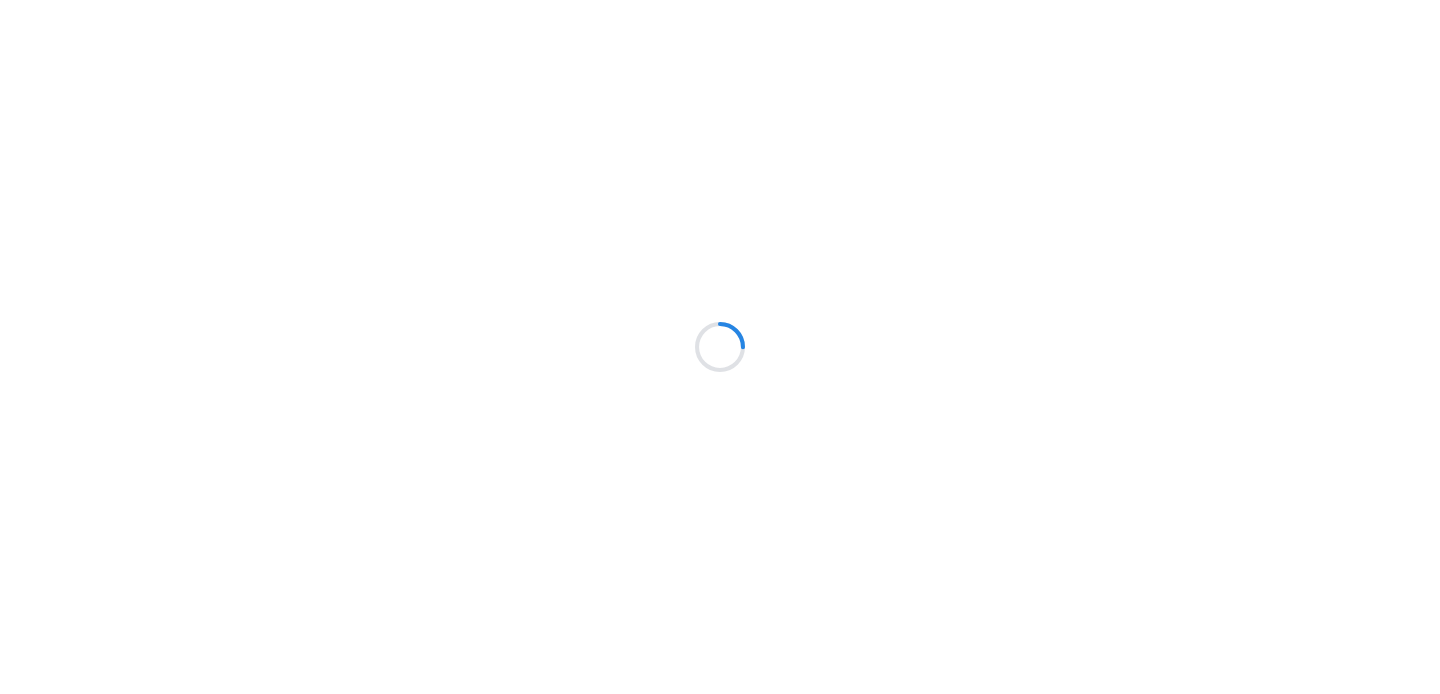 scroll, scrollTop: 0, scrollLeft: 0, axis: both 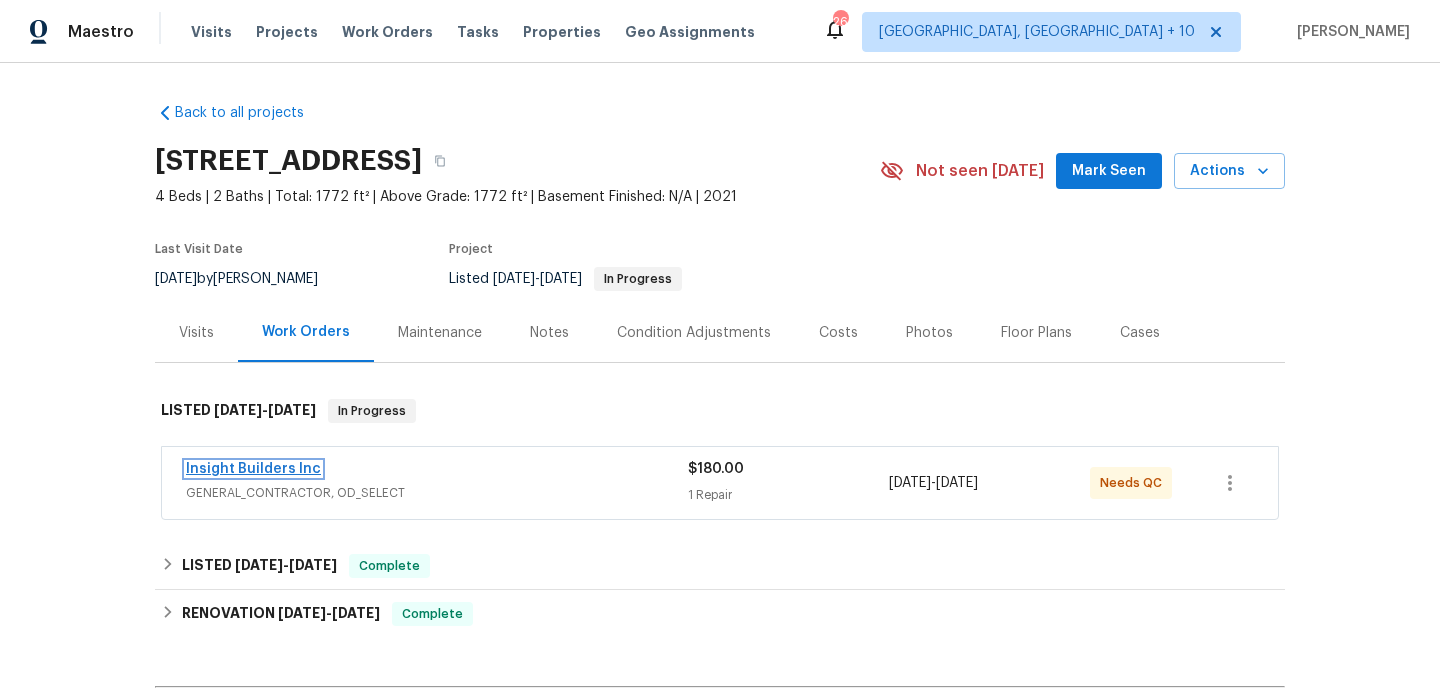 click on "Insight Builders Inc" at bounding box center (253, 469) 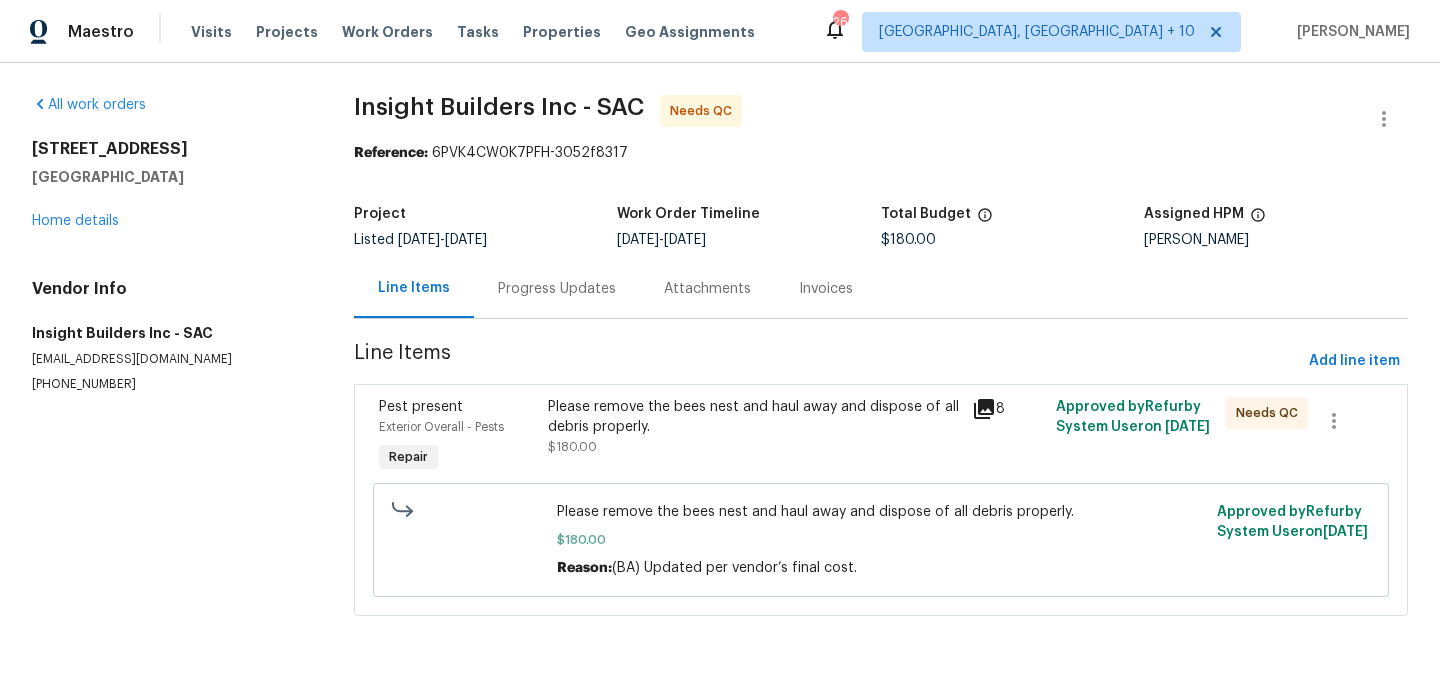 click on "Please remove the bees nest and haul away and dispose of all debris properly. $180.00" at bounding box center (753, 427) 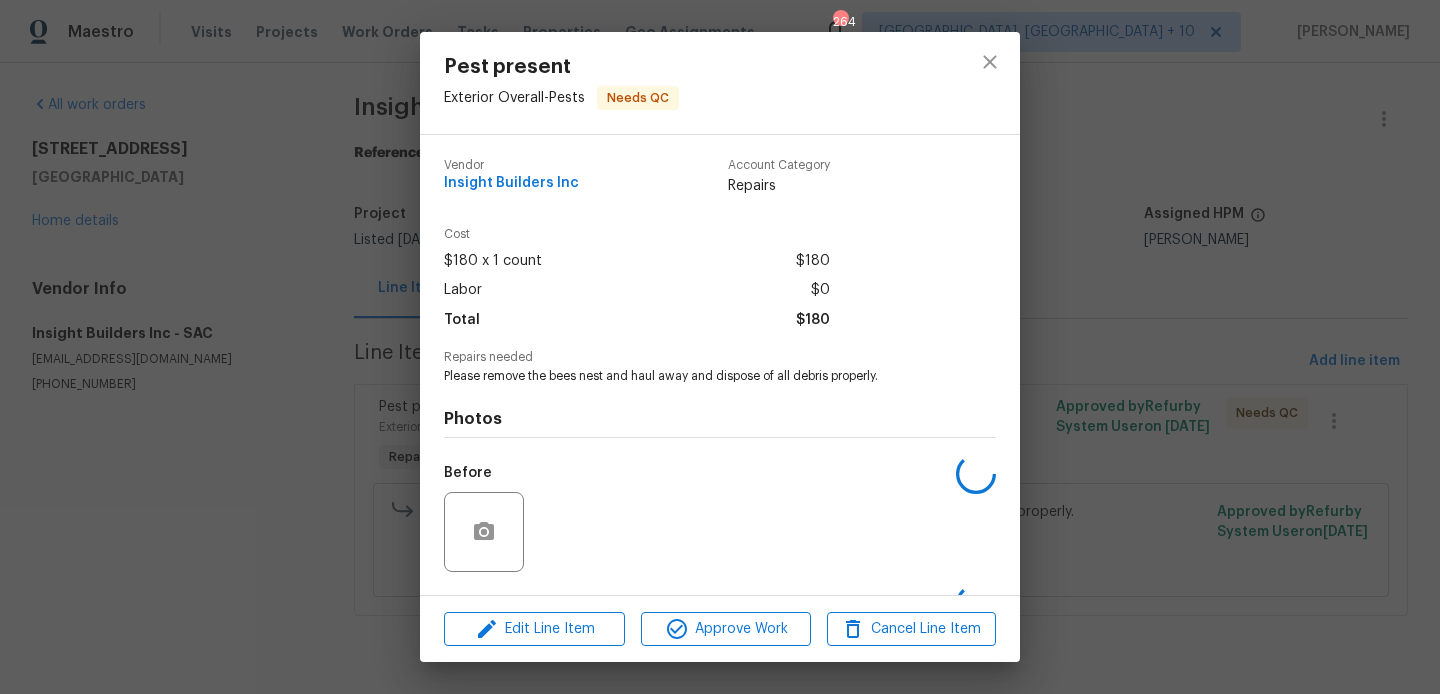 scroll, scrollTop: 127, scrollLeft: 0, axis: vertical 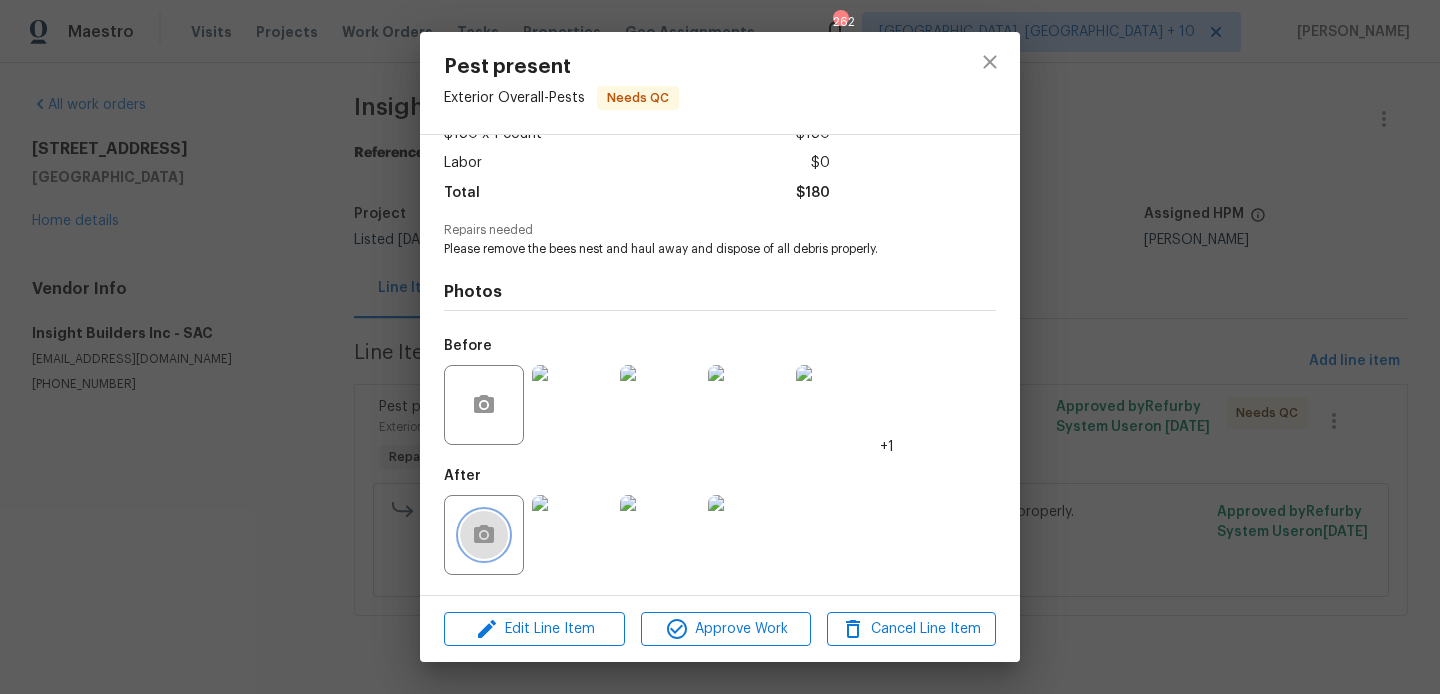 click 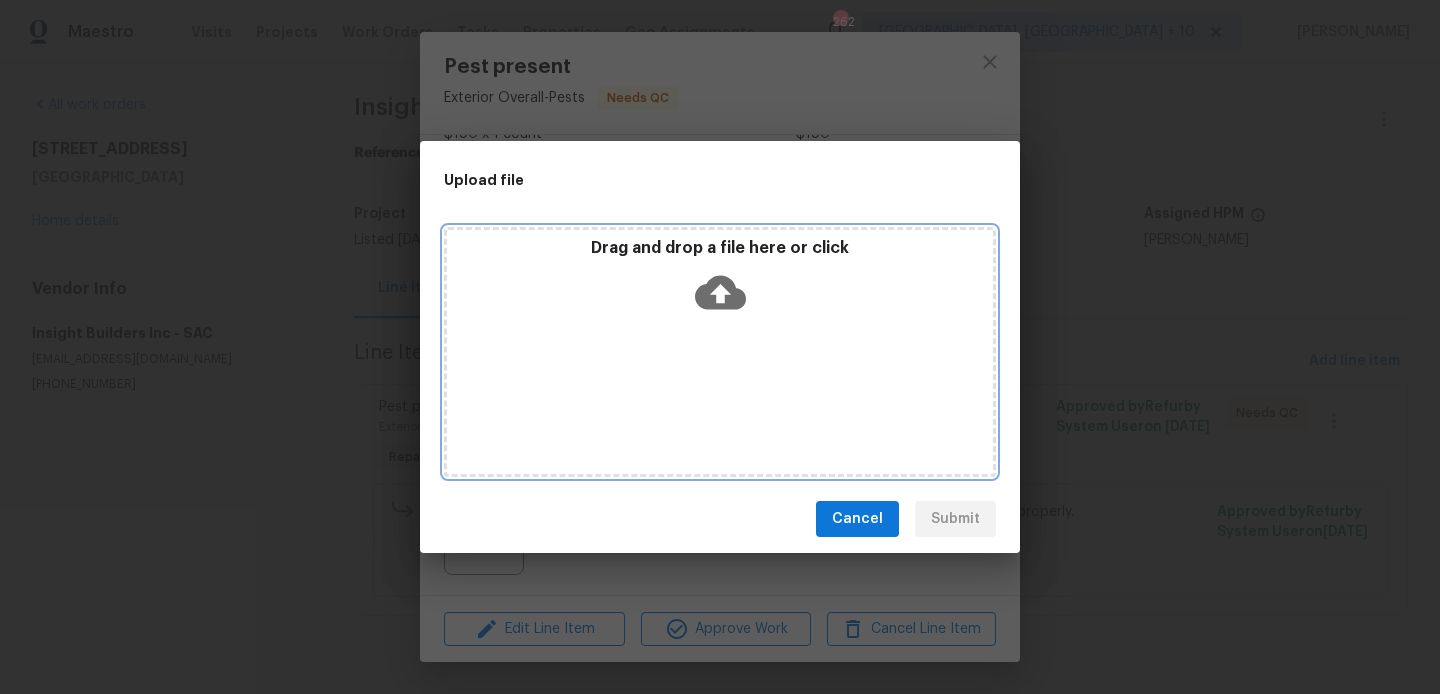 click 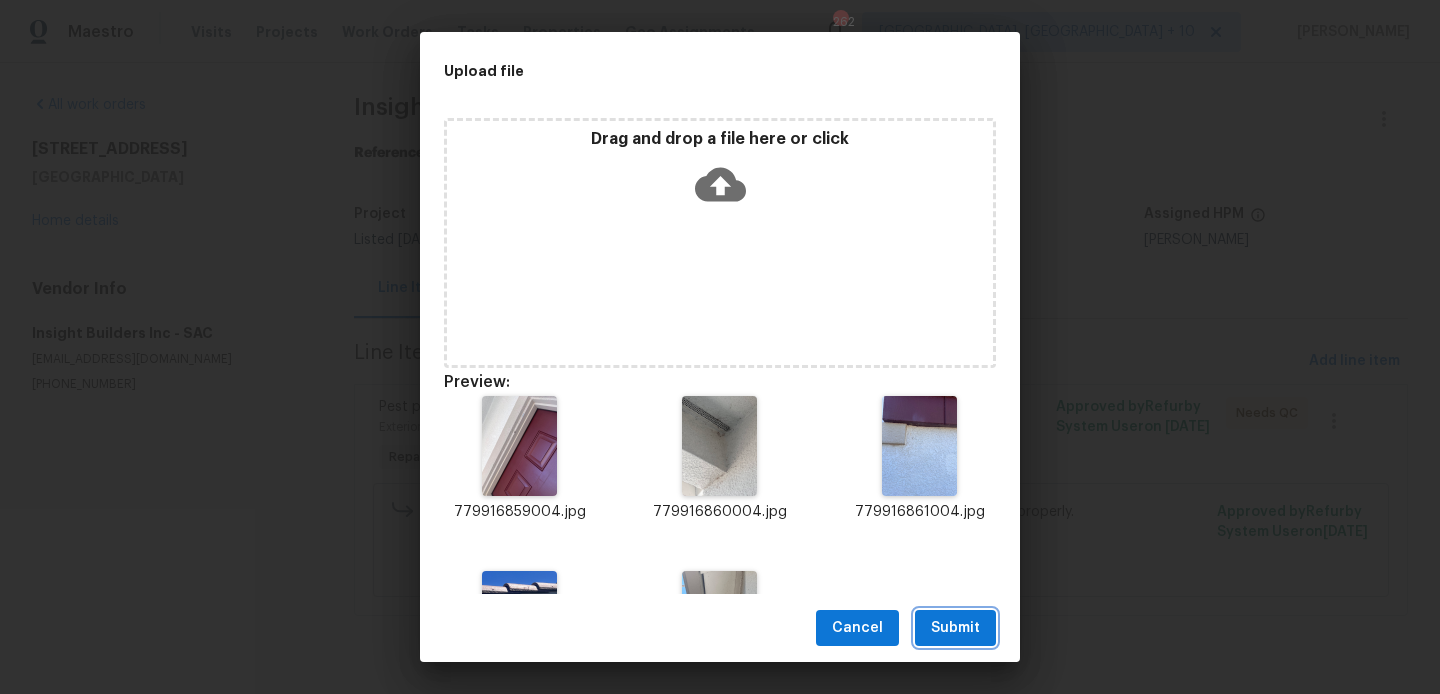 click on "Submit" at bounding box center (955, 628) 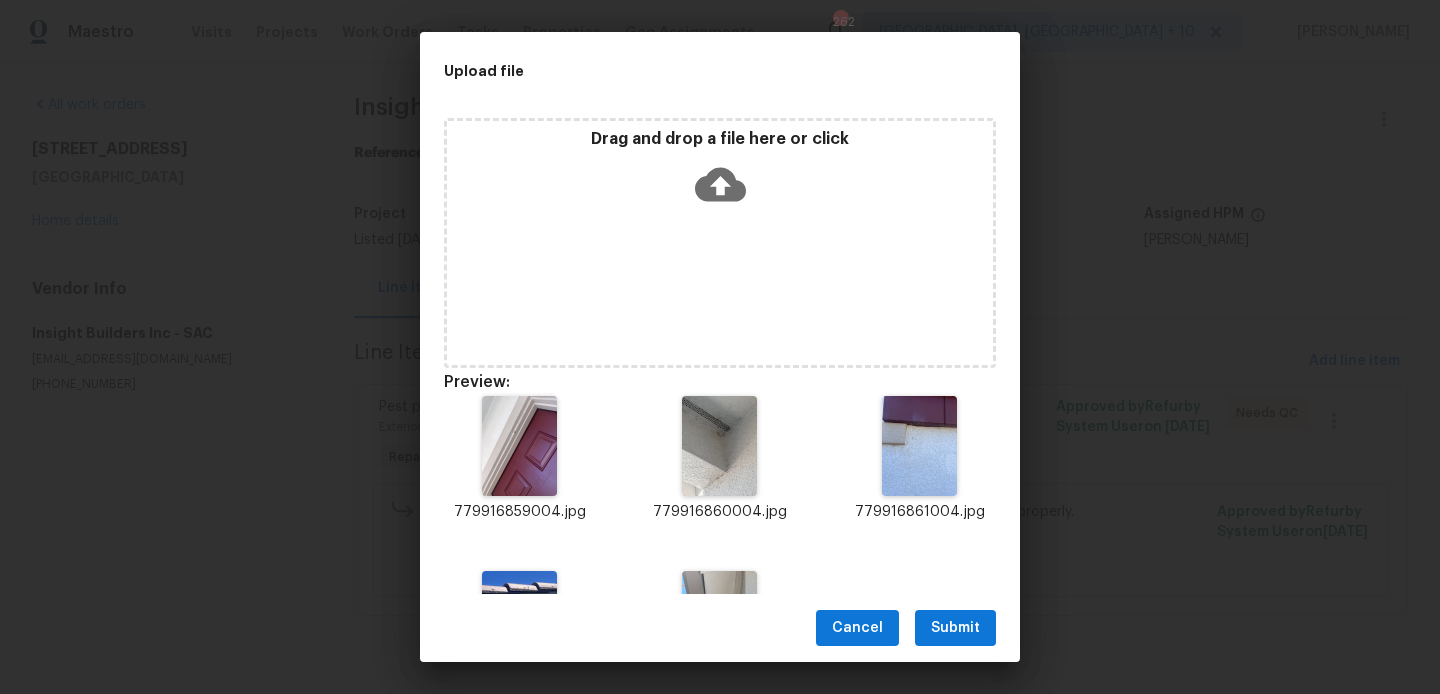 click on "Upload file Drag and drop a file here or click Preview: 779916859004.jpg 779916860004.jpg 779916861004.jpg 779916862004.jpg 779916863004.jpg Cancel Submit" at bounding box center [720, 347] 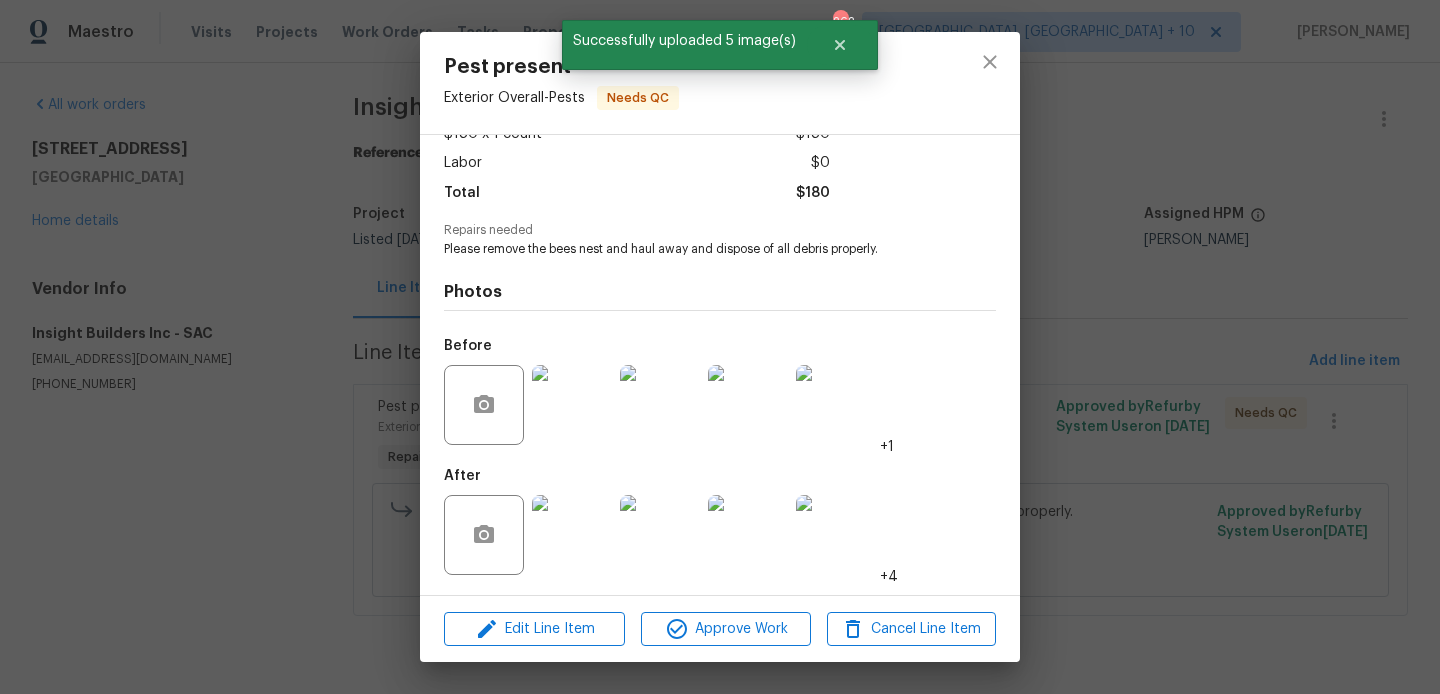 click on "Pest present Exterior Overall  -  Pests Needs QC Vendor Insight Builders Inc Account Category Repairs Cost $180 x 1 count $180 Labor $0 Total $180 Repairs needed Please remove the bees nest and haul away and dispose of all debris properly. Photos Before  +1 After  +4  Edit Line Item  Approve Work  Cancel Line Item" at bounding box center (720, 347) 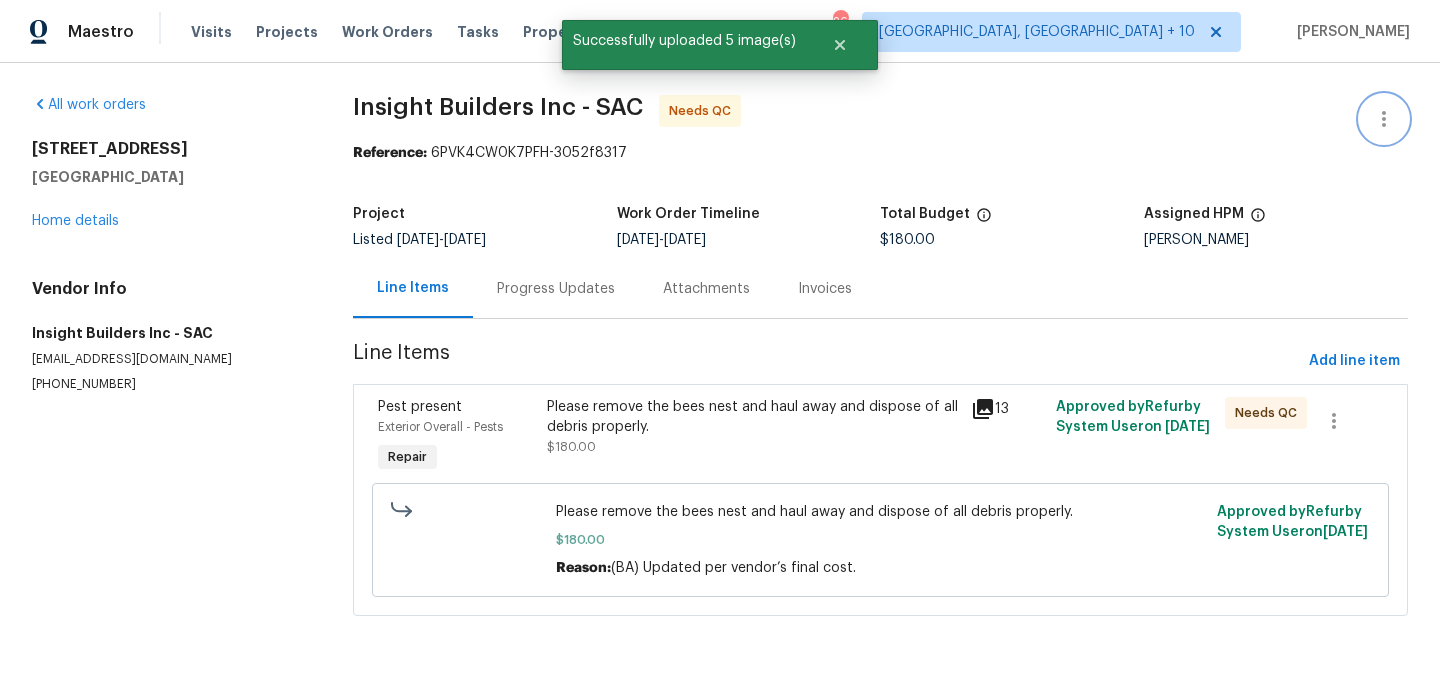 click 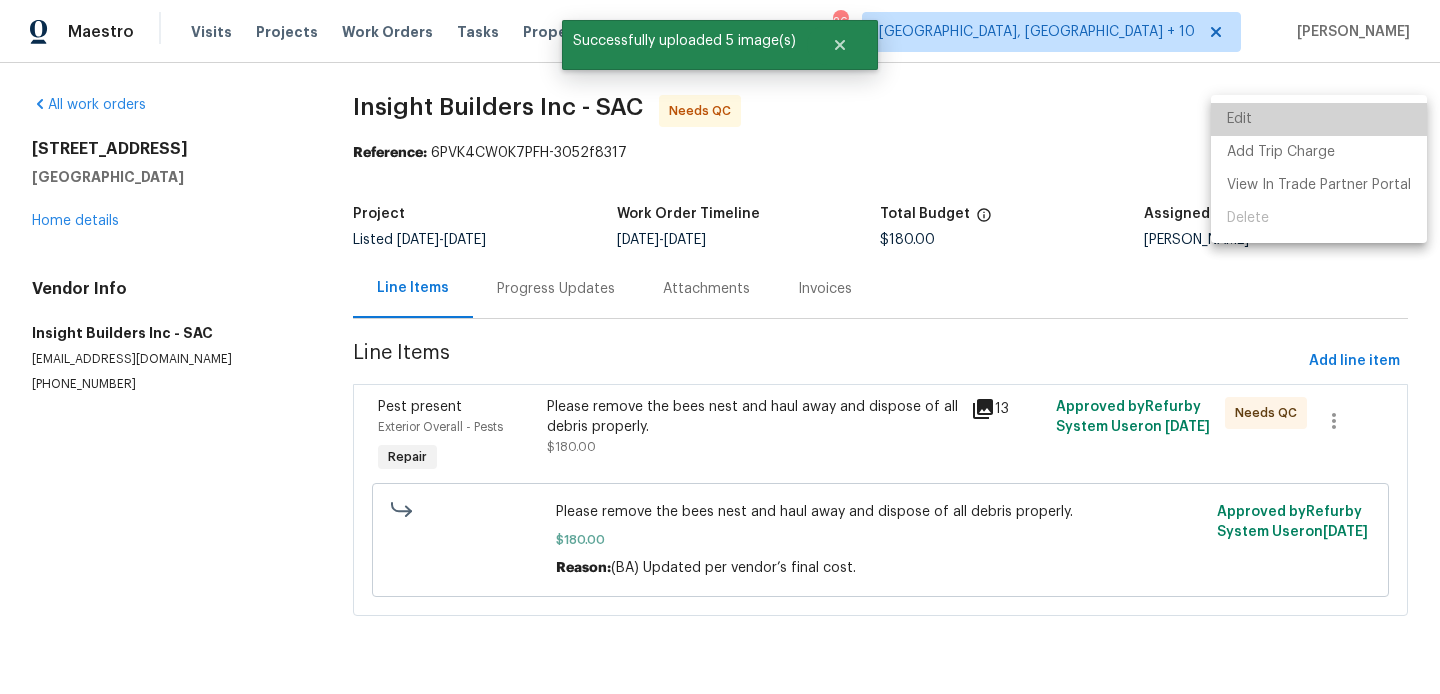 click on "Edit" at bounding box center (1319, 119) 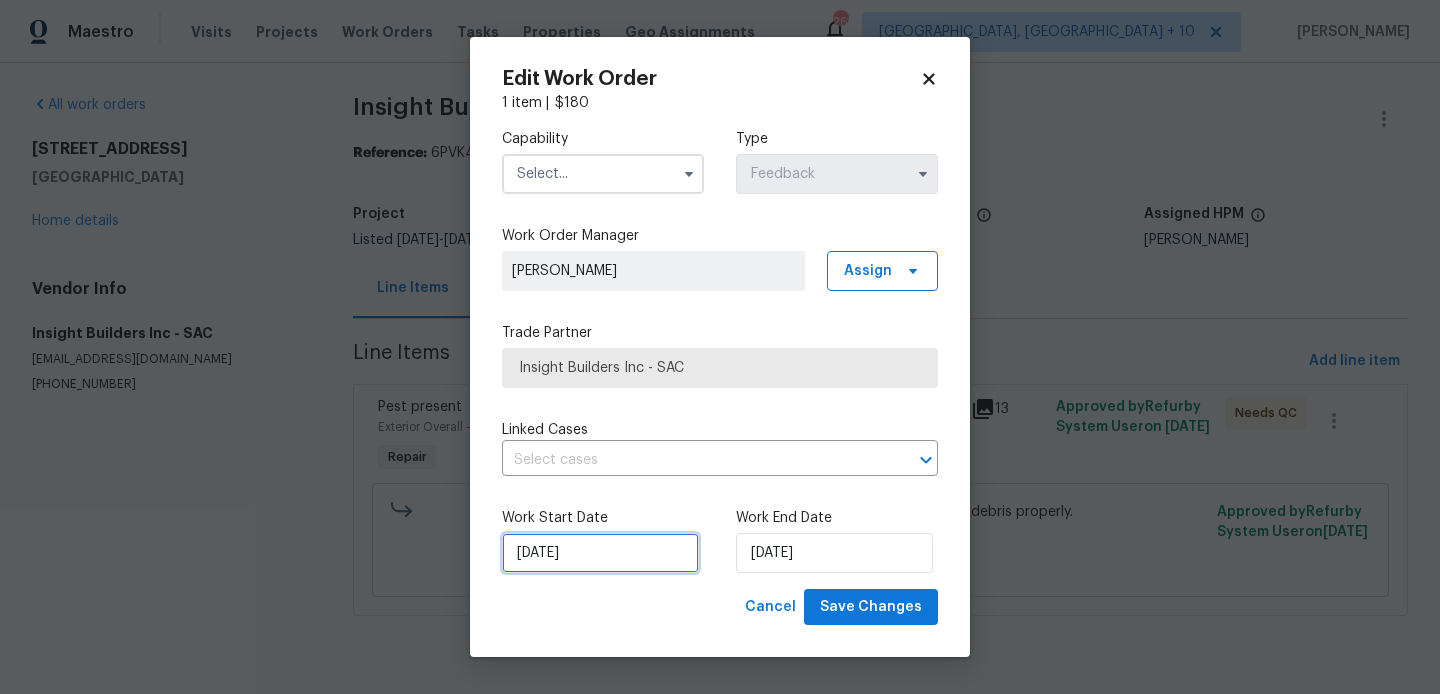 click on "16/07/2025" at bounding box center (600, 553) 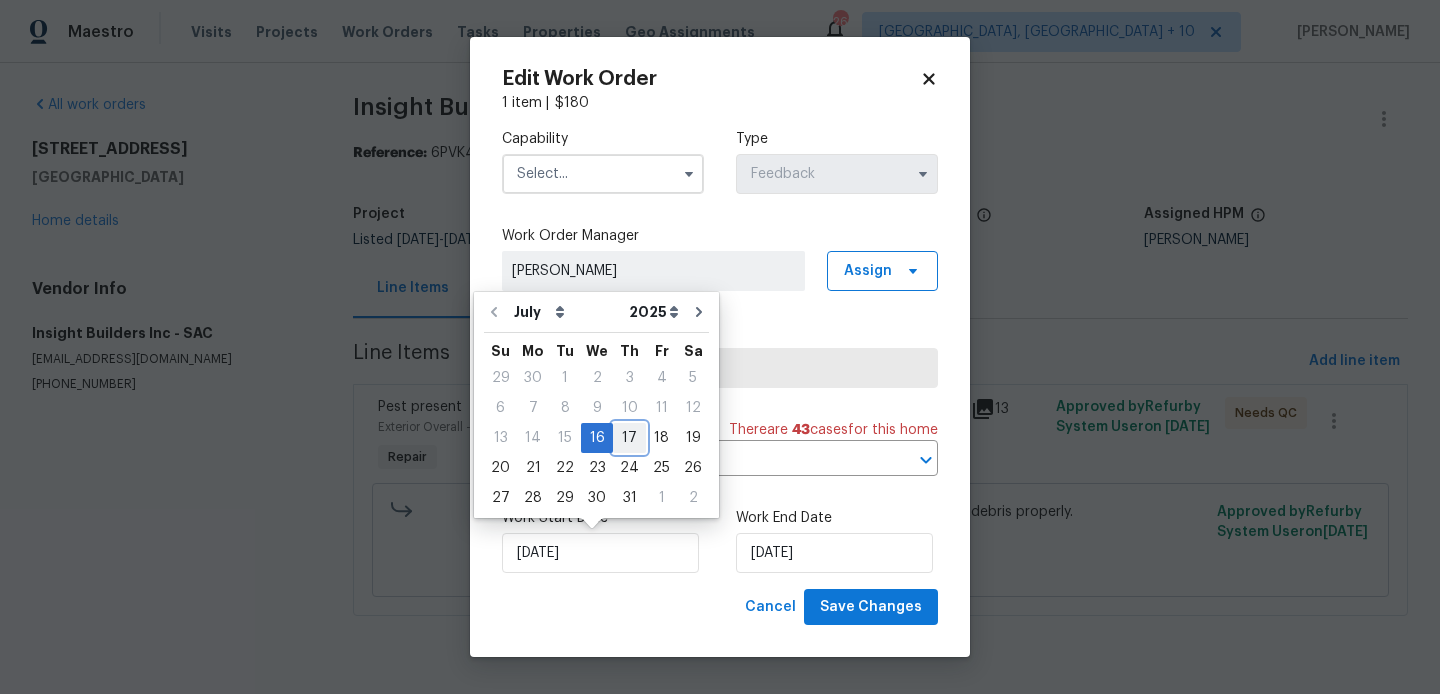 click on "17" at bounding box center (629, 438) 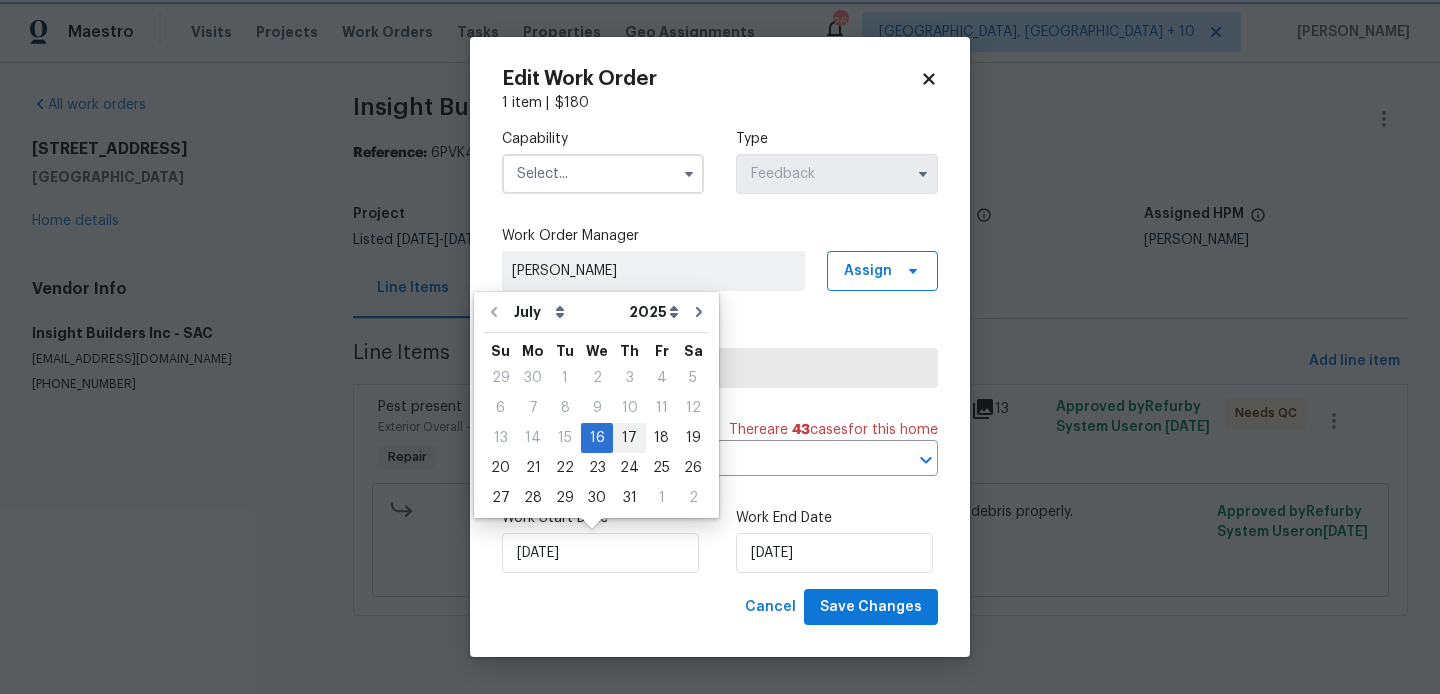 type on "17/07/2025" 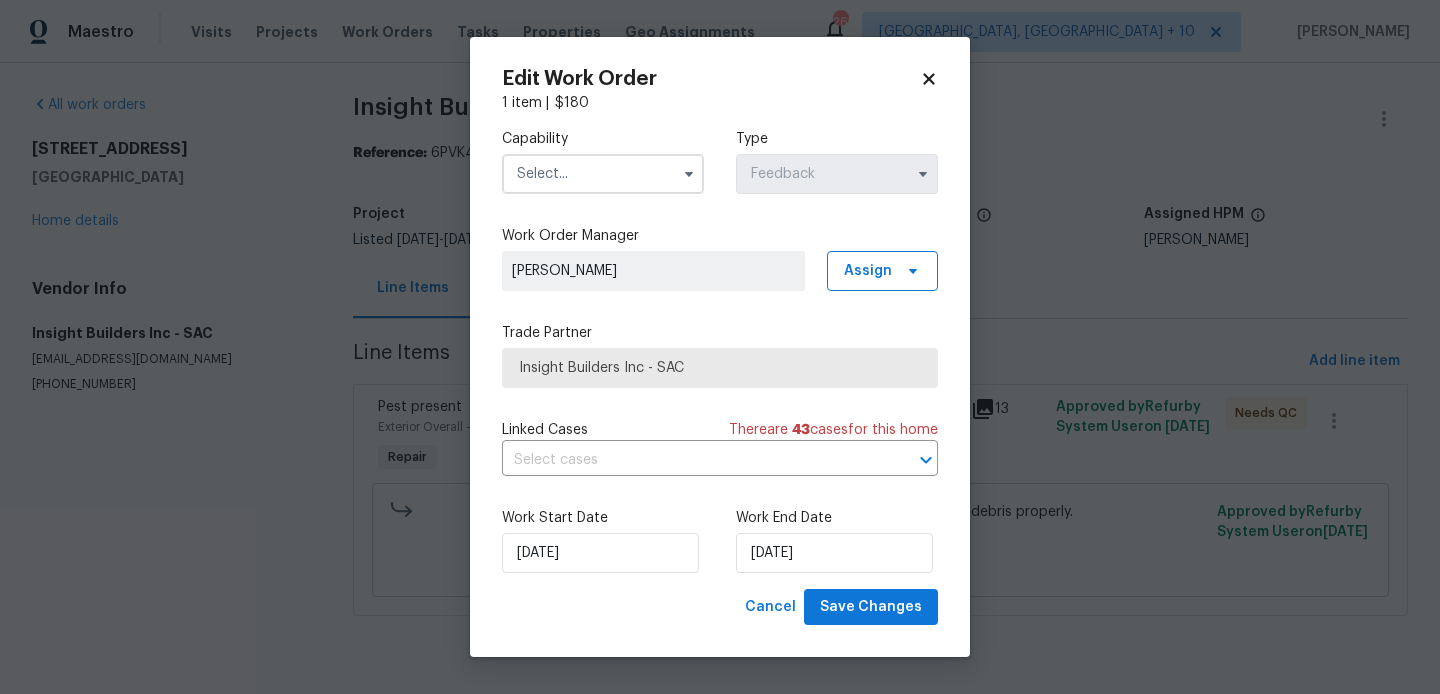 click at bounding box center [603, 174] 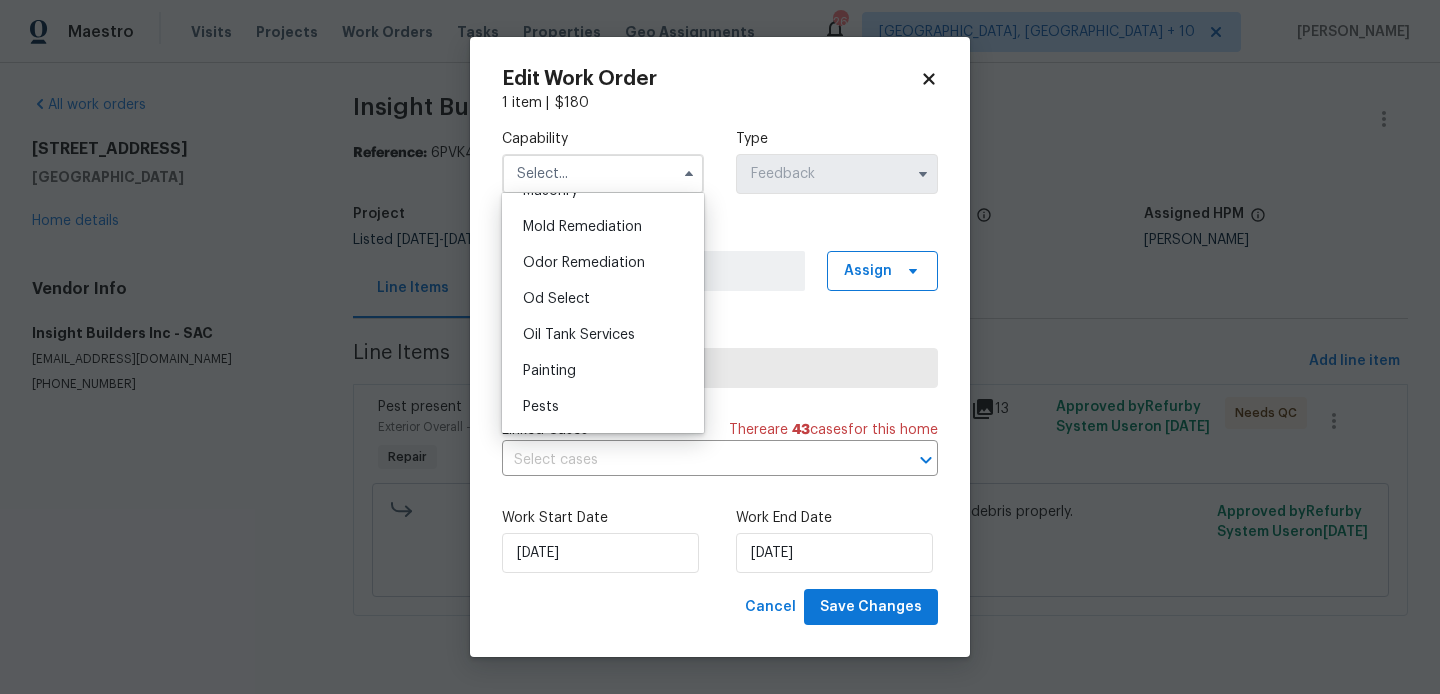 scroll, scrollTop: 1567, scrollLeft: 0, axis: vertical 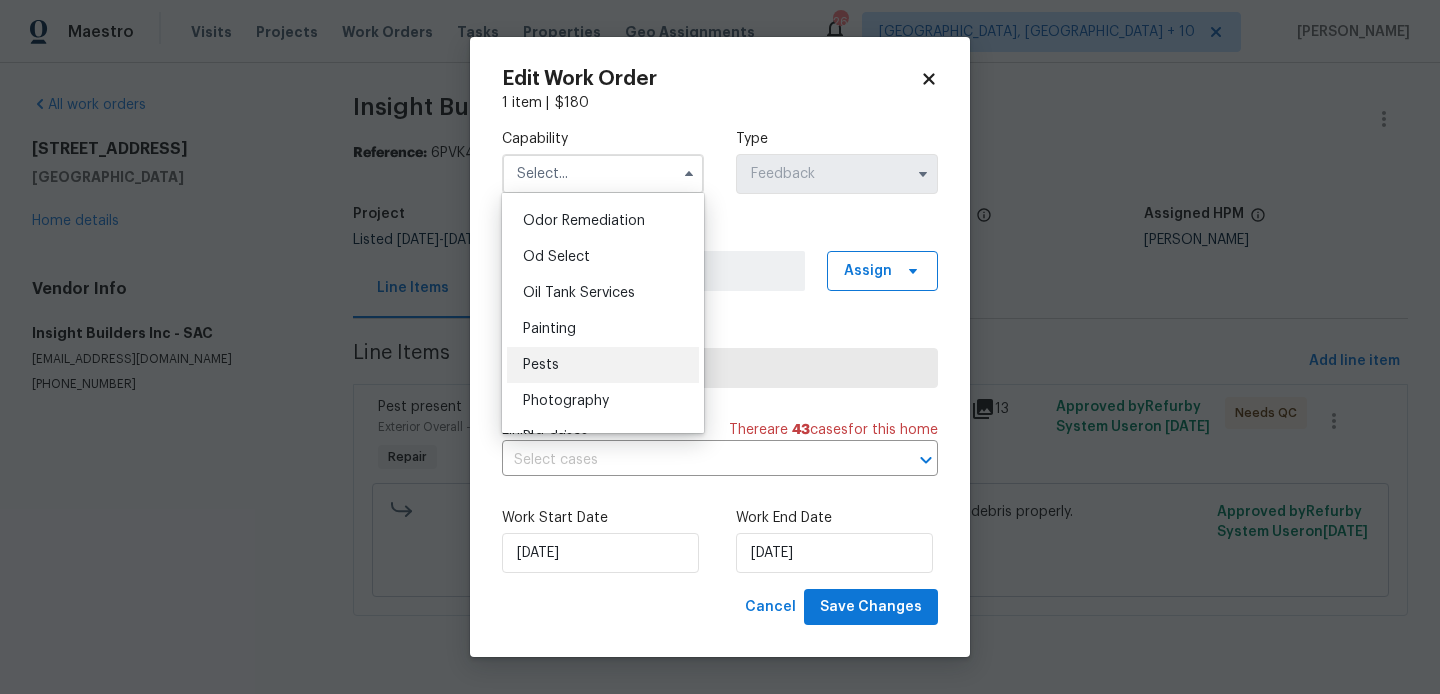 click on "Pests" at bounding box center (603, 365) 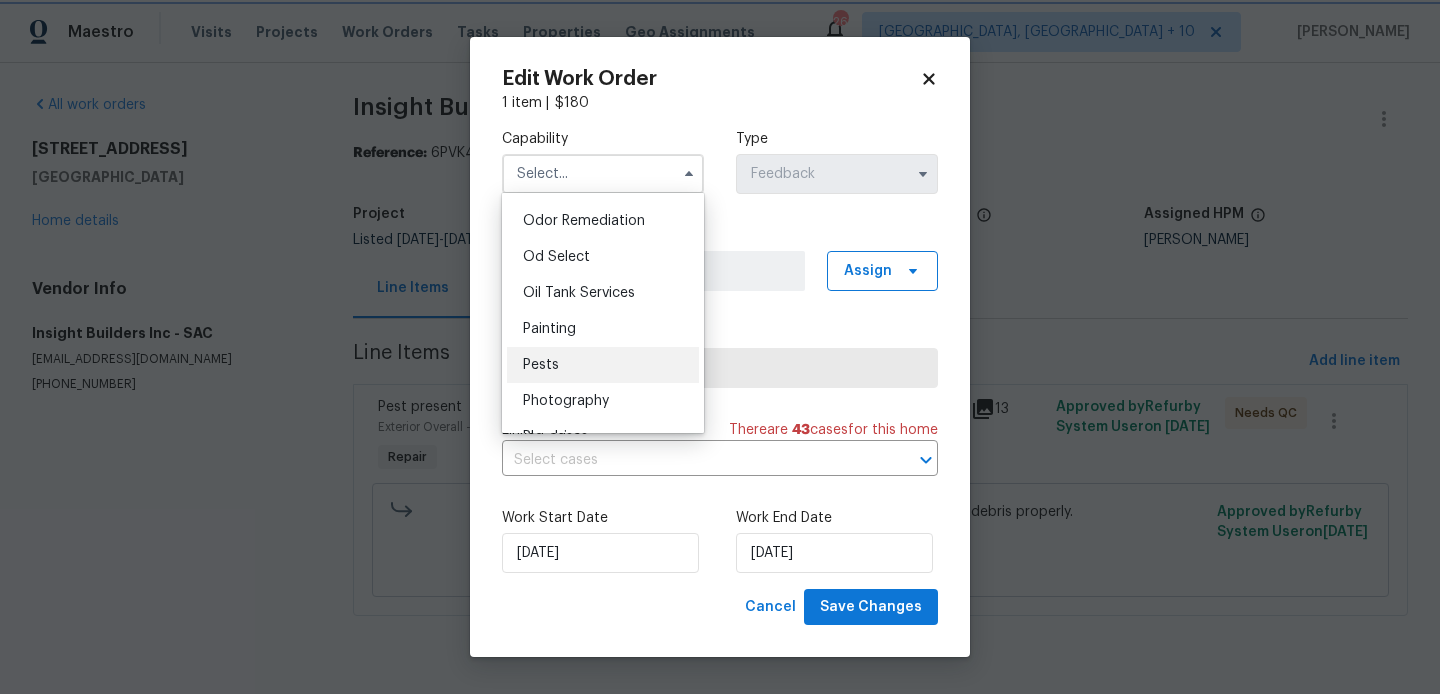 type on "Pests" 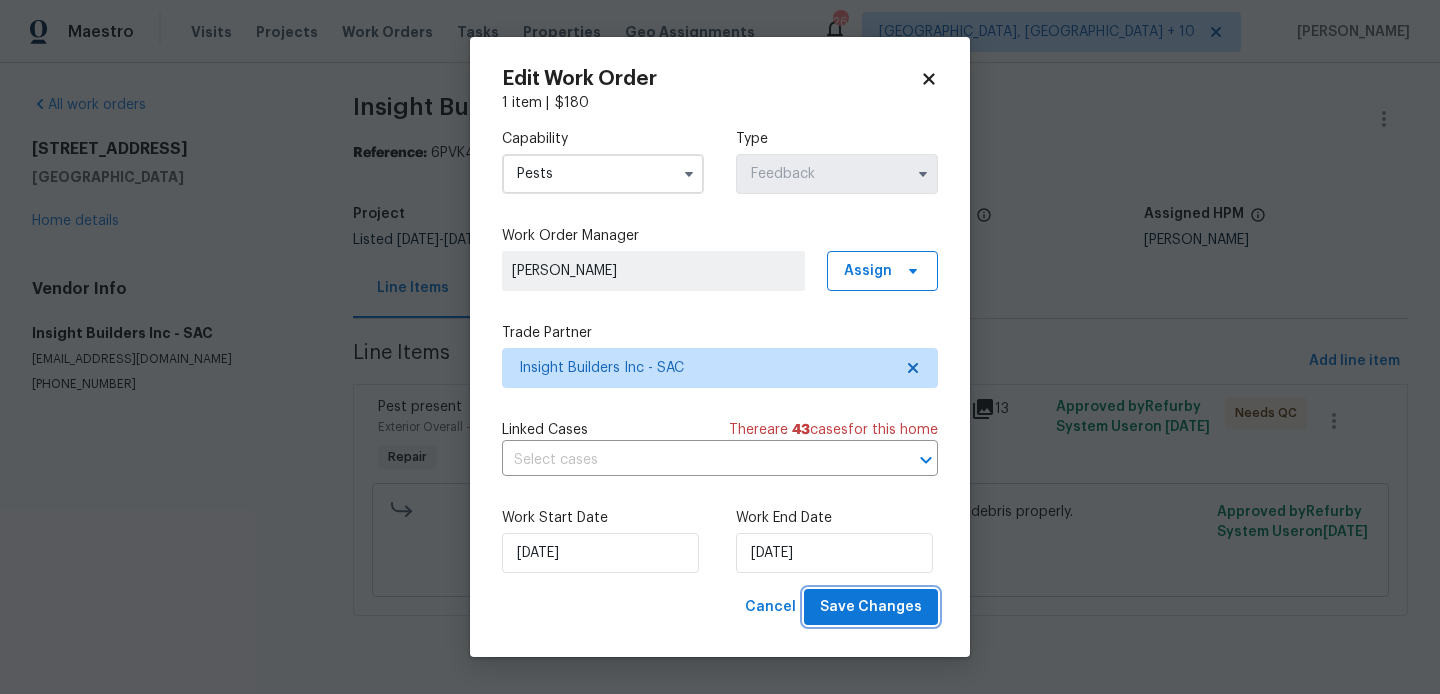 click on "Save Changes" at bounding box center [871, 607] 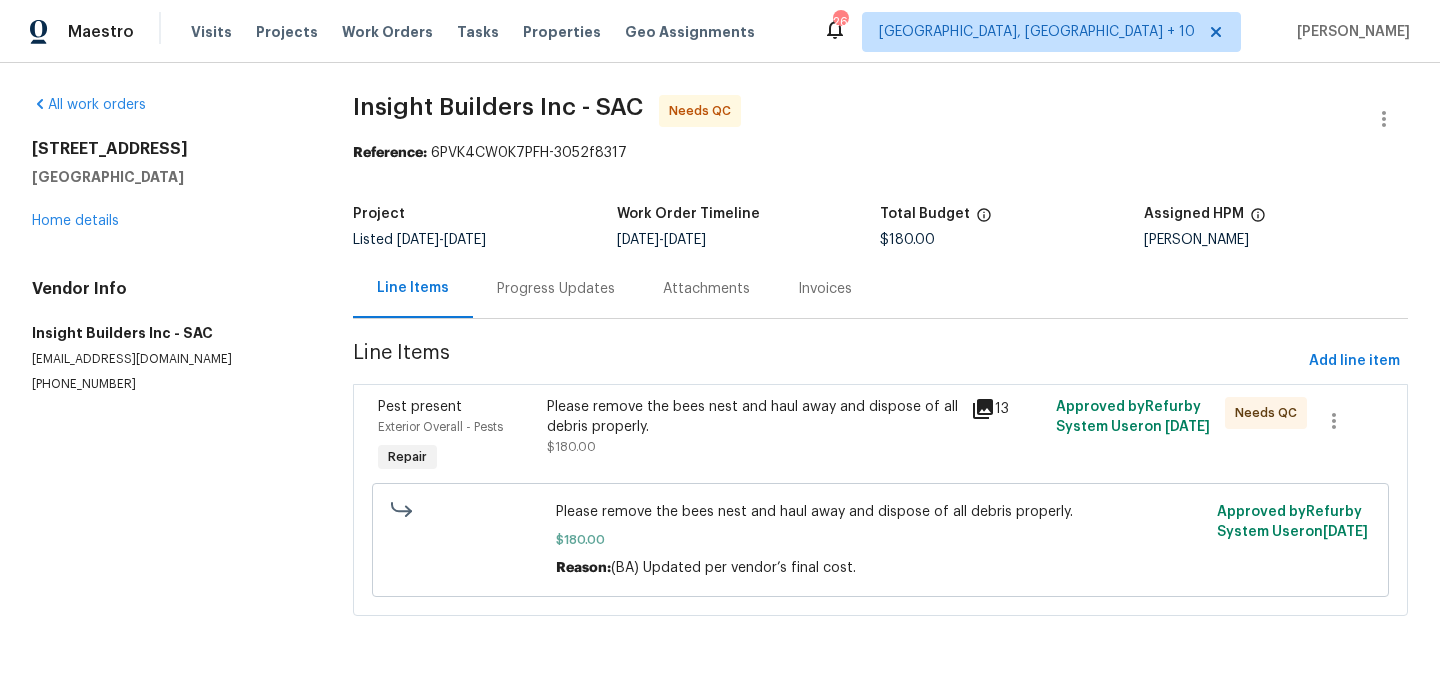 scroll, scrollTop: 0, scrollLeft: 0, axis: both 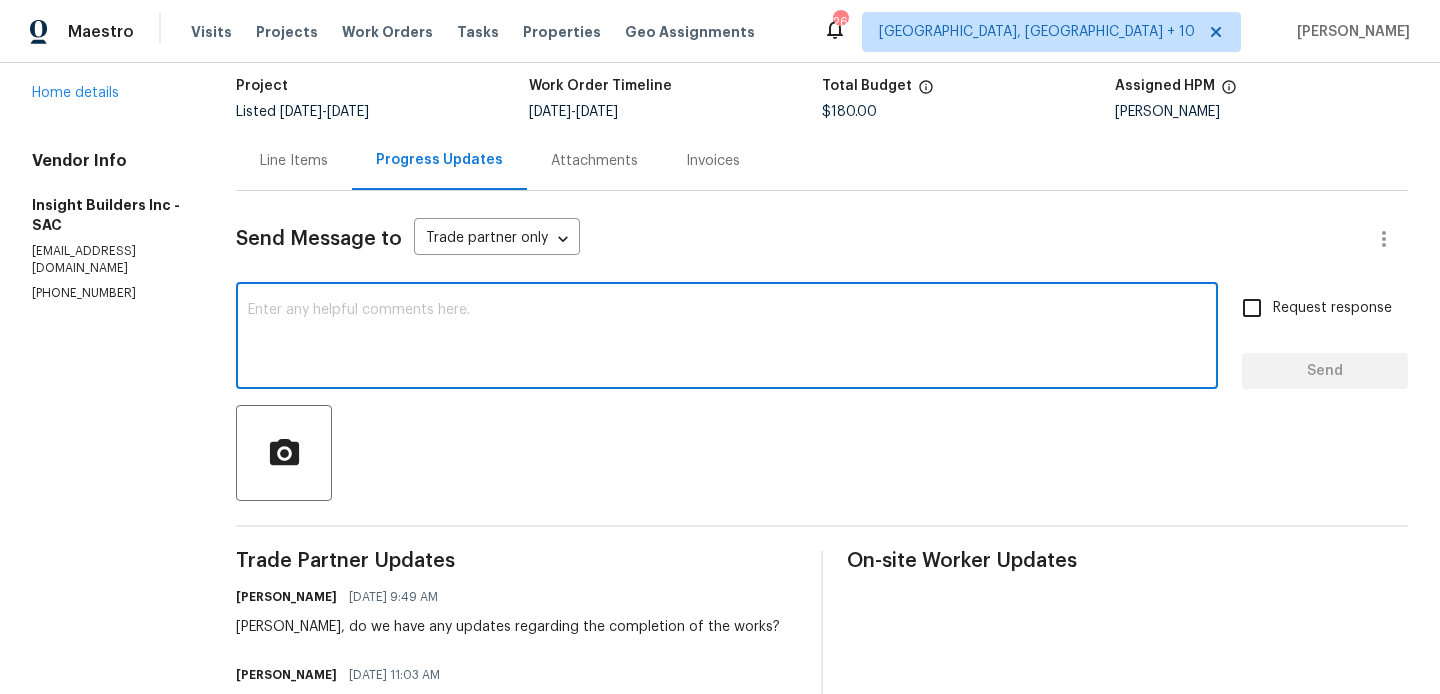 click at bounding box center [727, 338] 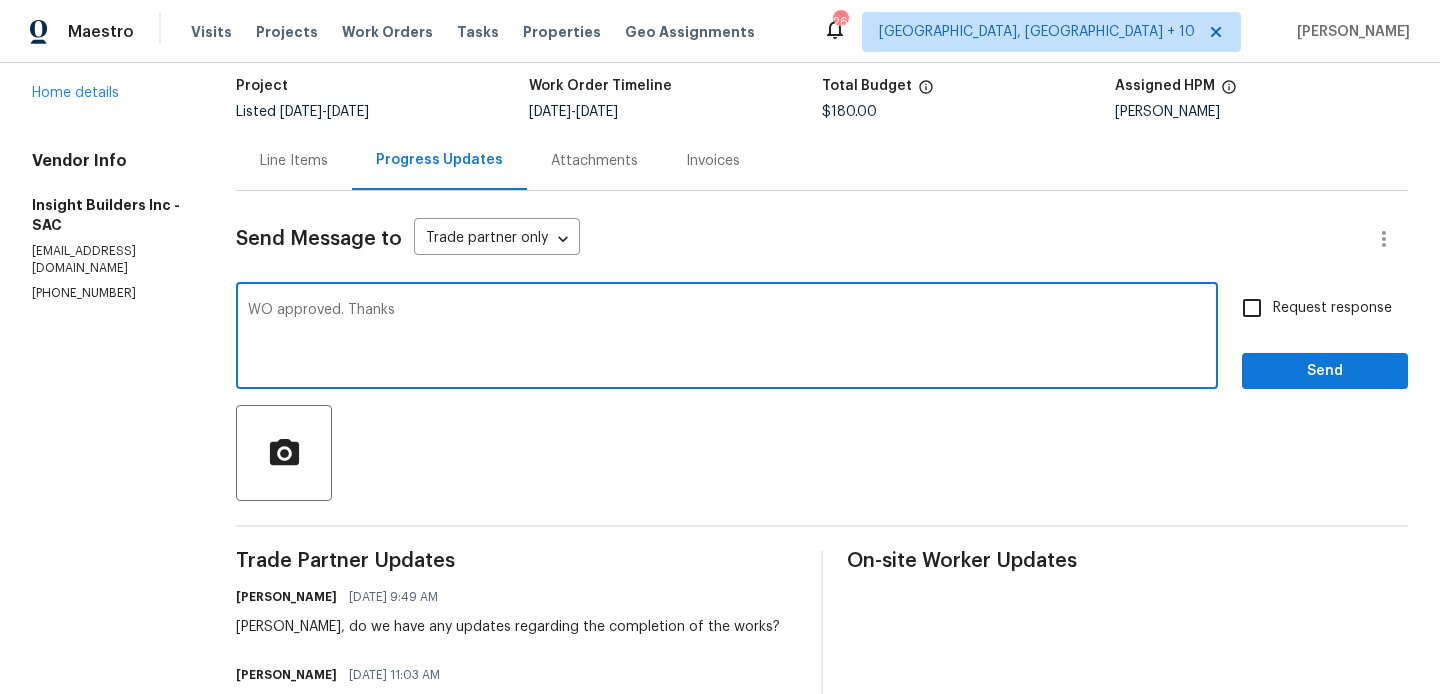 type on "WO approved. Thanks" 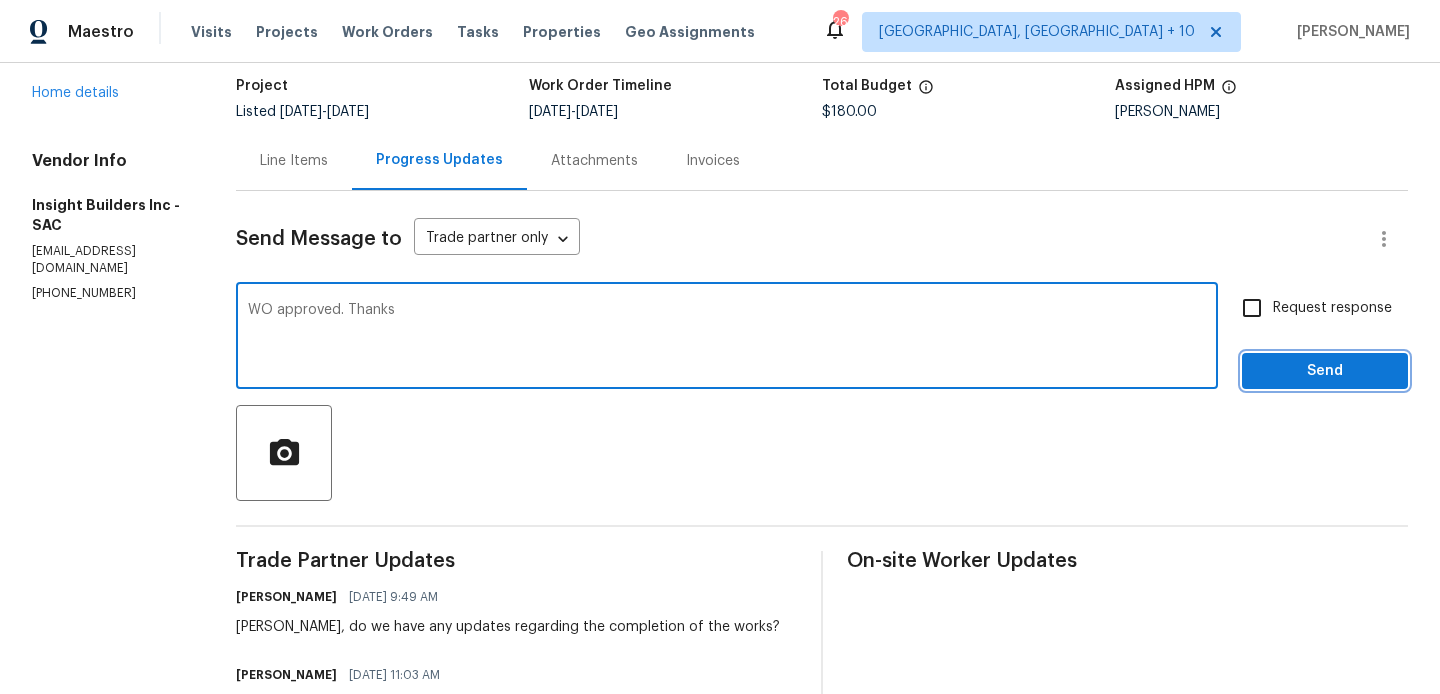 click on "Send" at bounding box center (1325, 371) 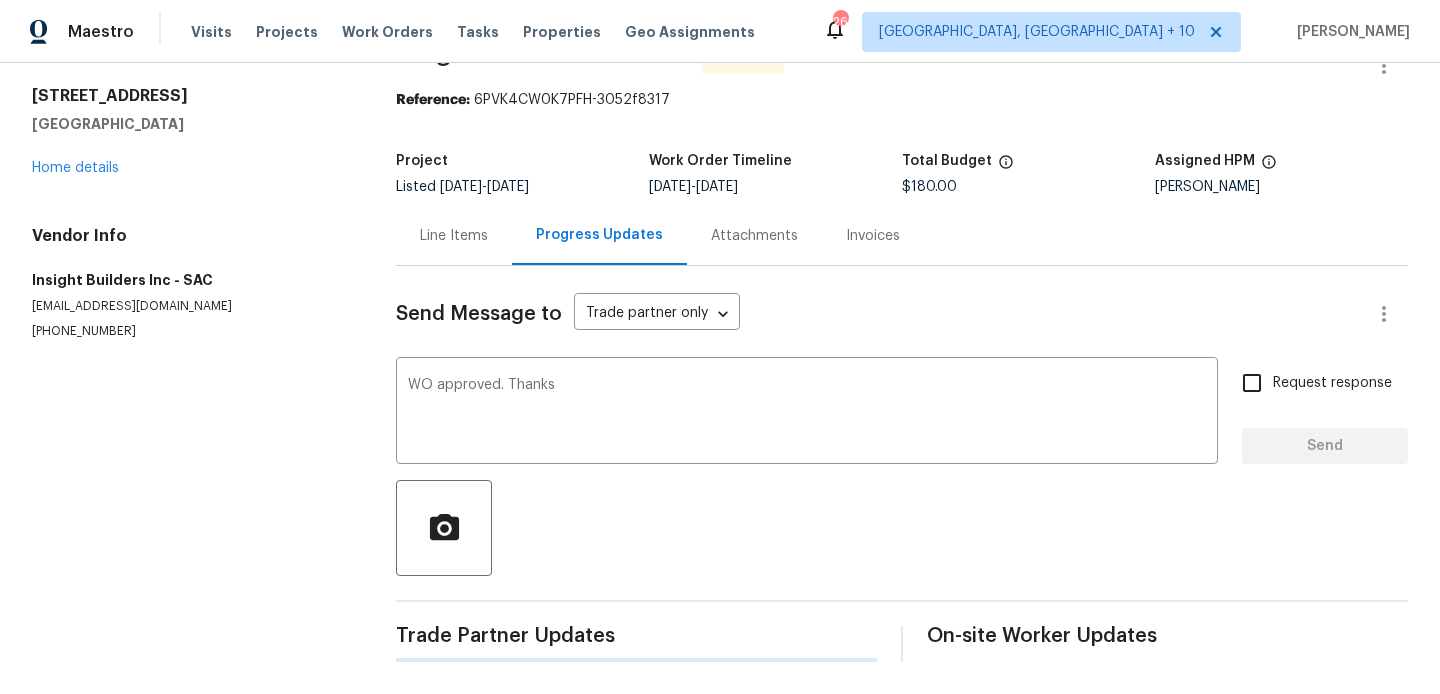 type 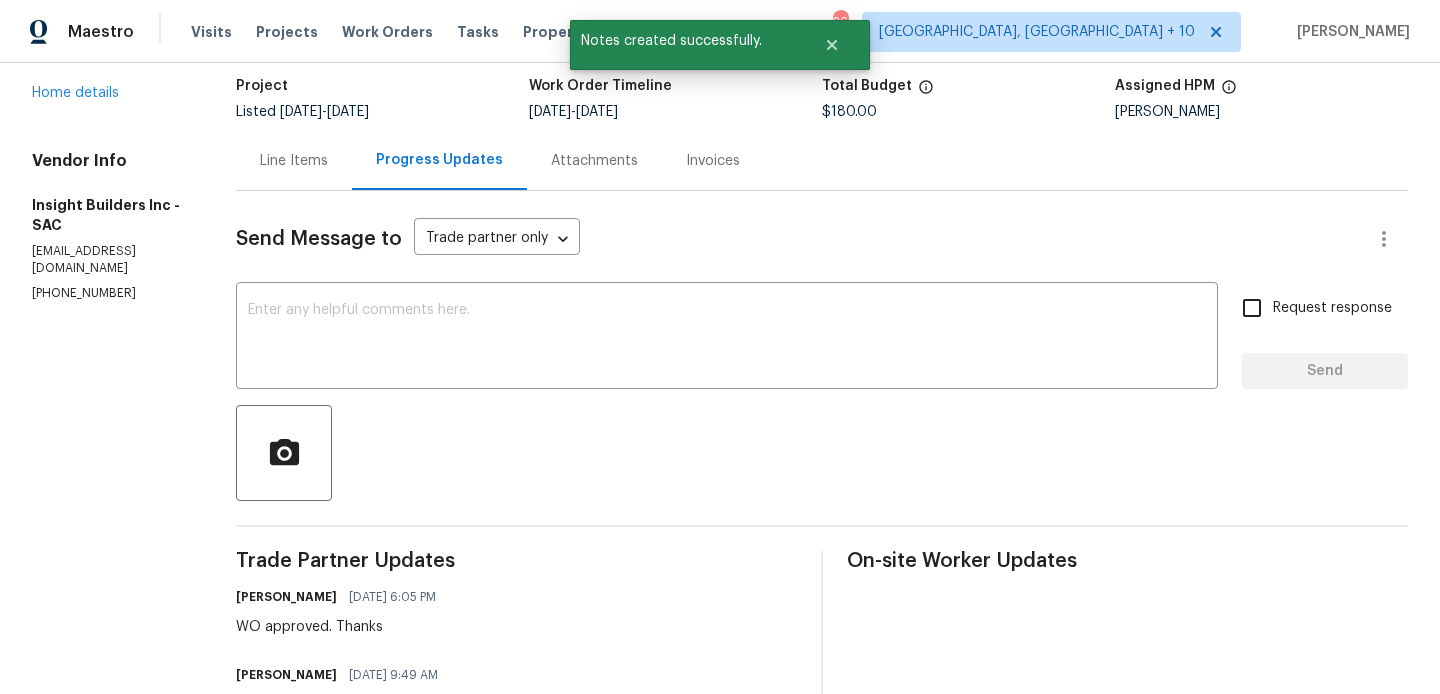 scroll, scrollTop: 0, scrollLeft: 0, axis: both 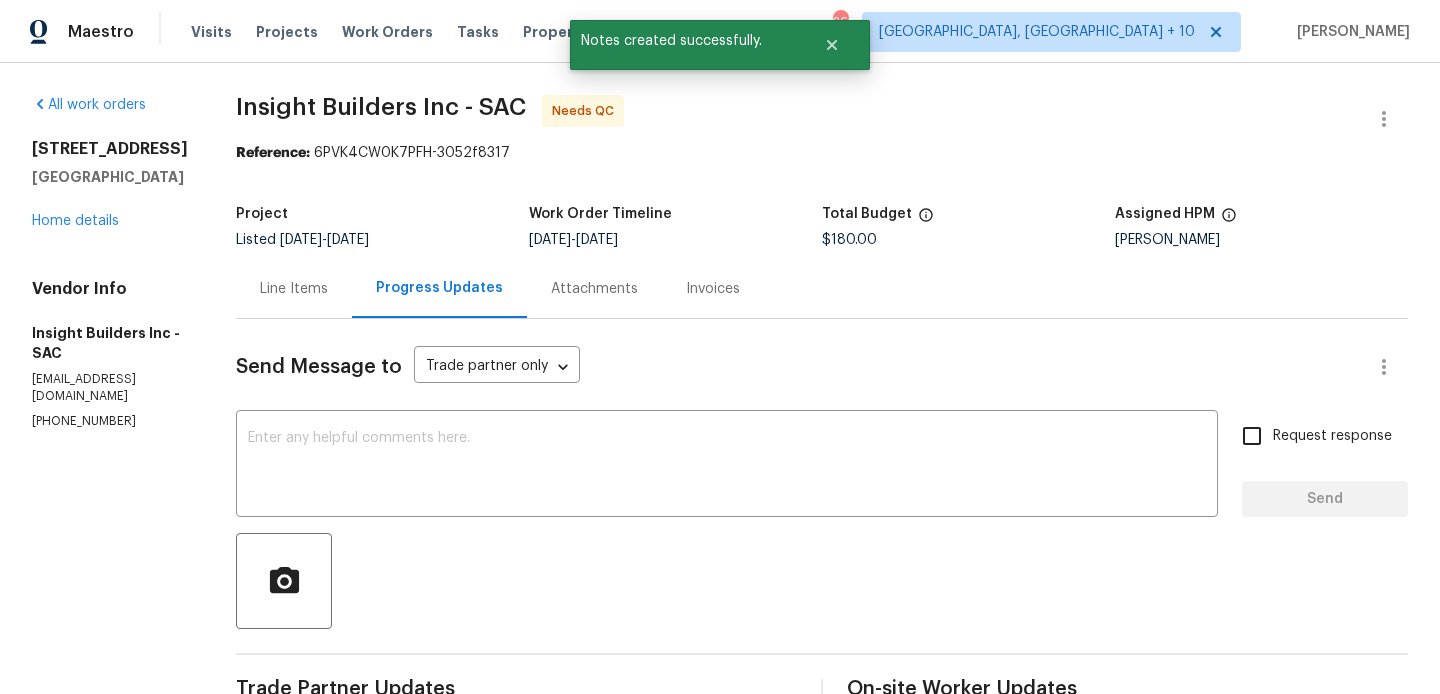 click on "Line Items" at bounding box center [294, 288] 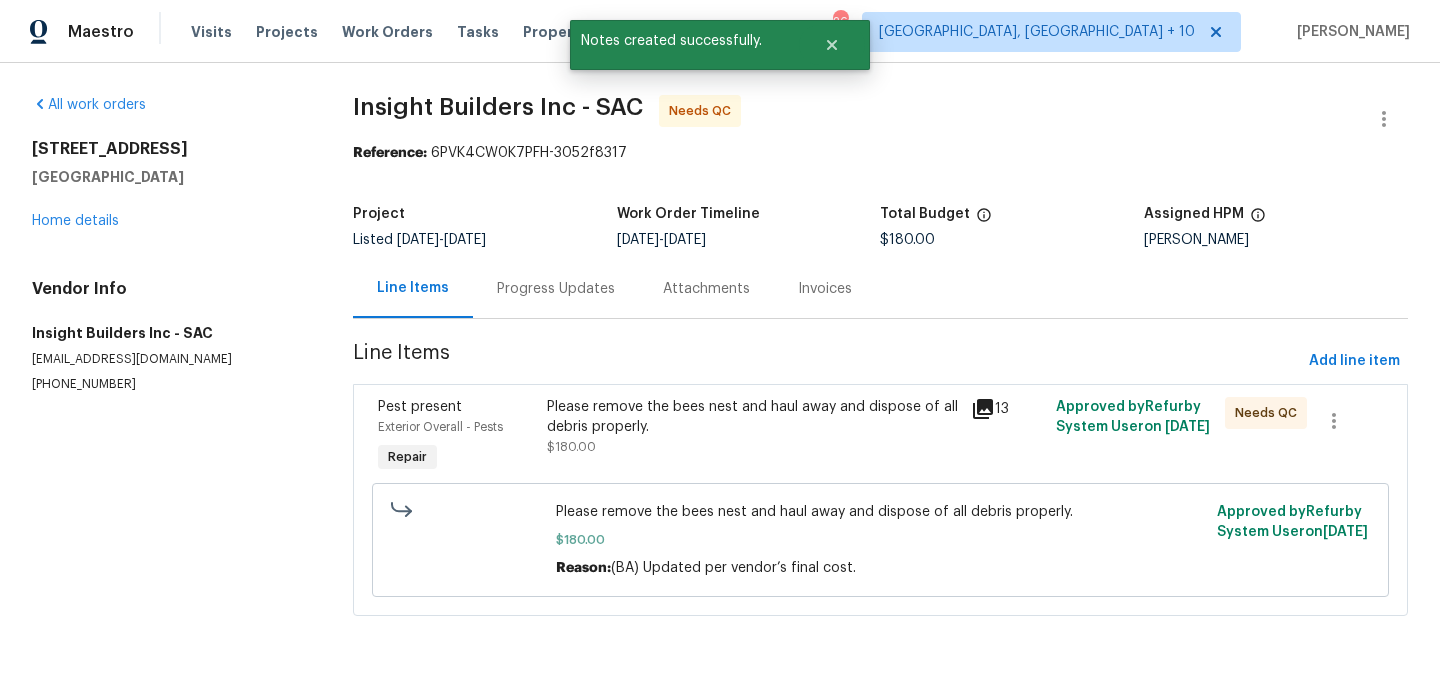 click on "Please remove the bees nest and haul away and dispose of all debris properly." at bounding box center [753, 417] 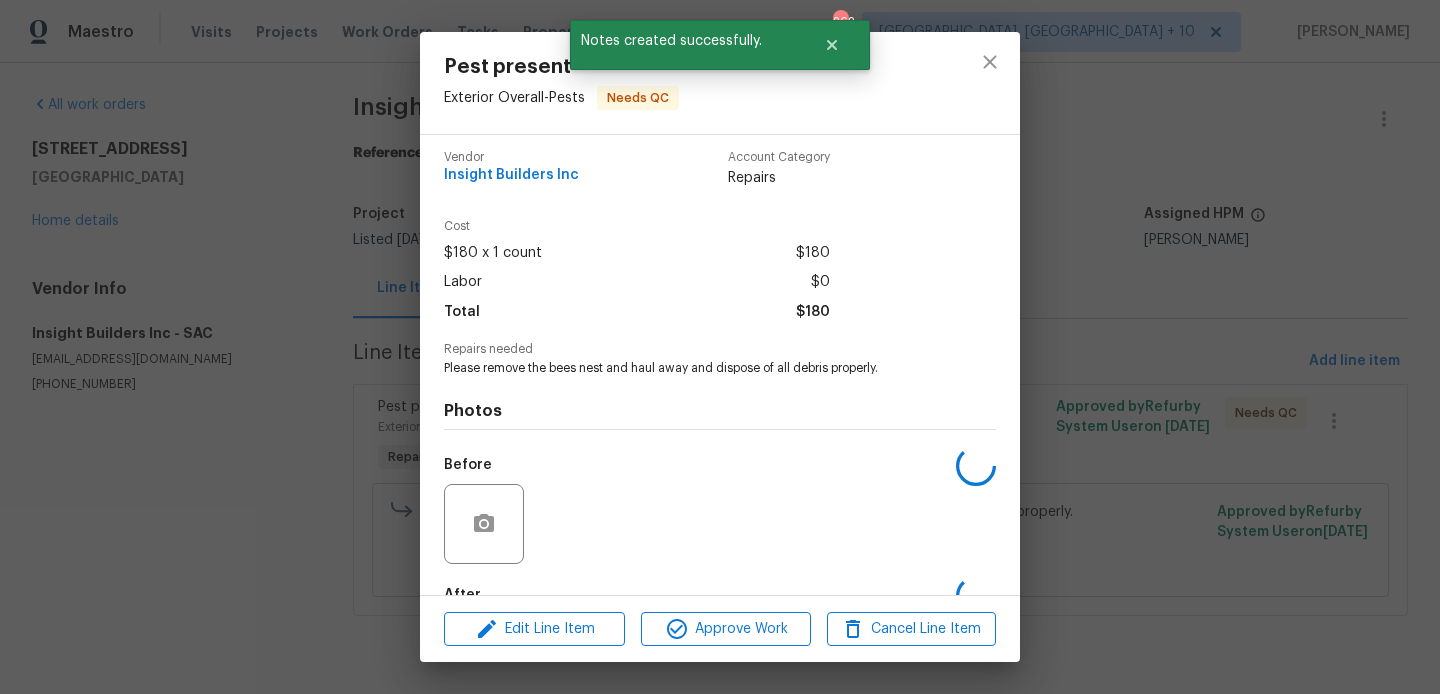 scroll, scrollTop: 127, scrollLeft: 0, axis: vertical 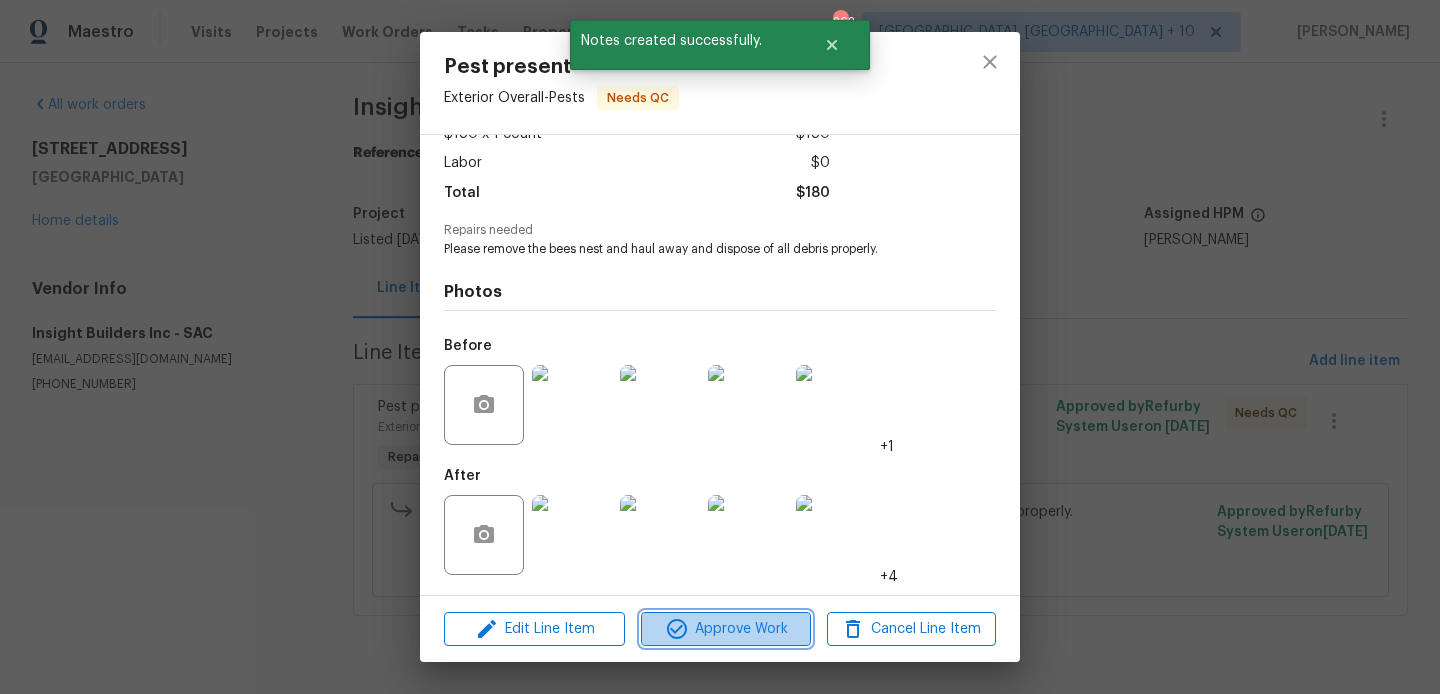 click on "Approve Work" at bounding box center (725, 629) 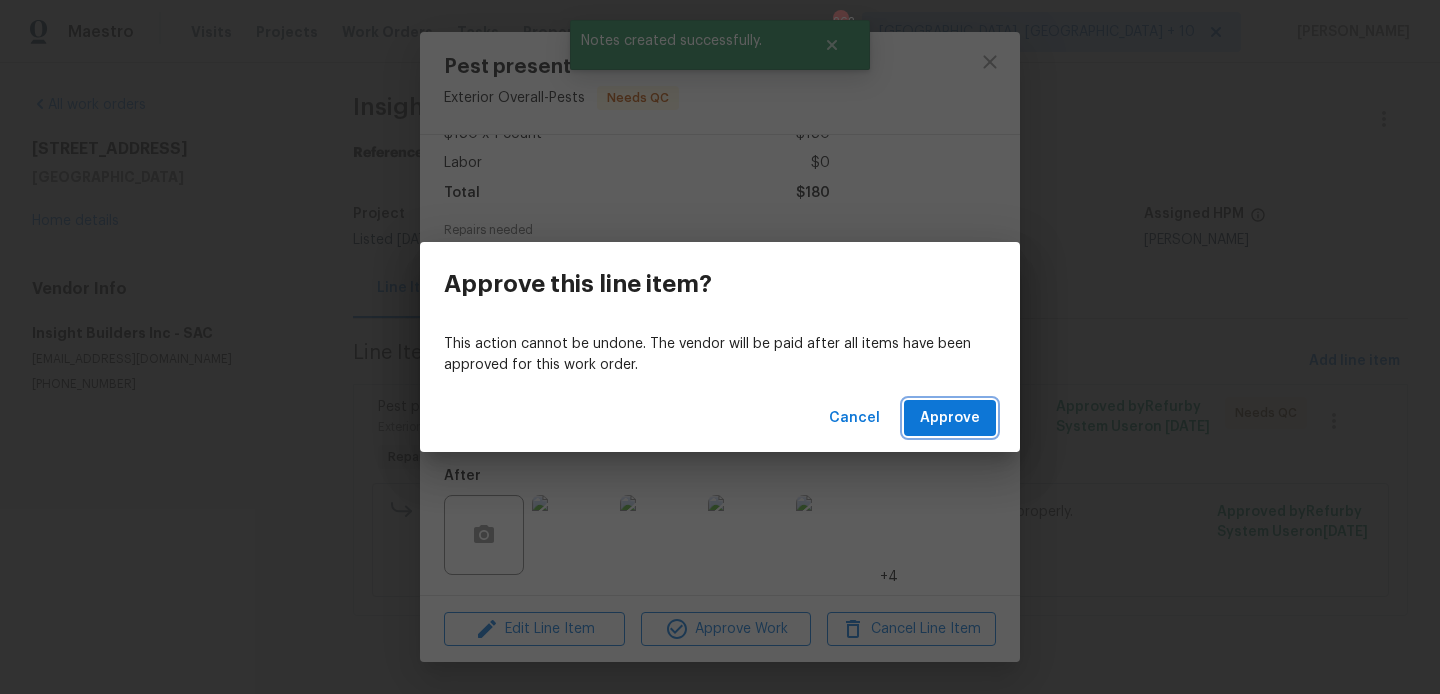 click on "Approve" at bounding box center (950, 418) 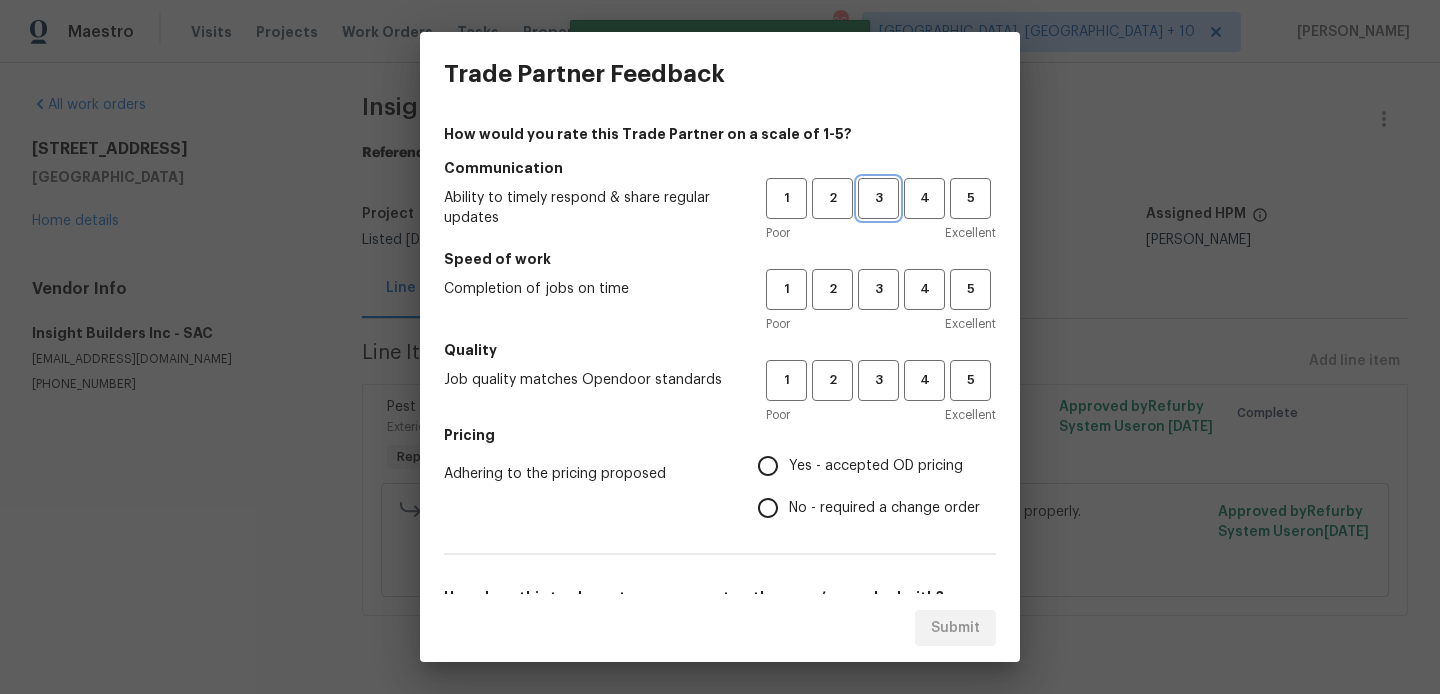click on "3" at bounding box center [878, 198] 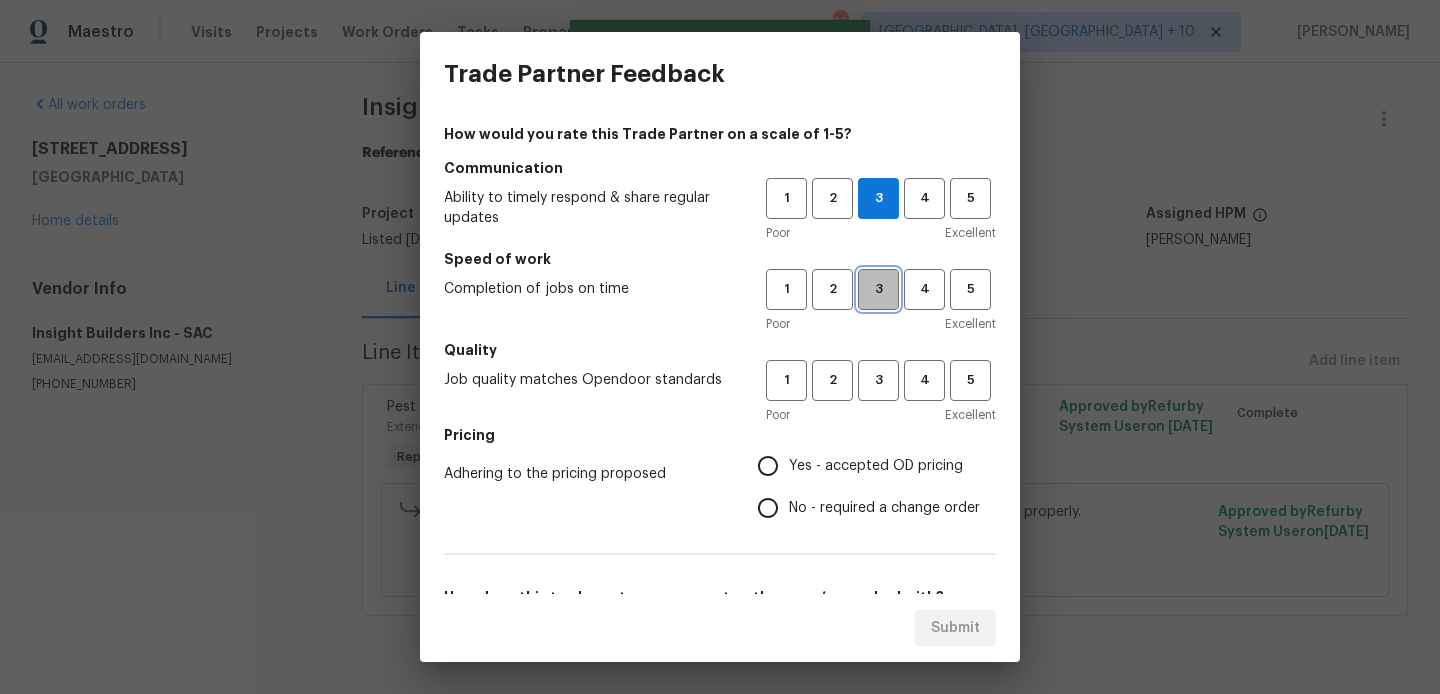 click on "3" at bounding box center [878, 289] 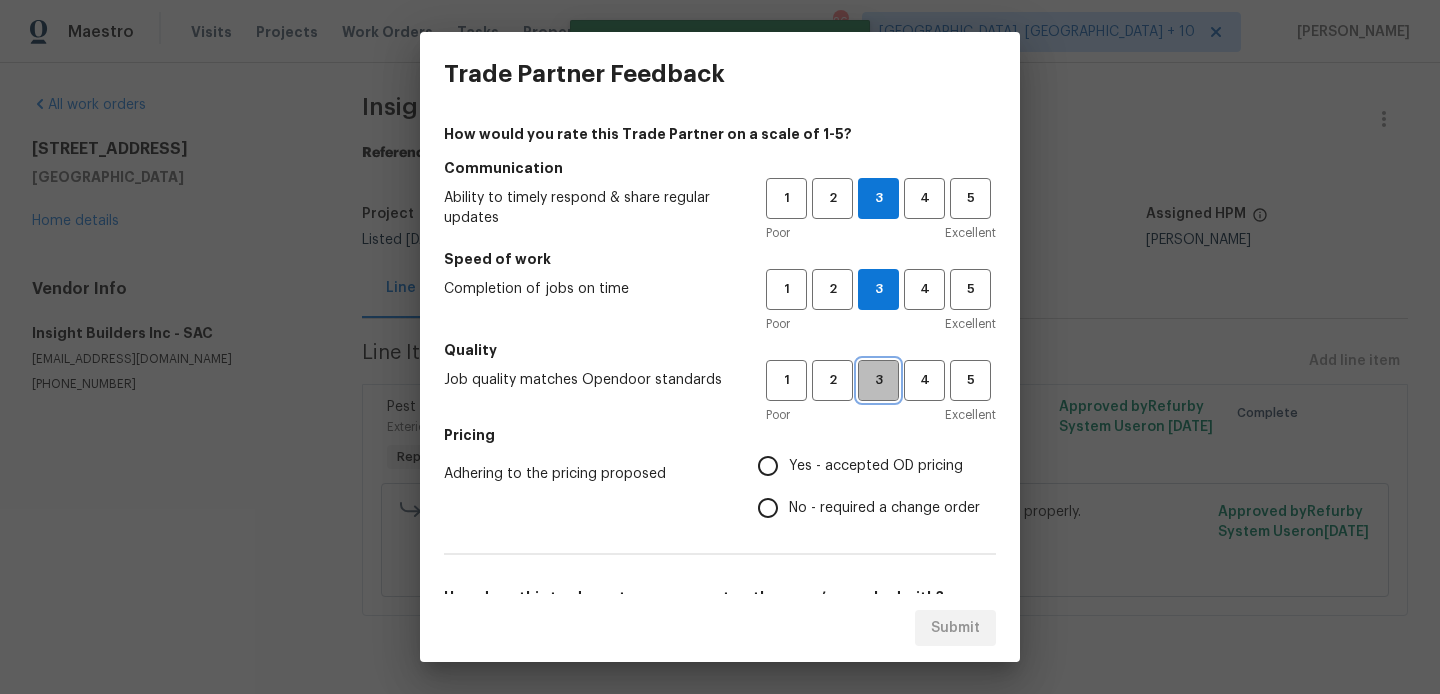click on "3" at bounding box center (878, 380) 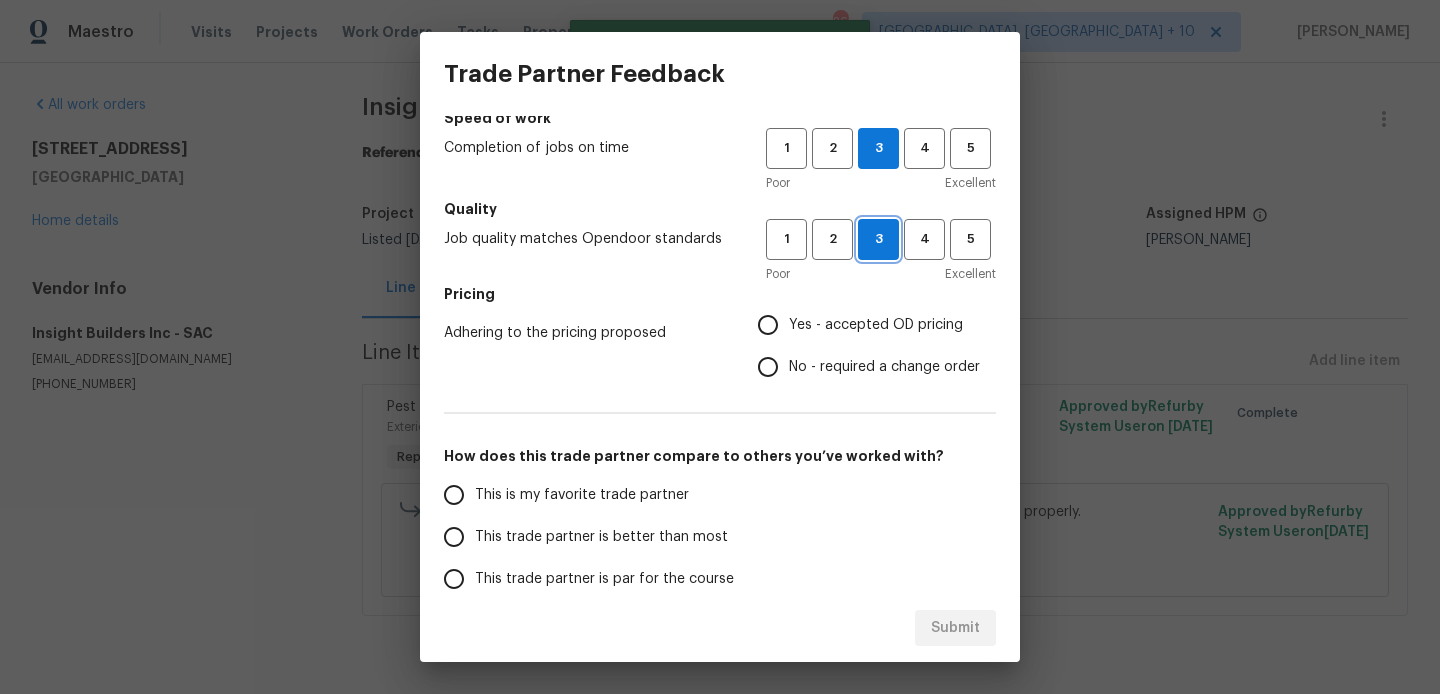 scroll, scrollTop: 144, scrollLeft: 0, axis: vertical 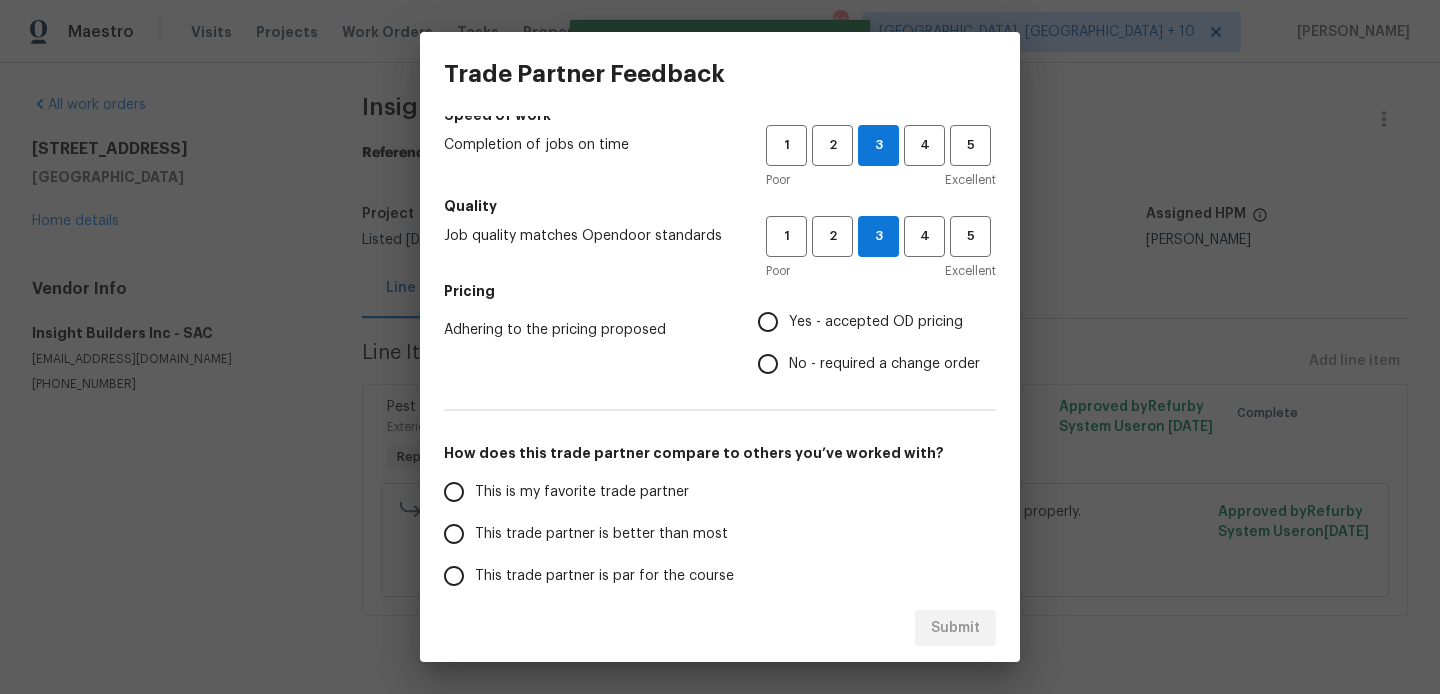 click on "No - required a change order" at bounding box center [884, 364] 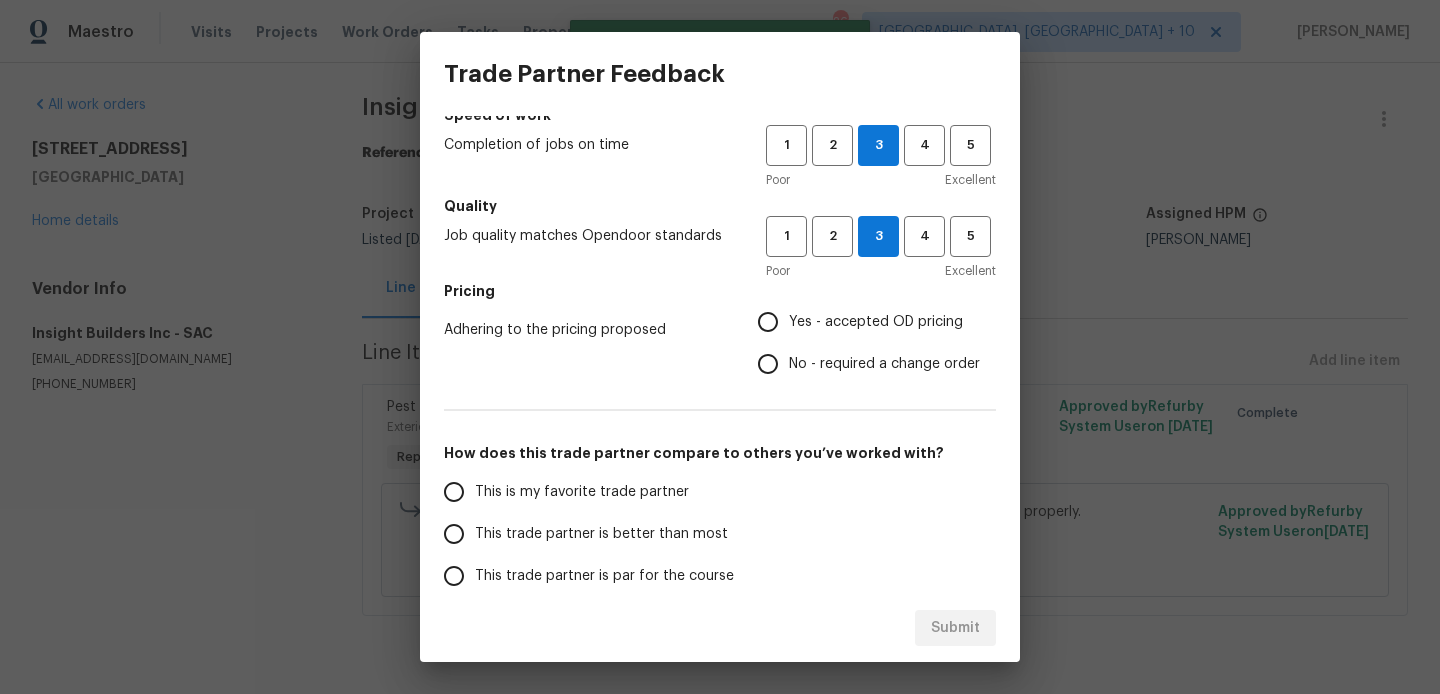 click on "No - required a change order" at bounding box center [768, 364] 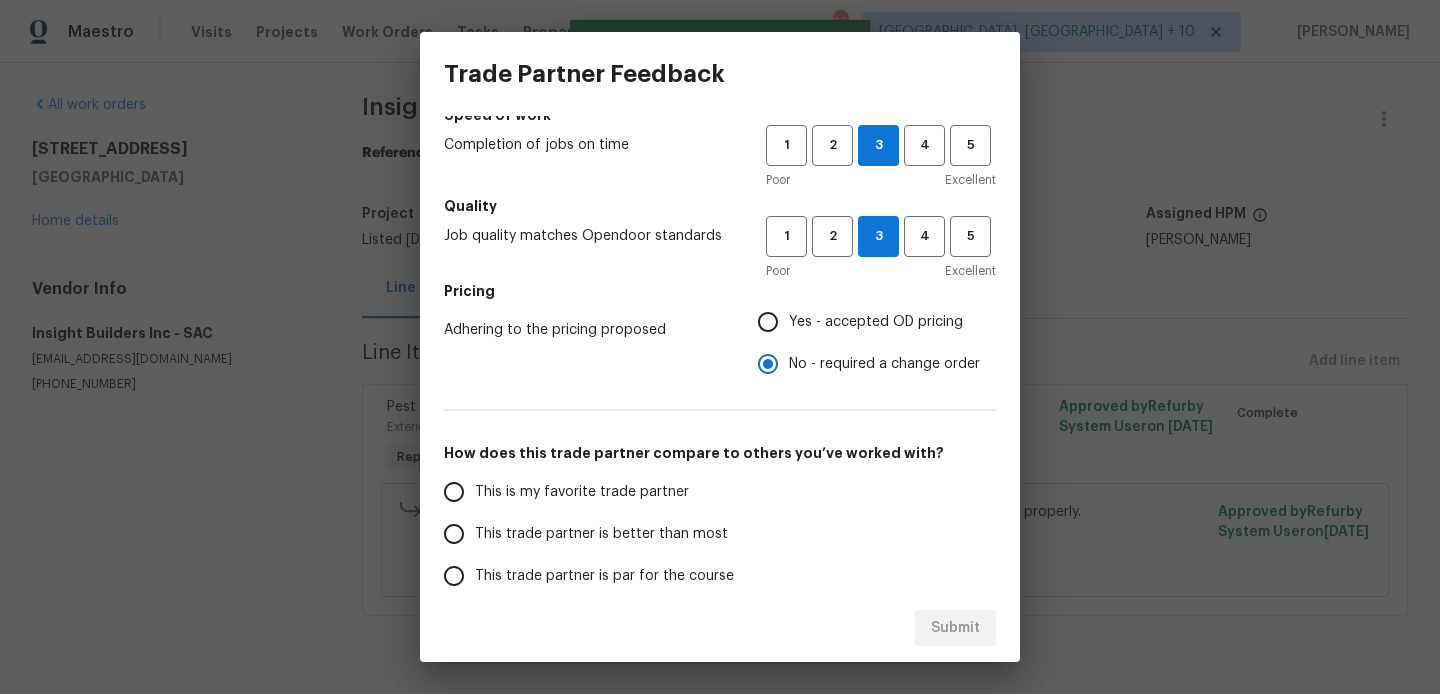 click on "This trade partner is better than most" at bounding box center [601, 534] 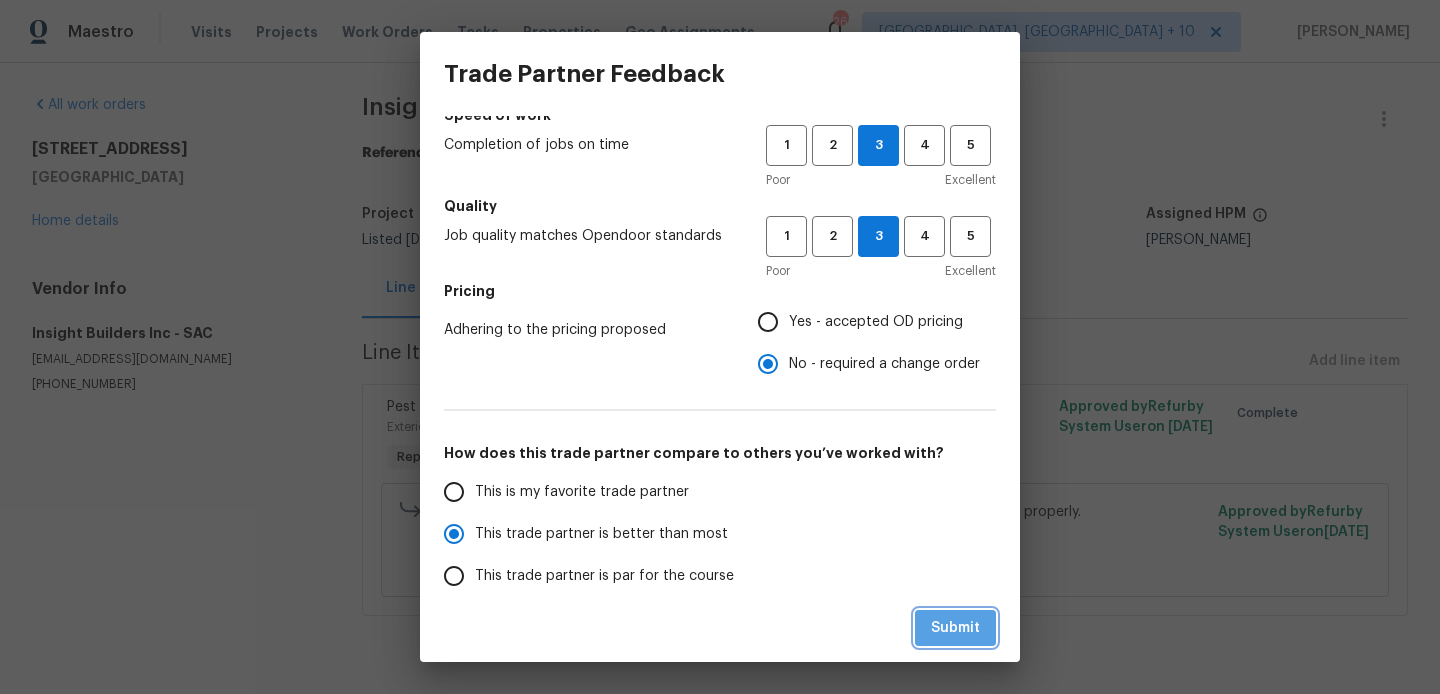 click on "Submit" at bounding box center (955, 628) 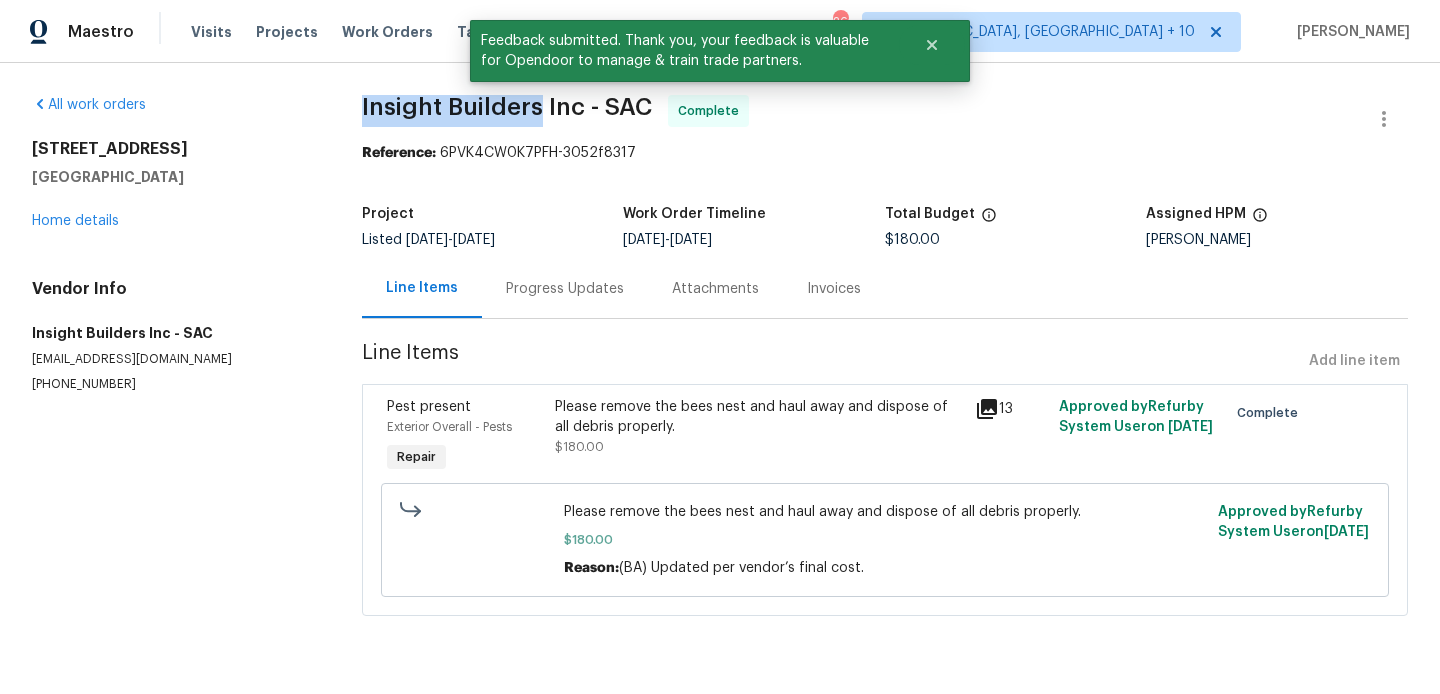 drag, startPoint x: 355, startPoint y: 111, endPoint x: 539, endPoint y: 111, distance: 184 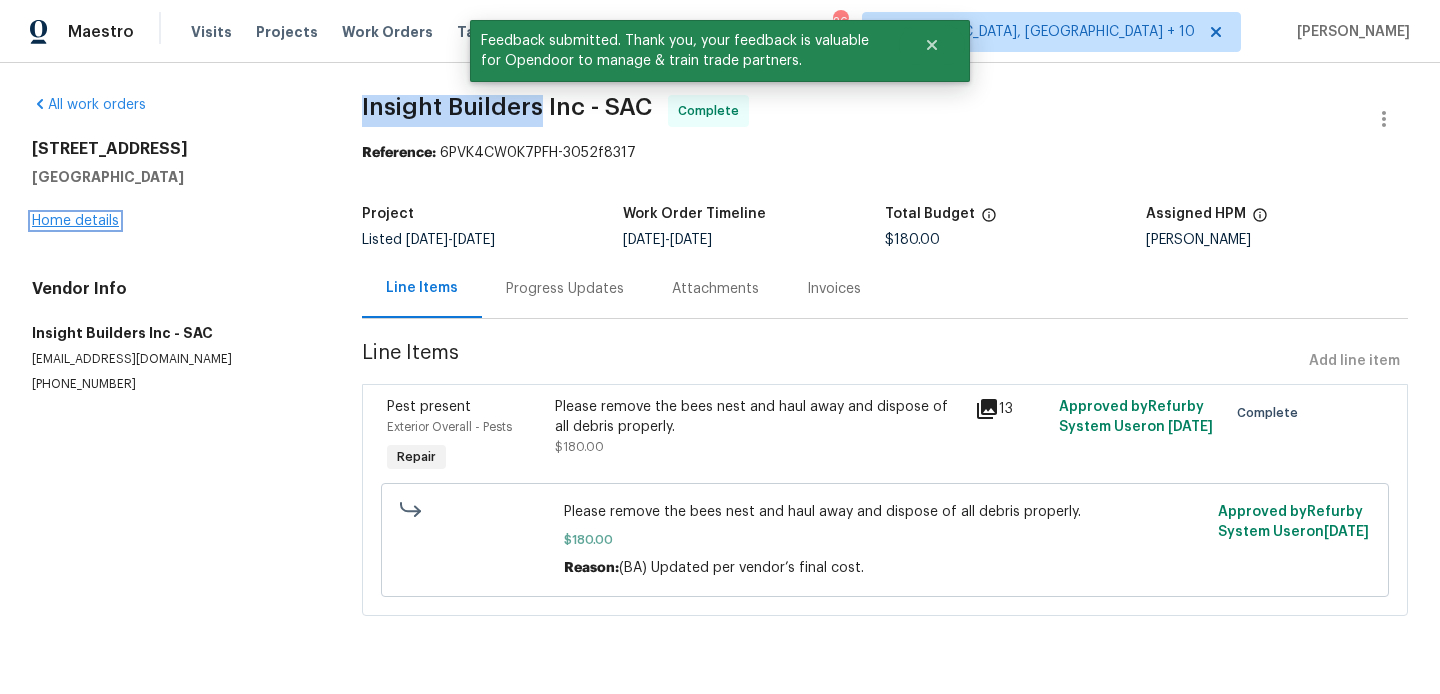 click on "Home details" at bounding box center (75, 221) 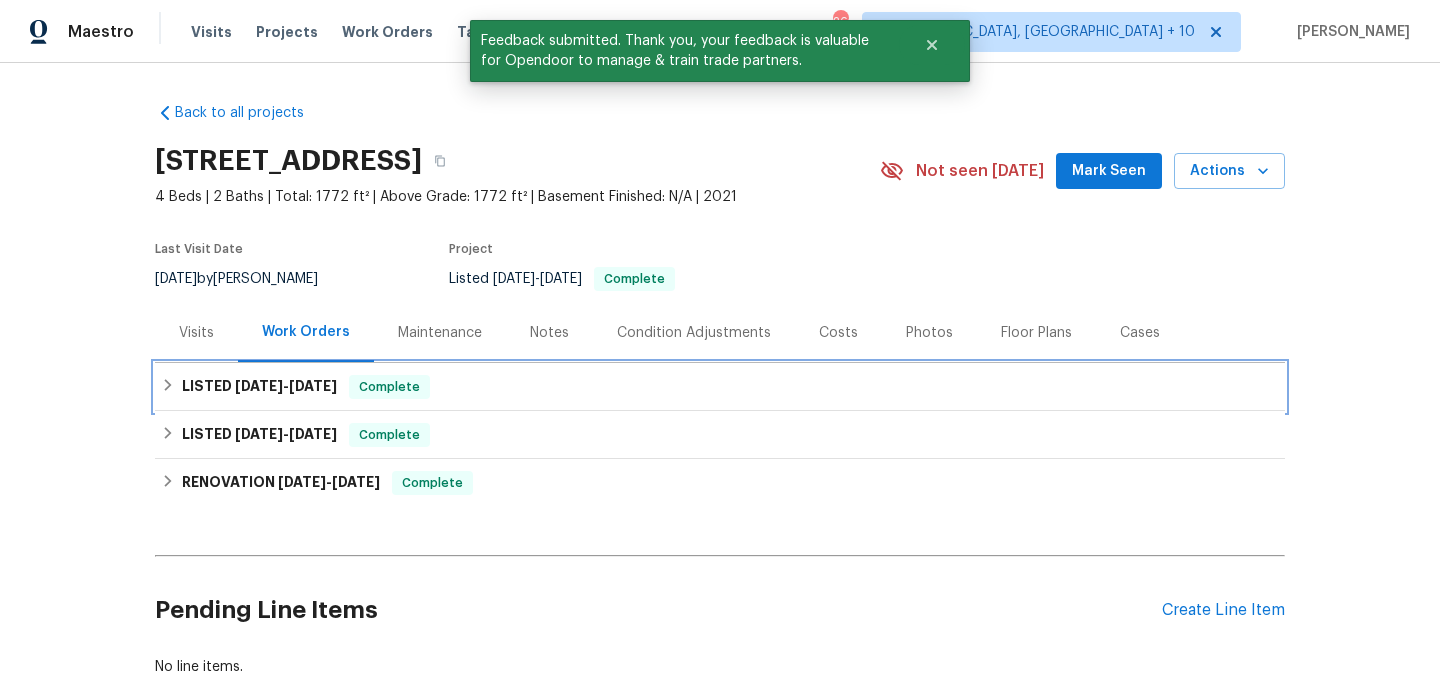 click on "[DATE]" at bounding box center (313, 386) 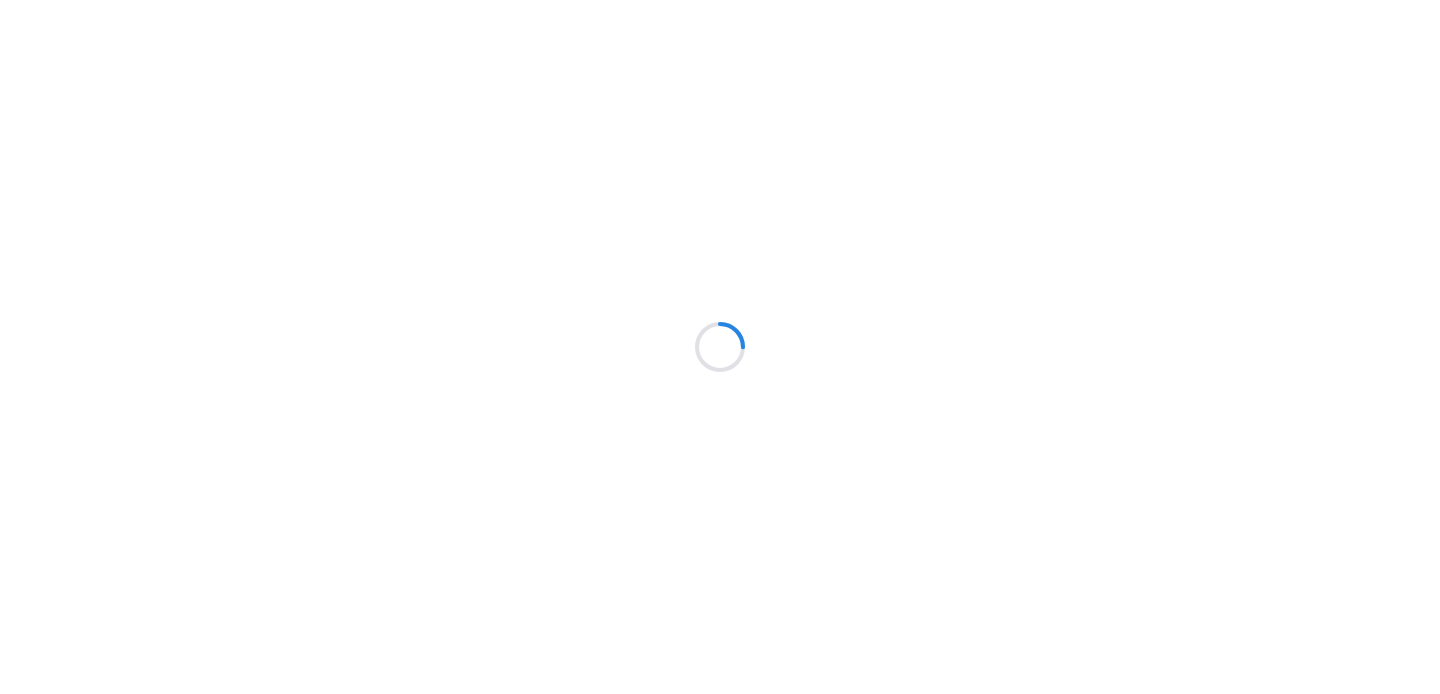 scroll, scrollTop: 0, scrollLeft: 0, axis: both 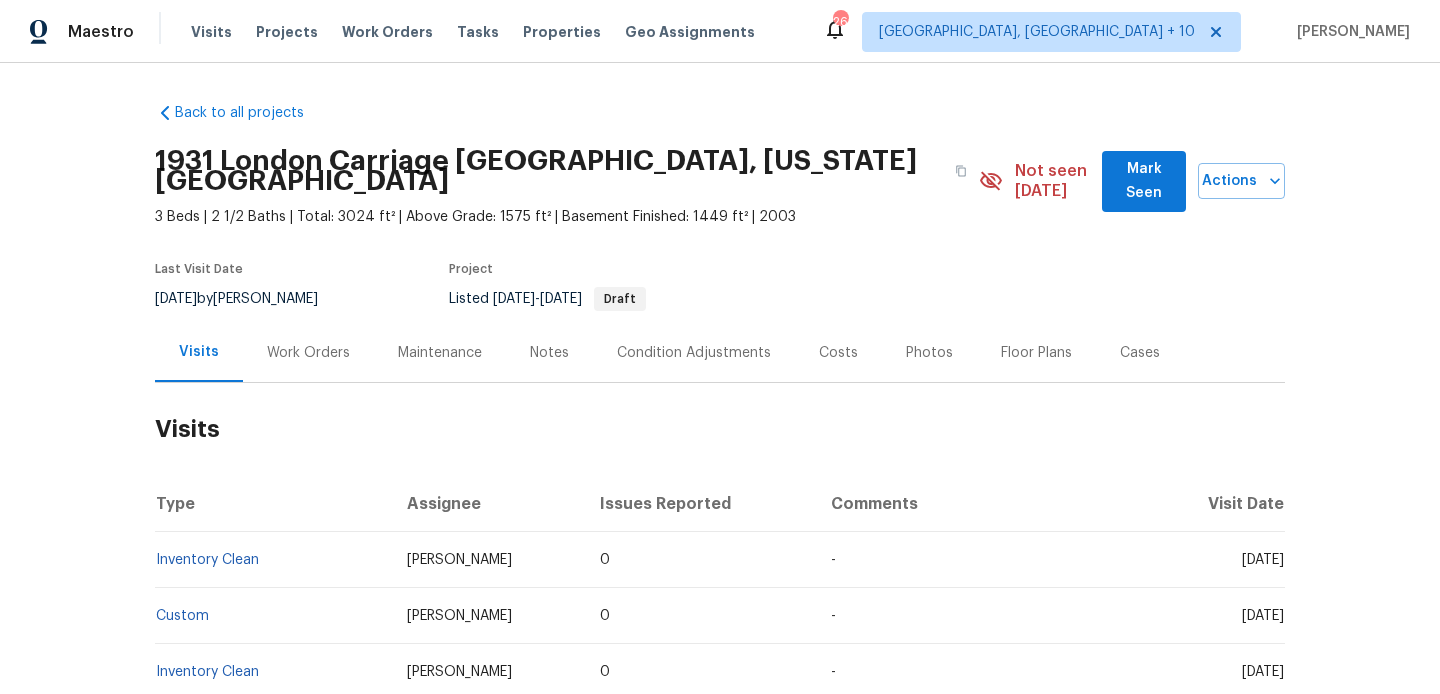 click on "Work Orders" at bounding box center (308, 352) 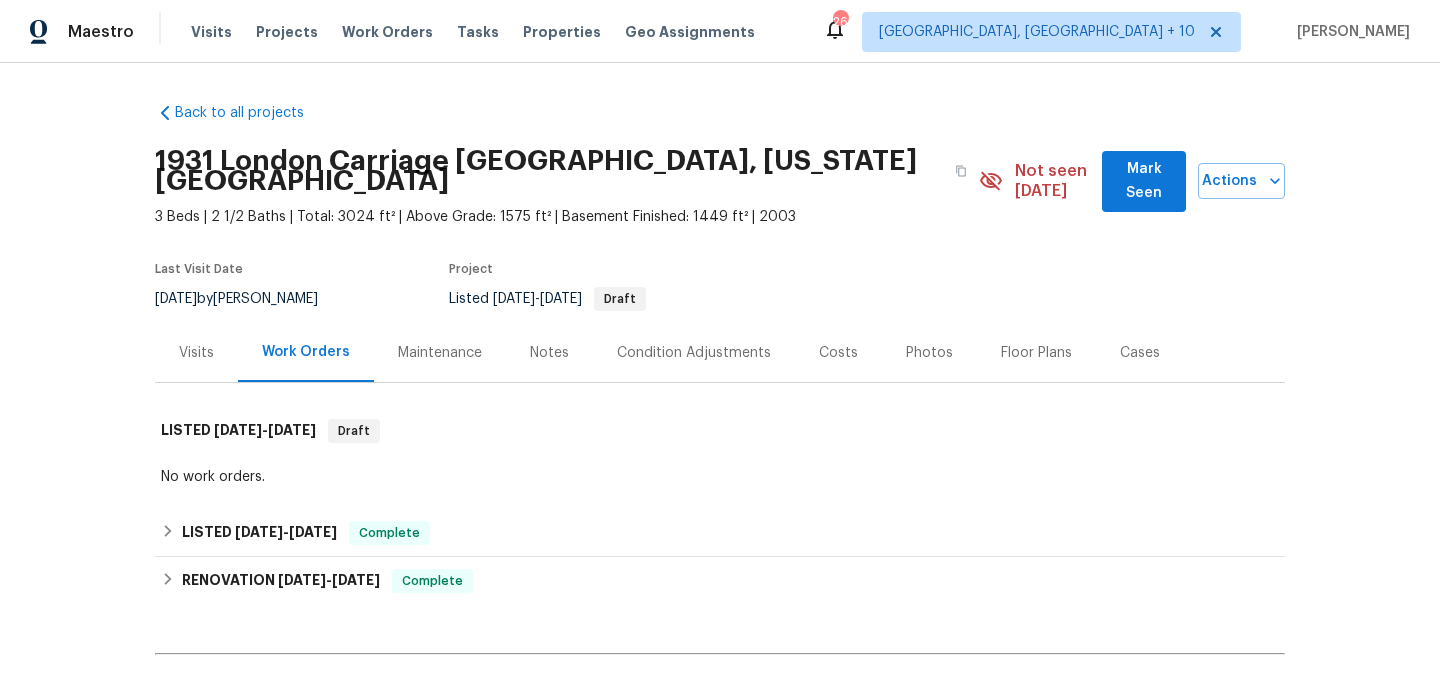 scroll, scrollTop: 217, scrollLeft: 0, axis: vertical 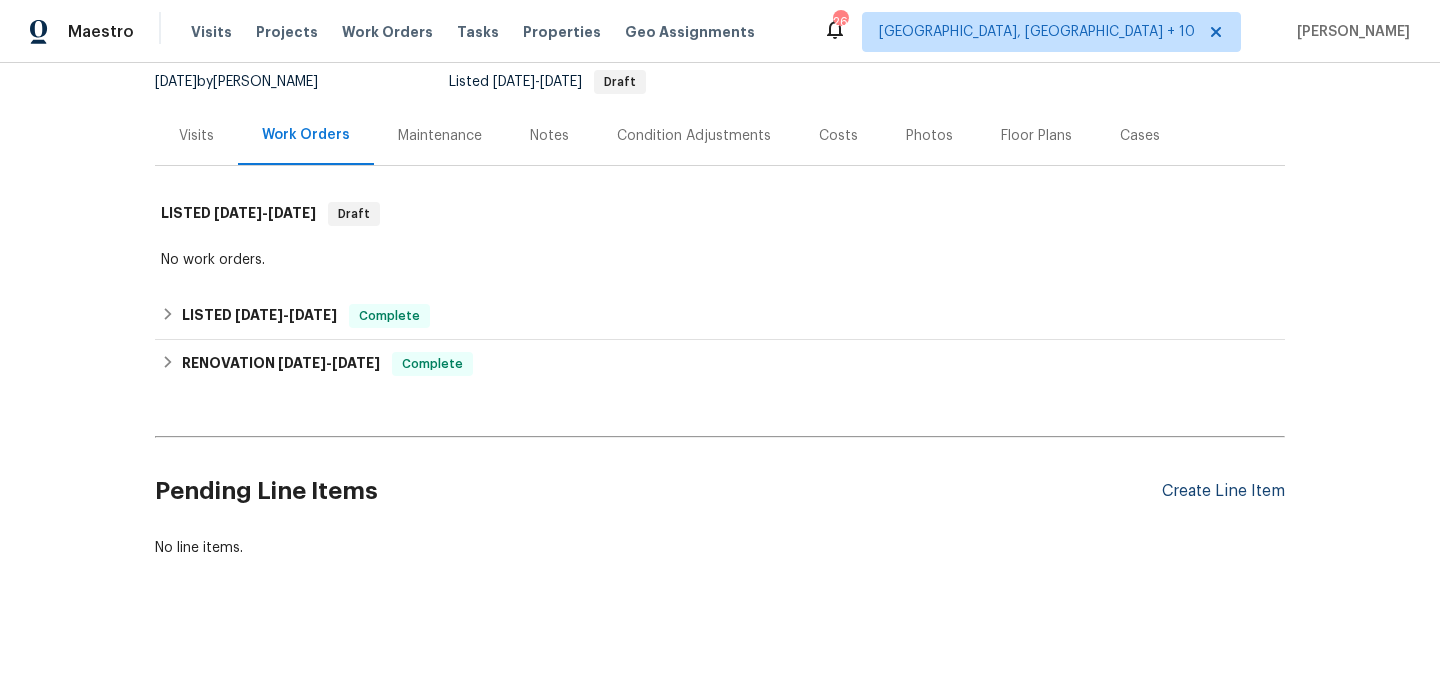 click on "Create Line Item" at bounding box center (1223, 491) 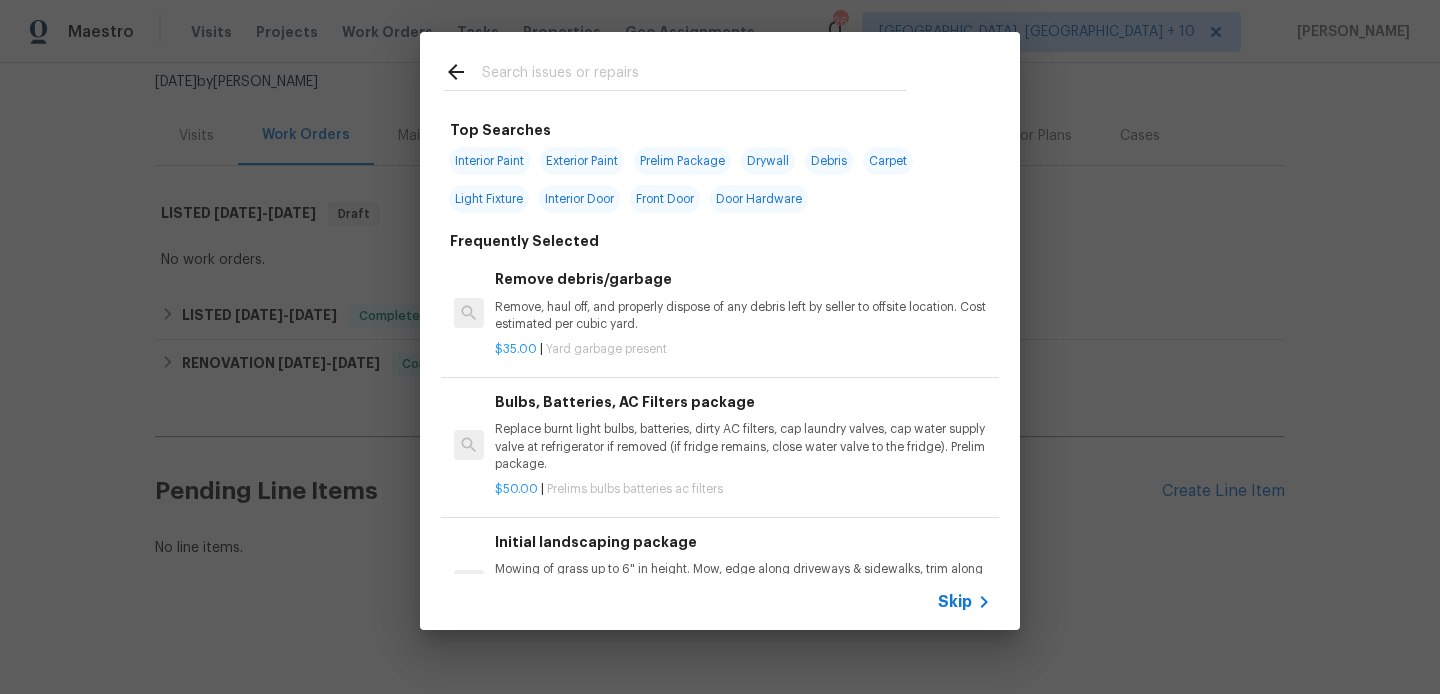 click at bounding box center (694, 75) 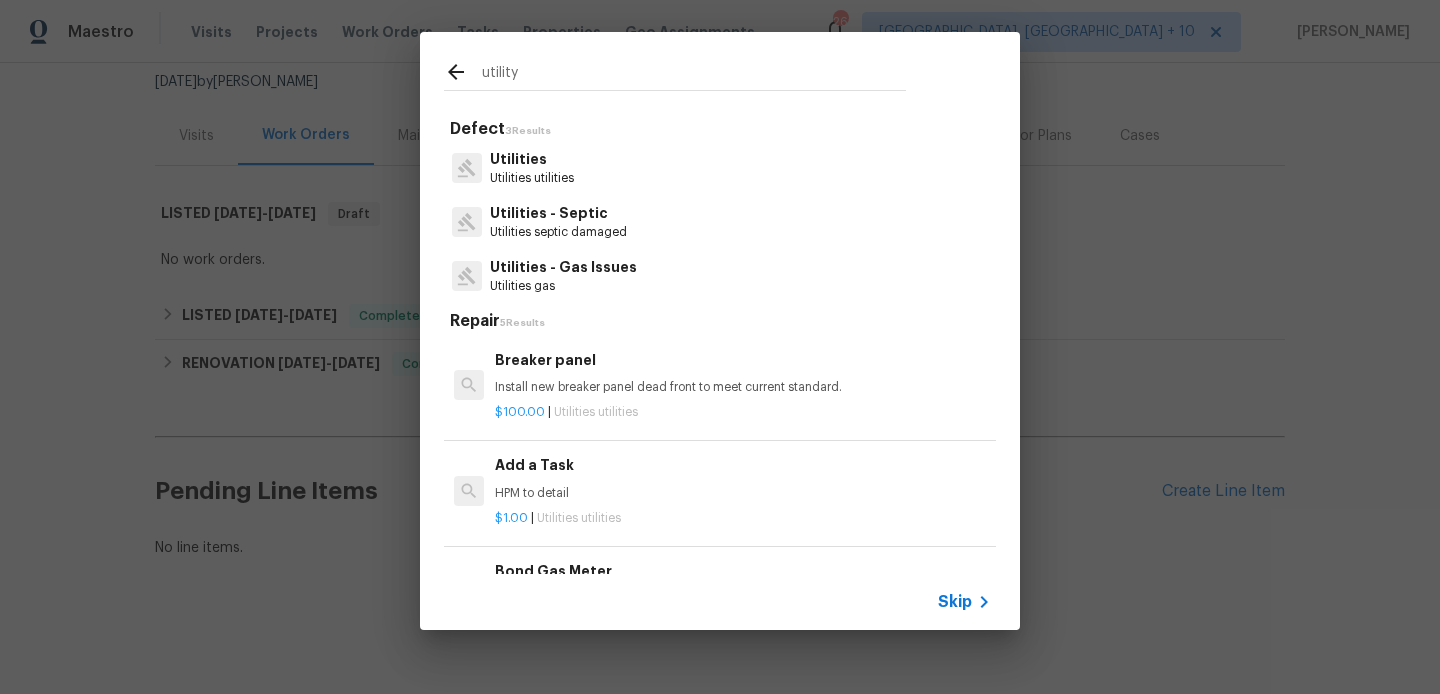 type on "utility" 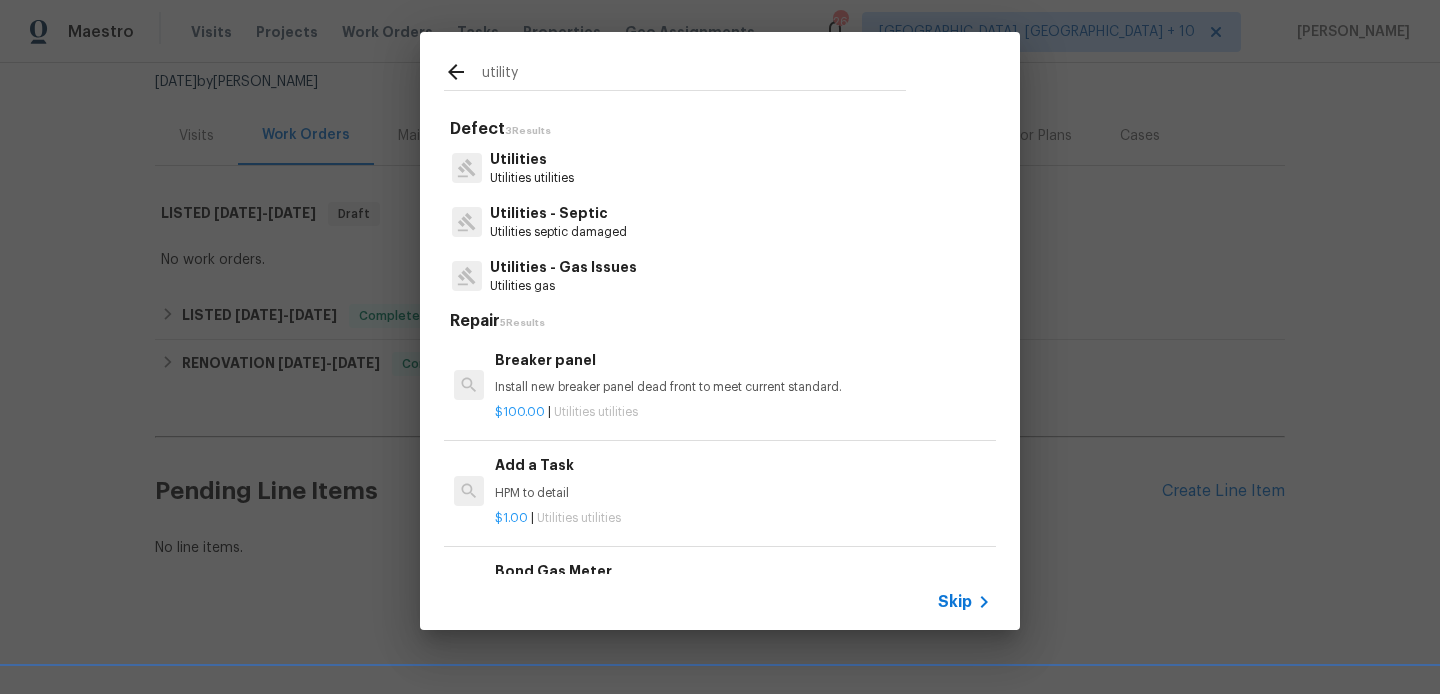 click on "Utilities" at bounding box center (532, 159) 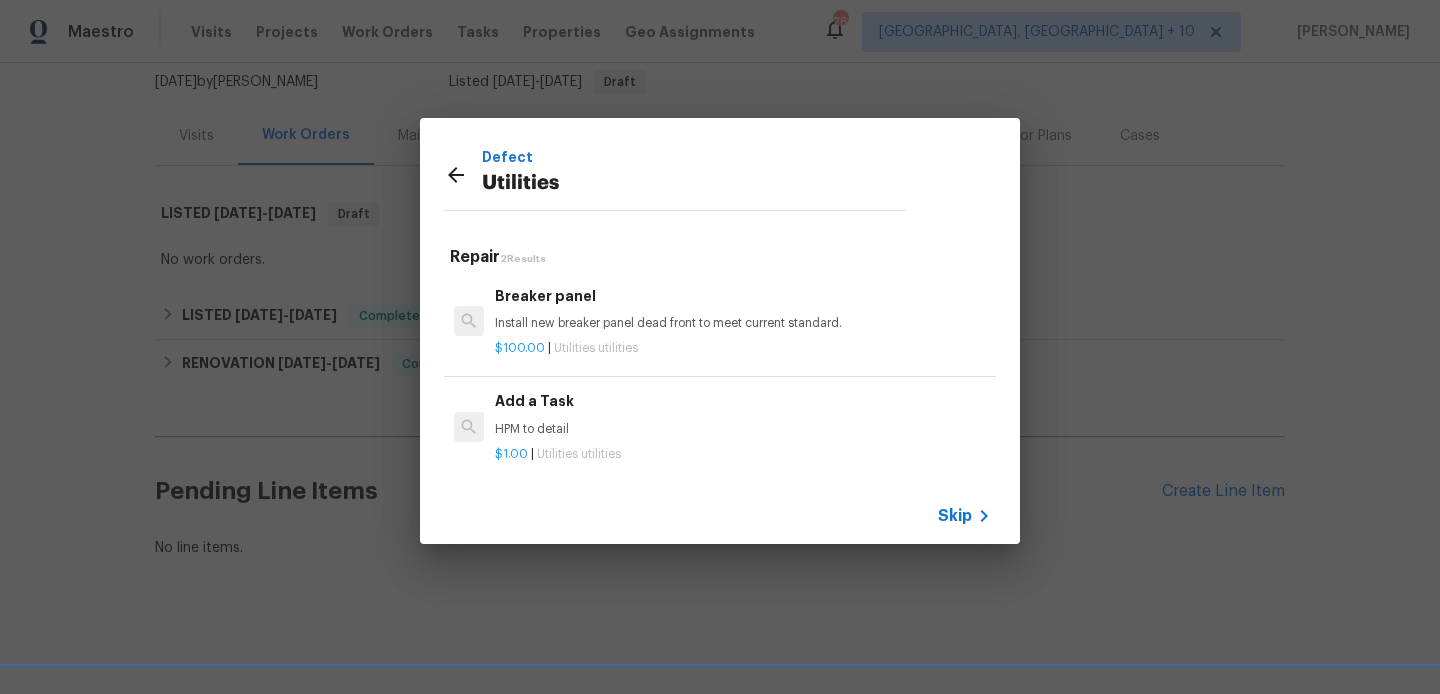 click on "Add a Task HPM to detail" at bounding box center (743, 414) 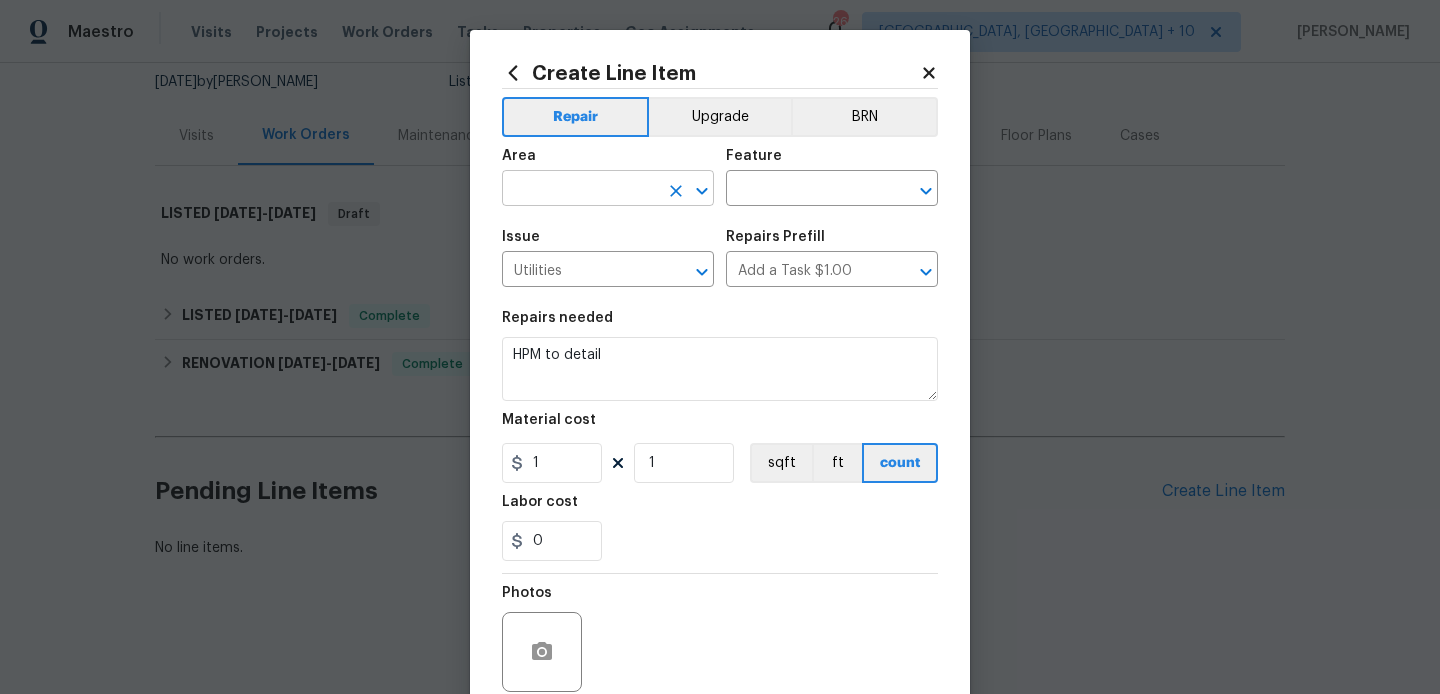 click at bounding box center [580, 190] 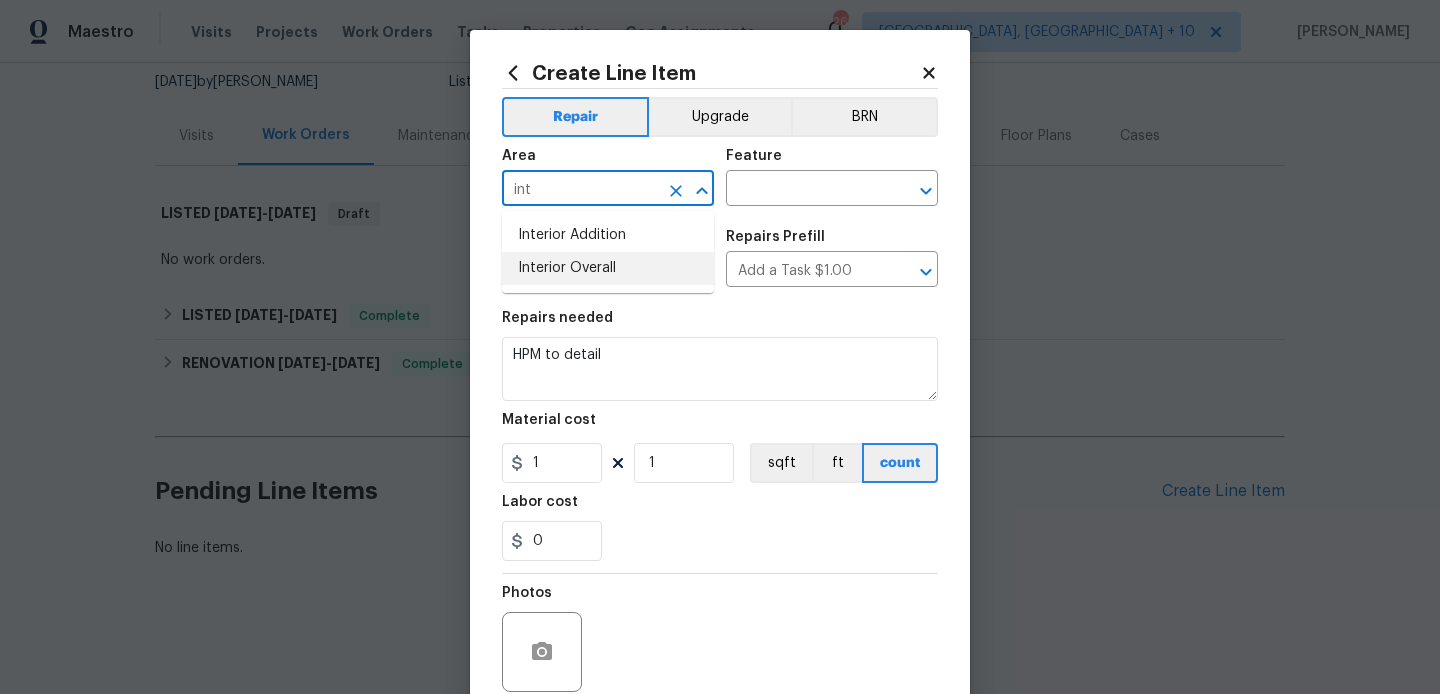 click on "Interior Overall" at bounding box center [608, 268] 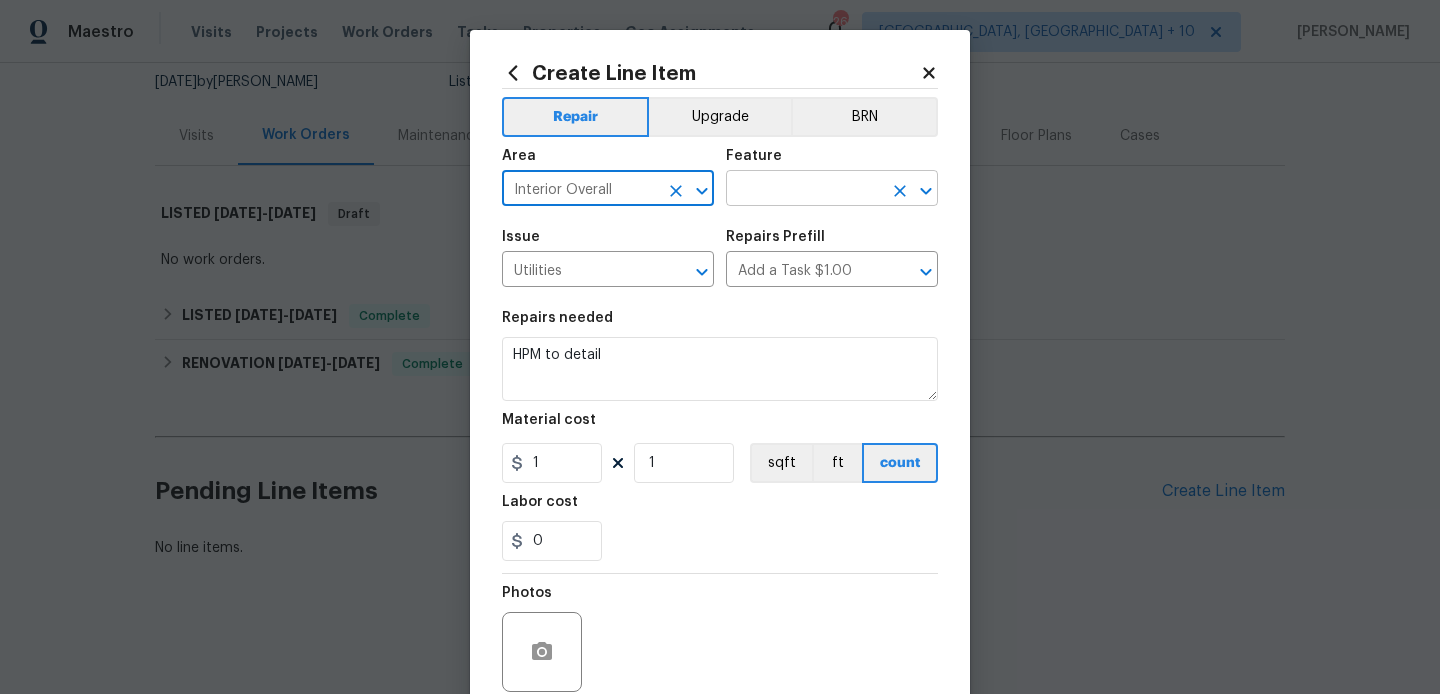 type on "Interior Overall" 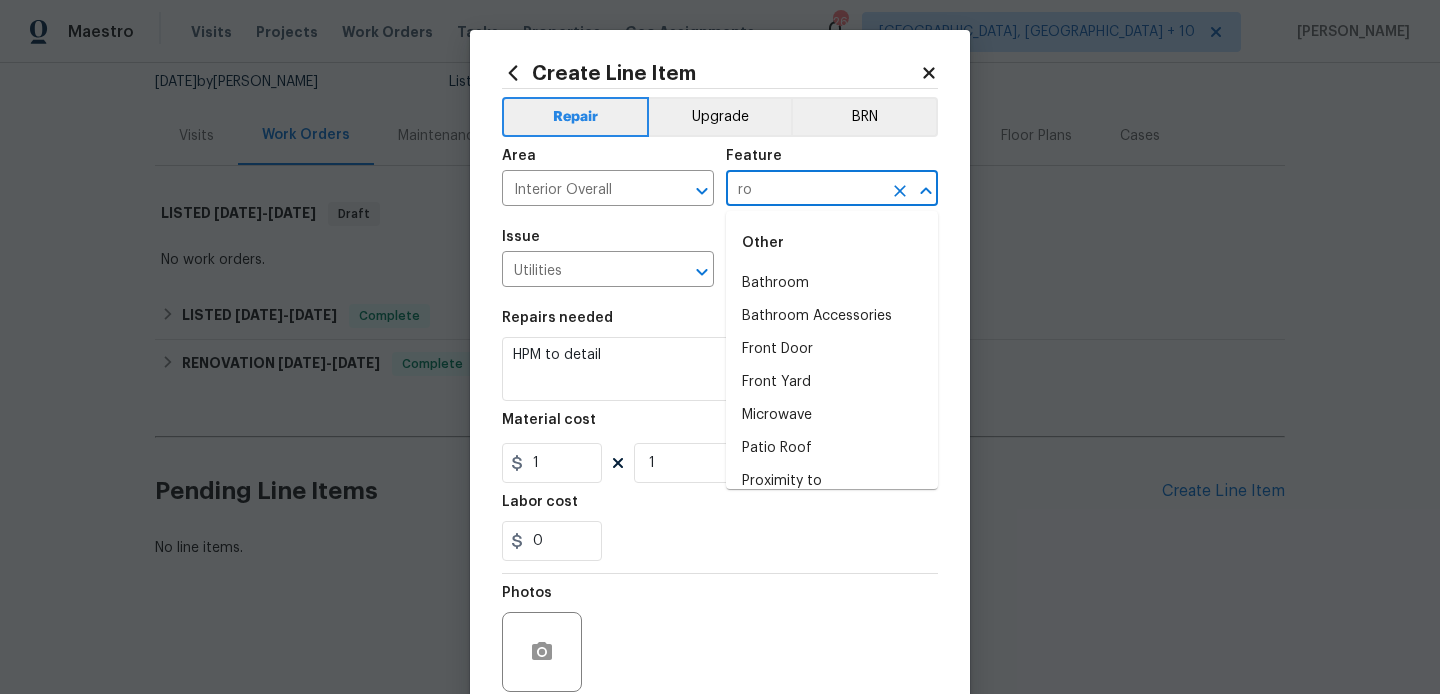 type on "r" 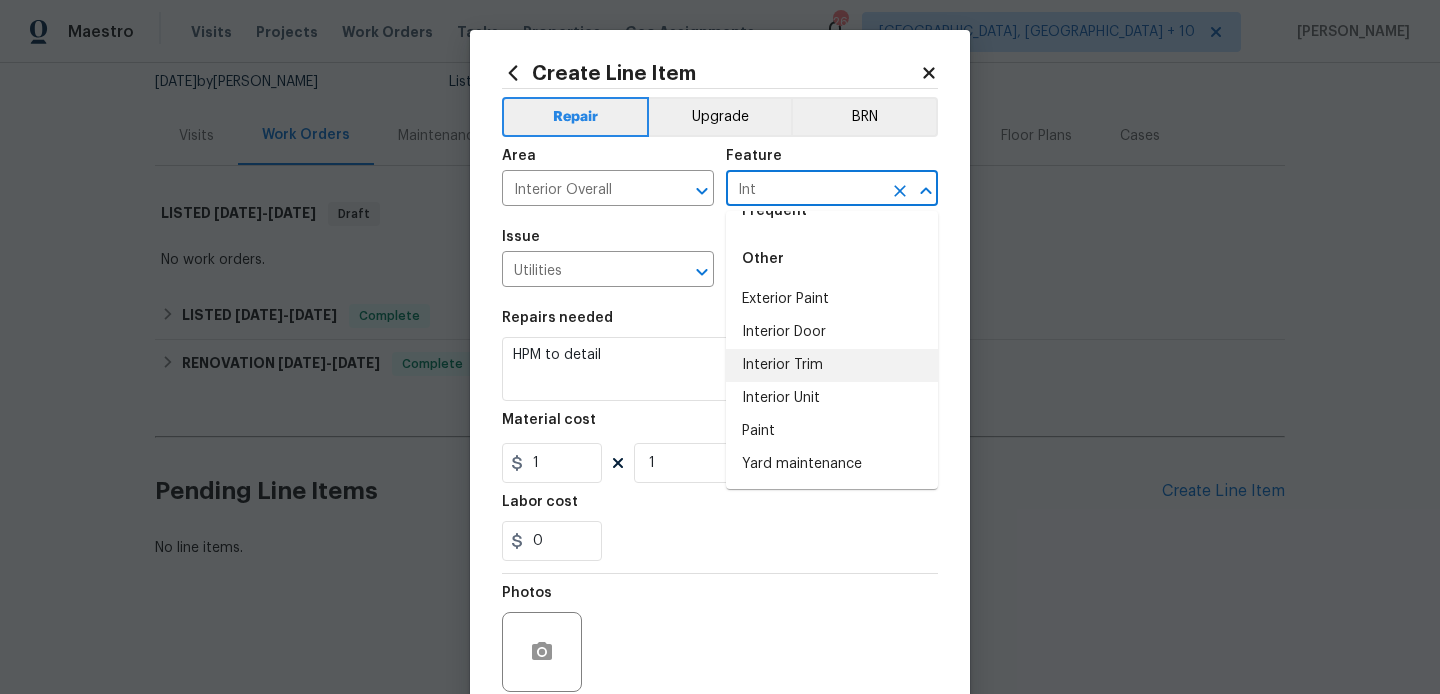 scroll, scrollTop: 0, scrollLeft: 0, axis: both 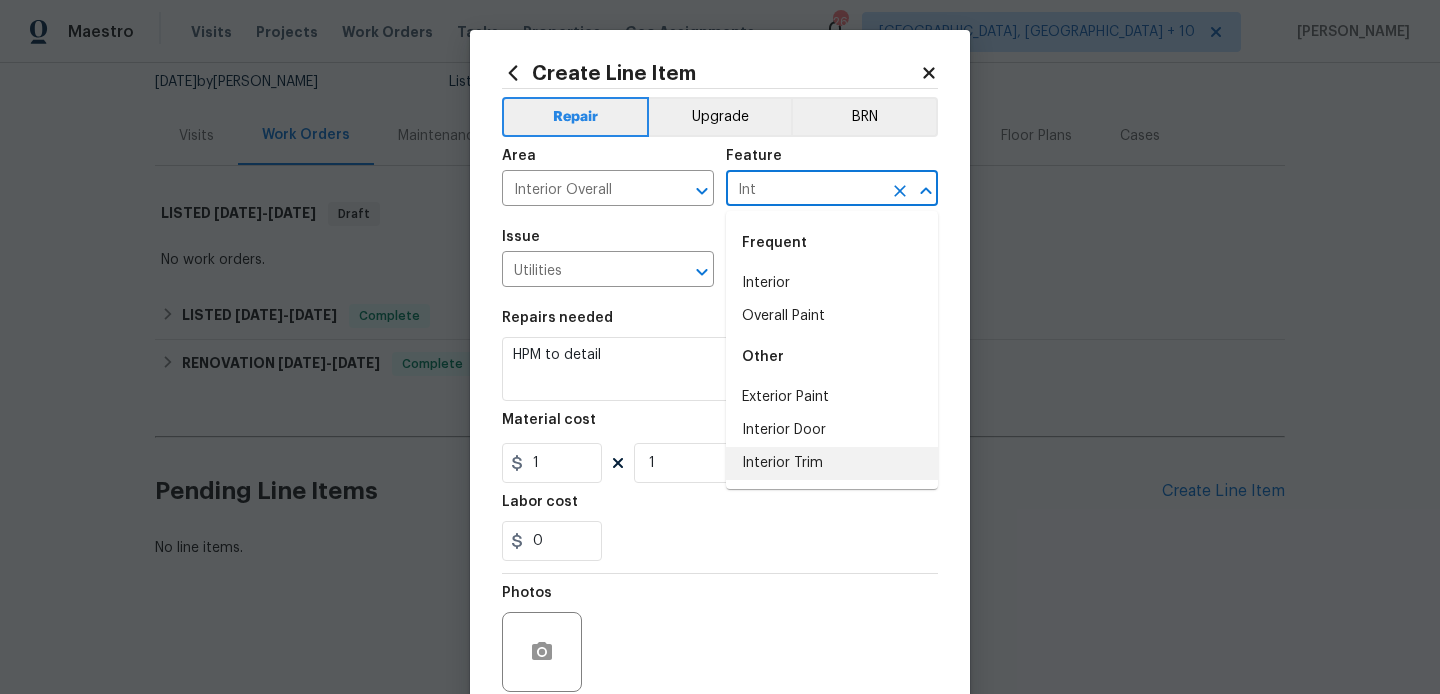 type on "Int" 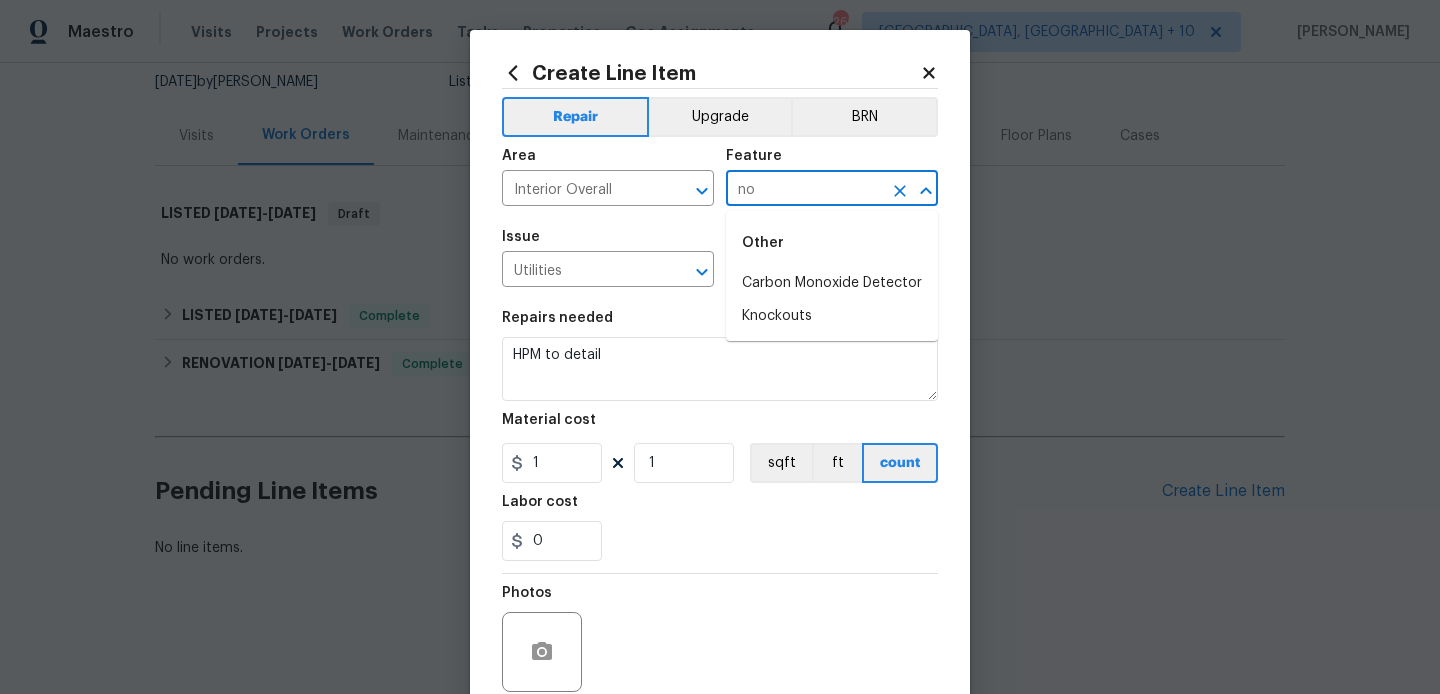 type on "n" 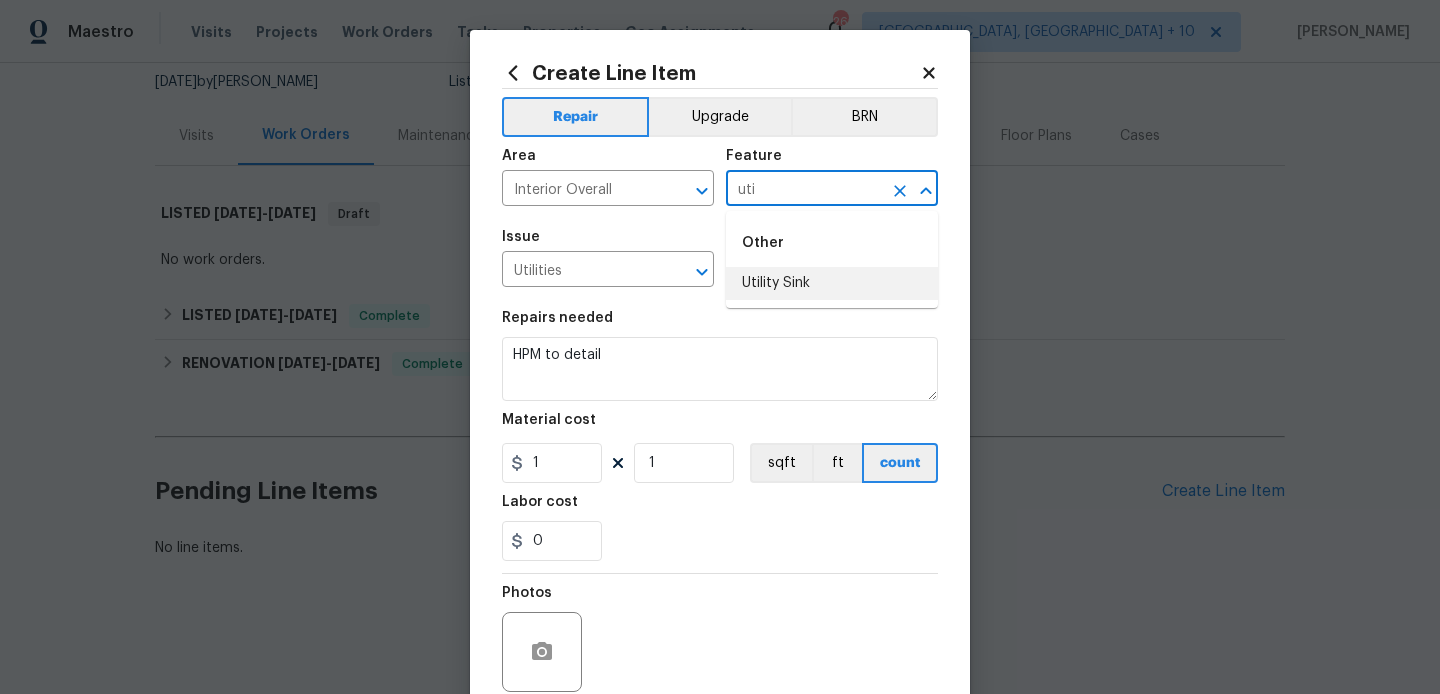 click on "Utility Sink" at bounding box center [832, 283] 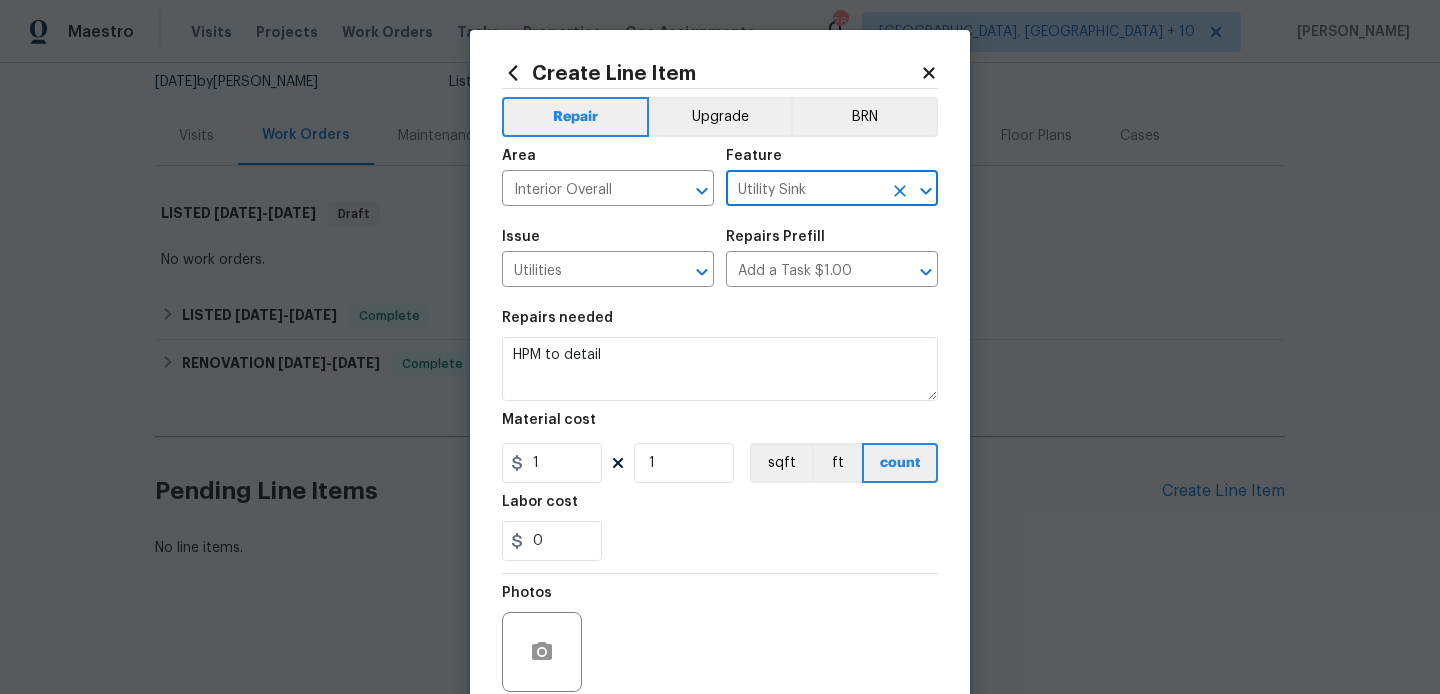 type on "Utility Sink" 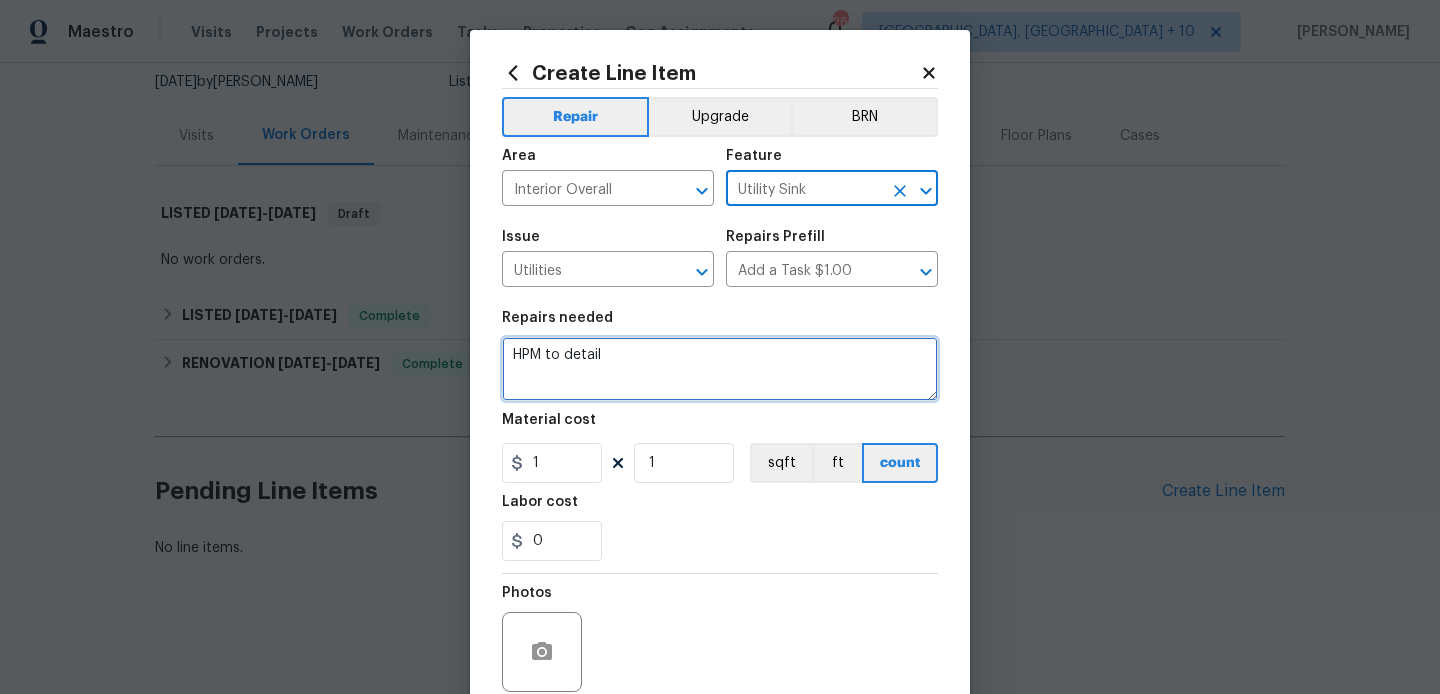 click on "HPM to detail" at bounding box center (720, 369) 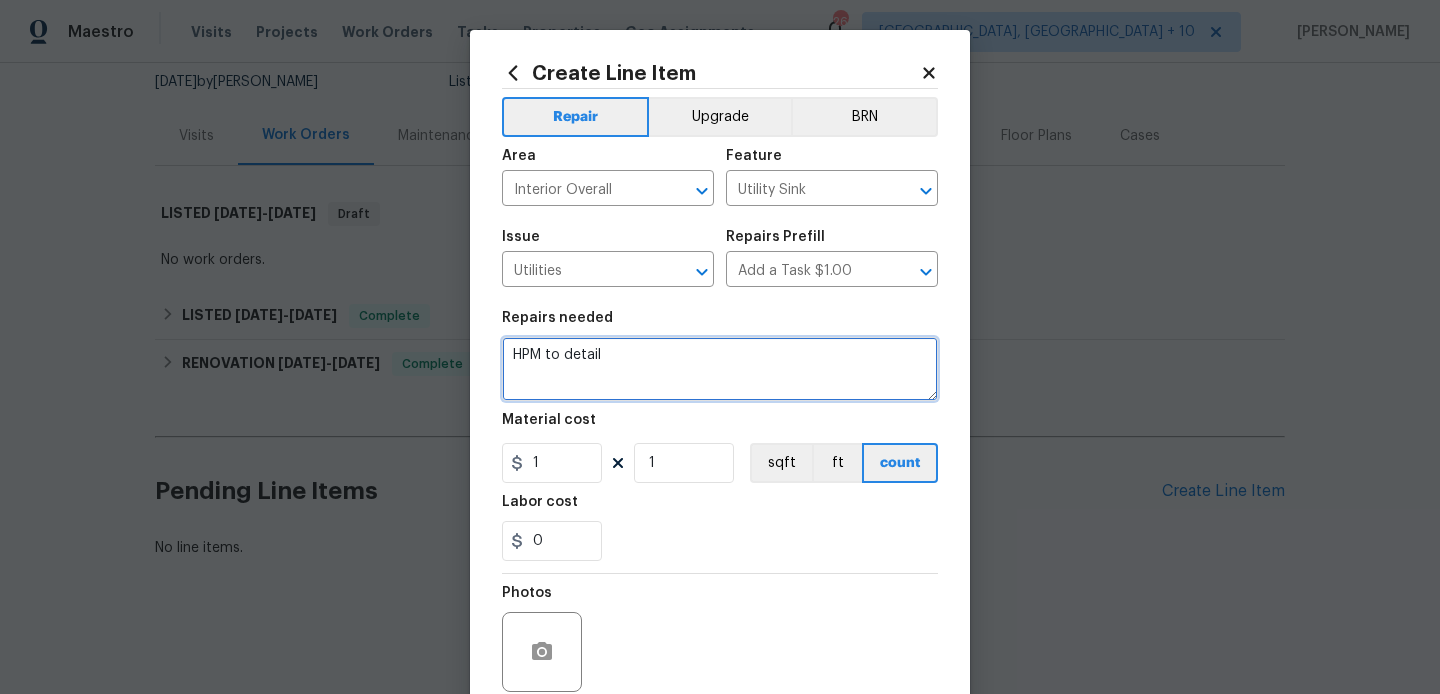 click on "HPM to detail" at bounding box center [720, 369] 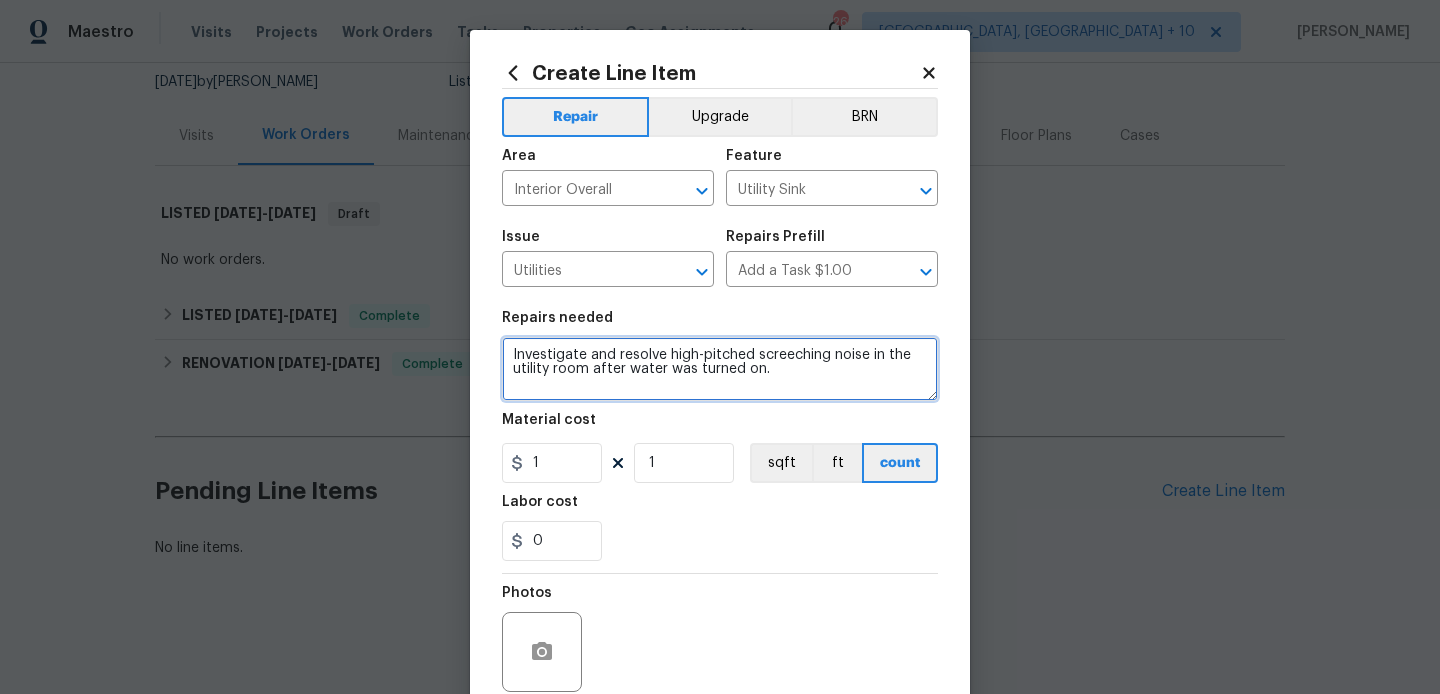 type on "Investigate and resolve high-pitched screeching noise in the utility room after water was turned on." 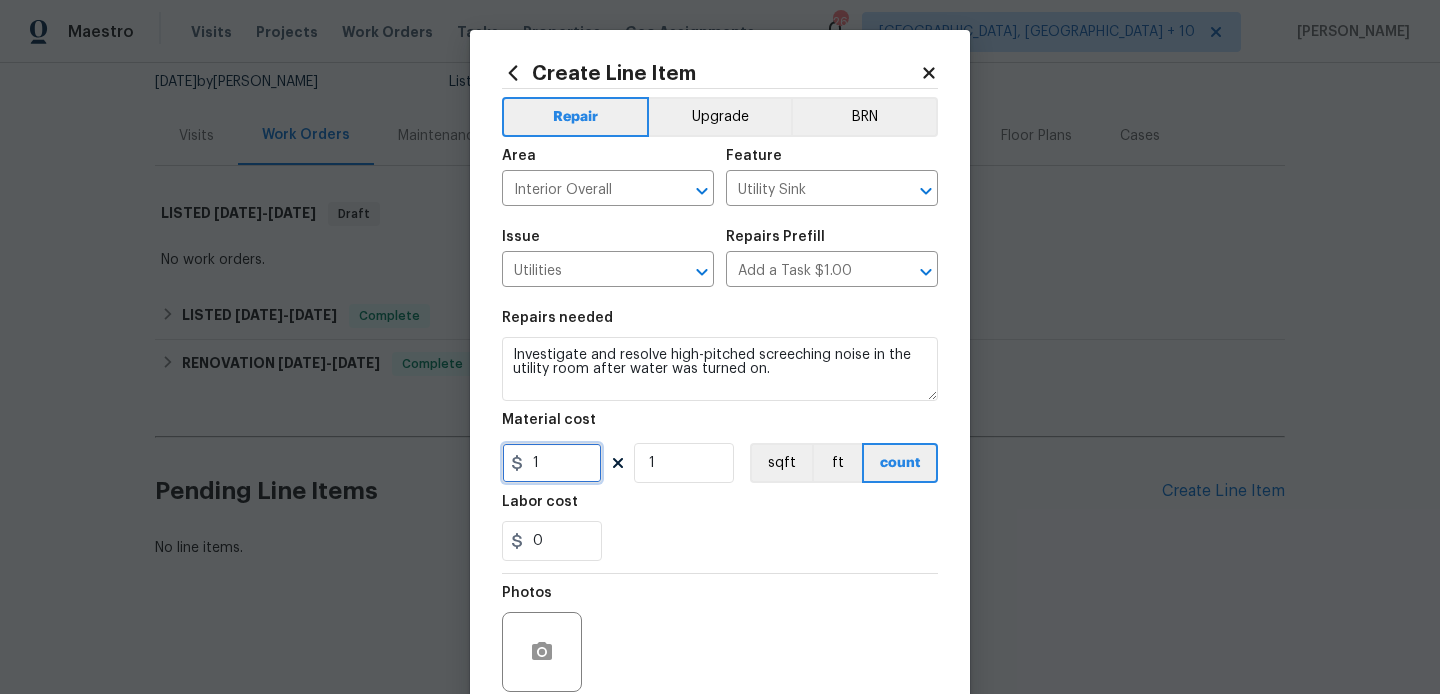 click on "1" at bounding box center (552, 463) 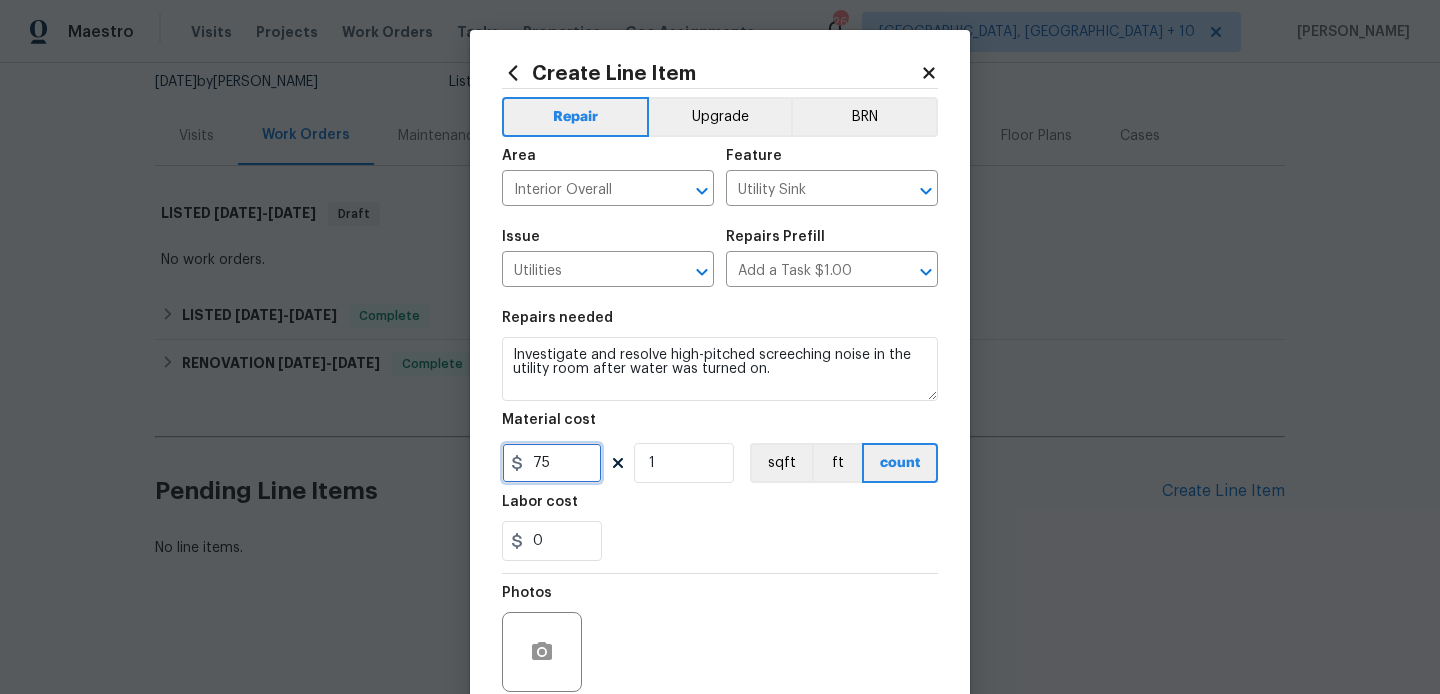 scroll, scrollTop: 168, scrollLeft: 0, axis: vertical 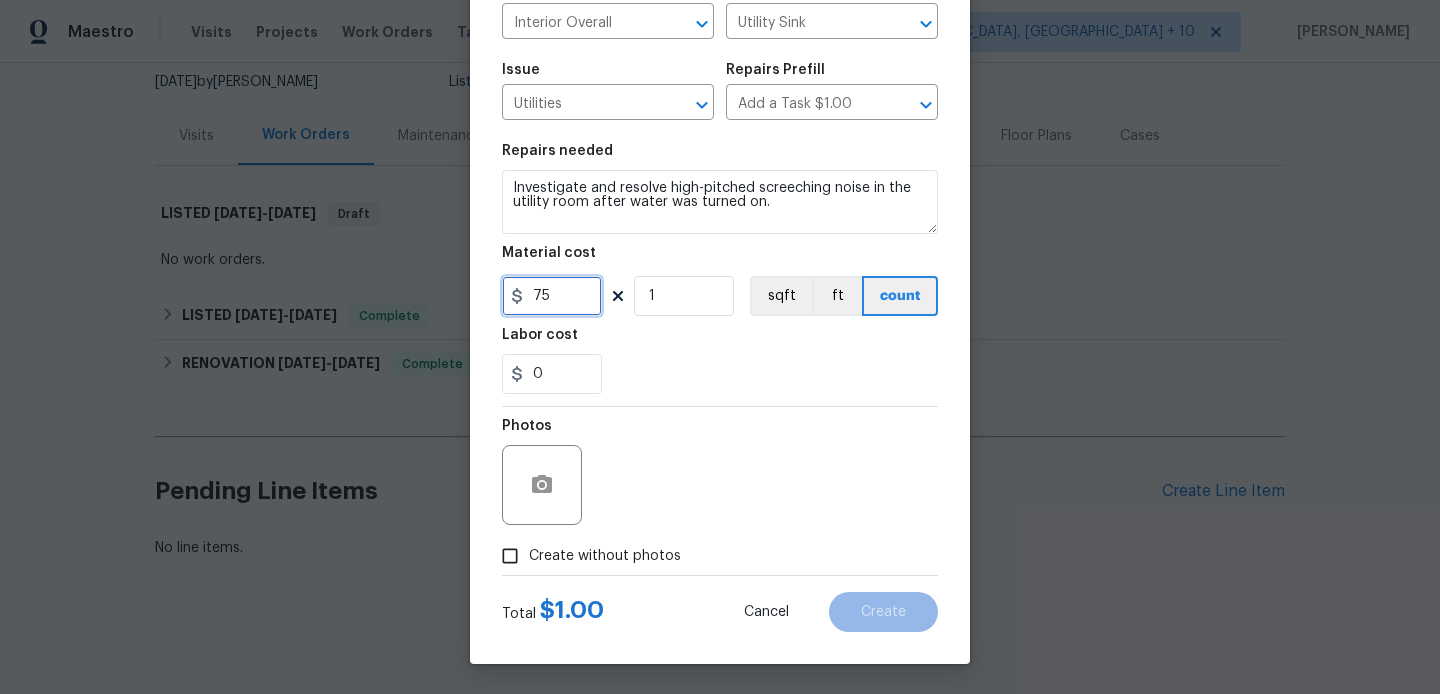 type on "75" 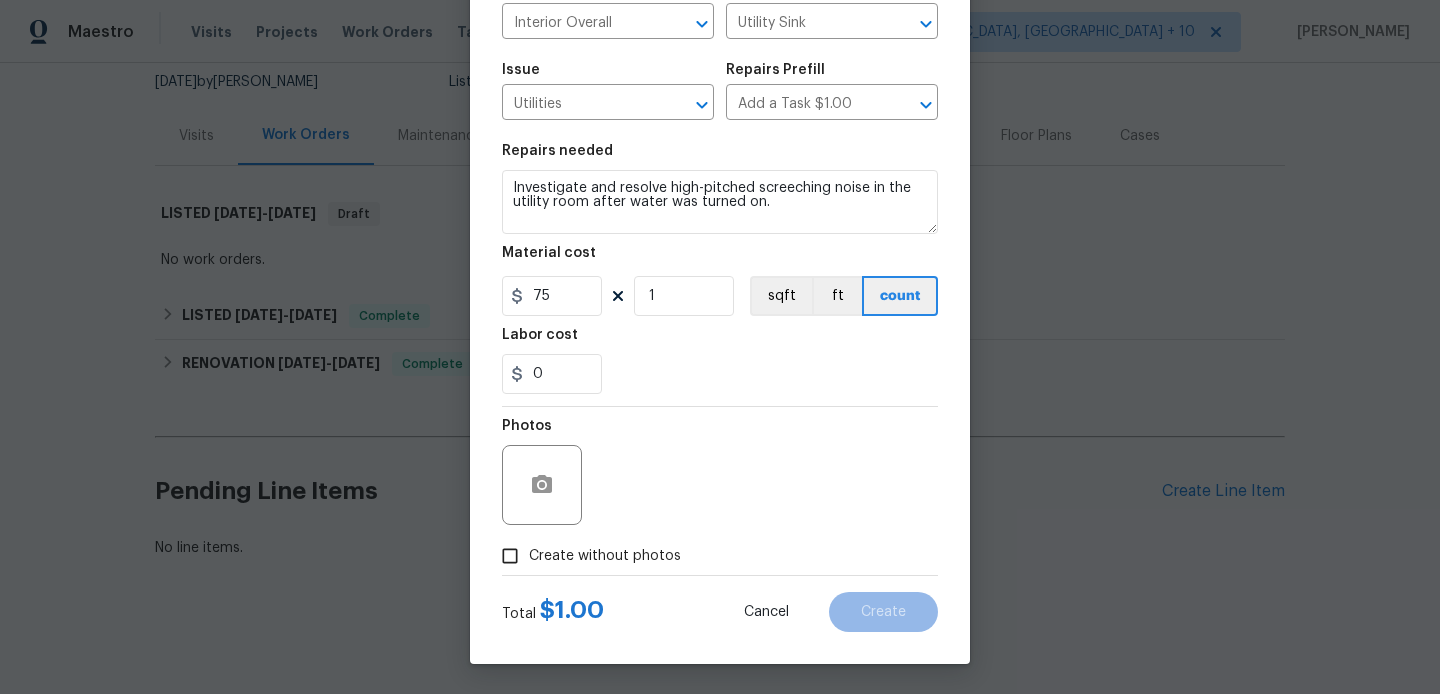click on "Create without photos" at bounding box center [605, 556] 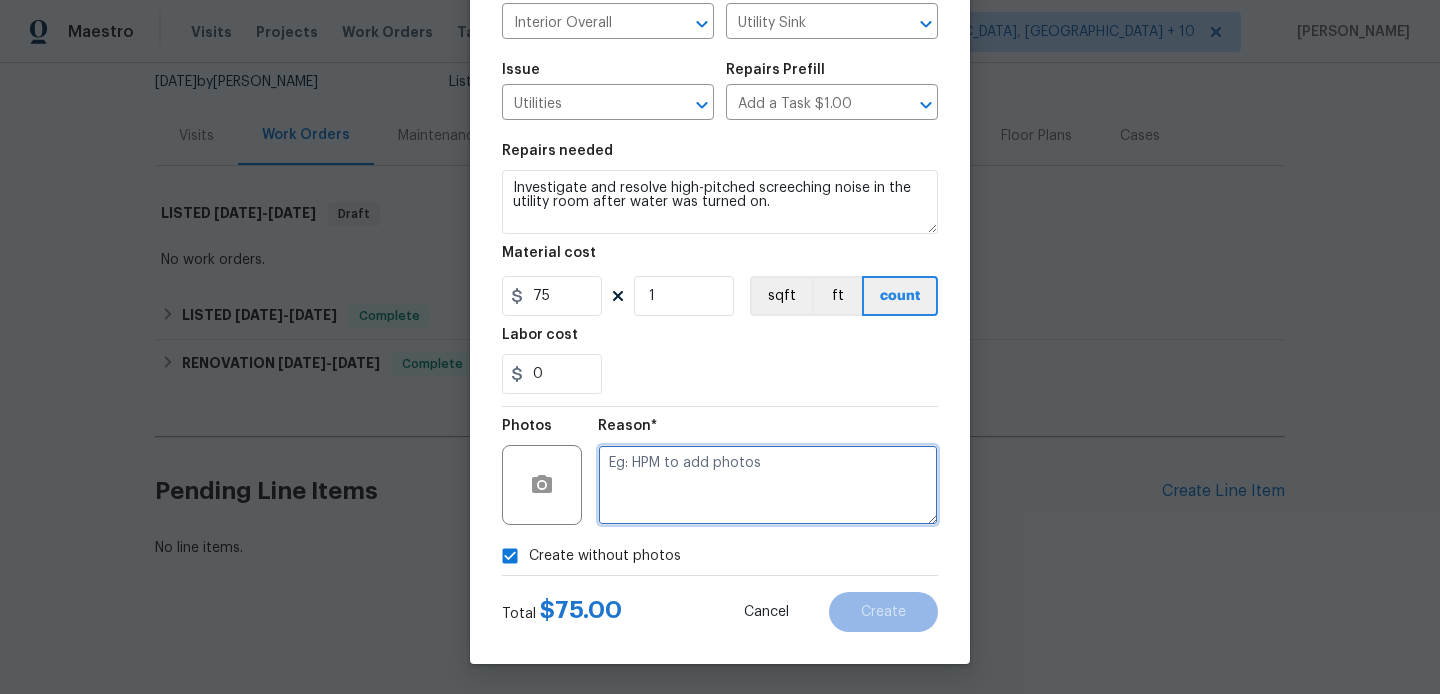 click at bounding box center (768, 485) 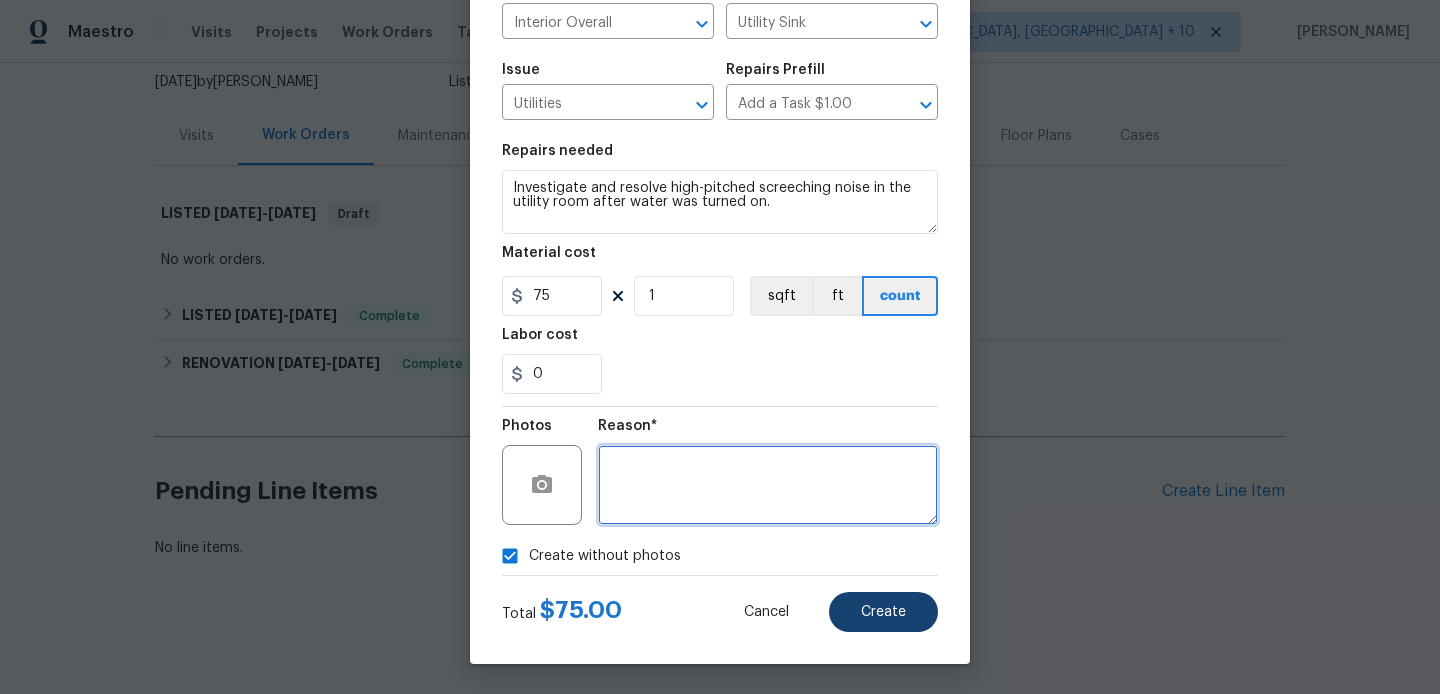 type 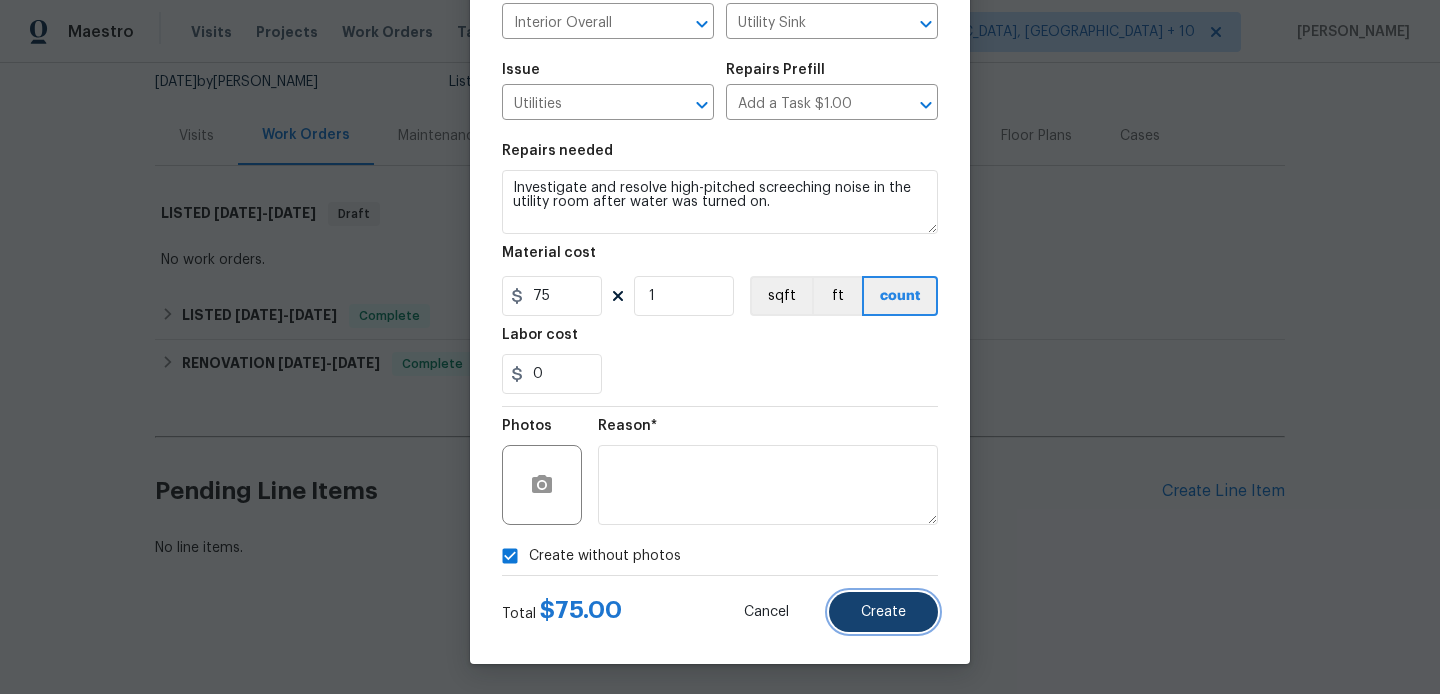 click on "Create" at bounding box center [883, 612] 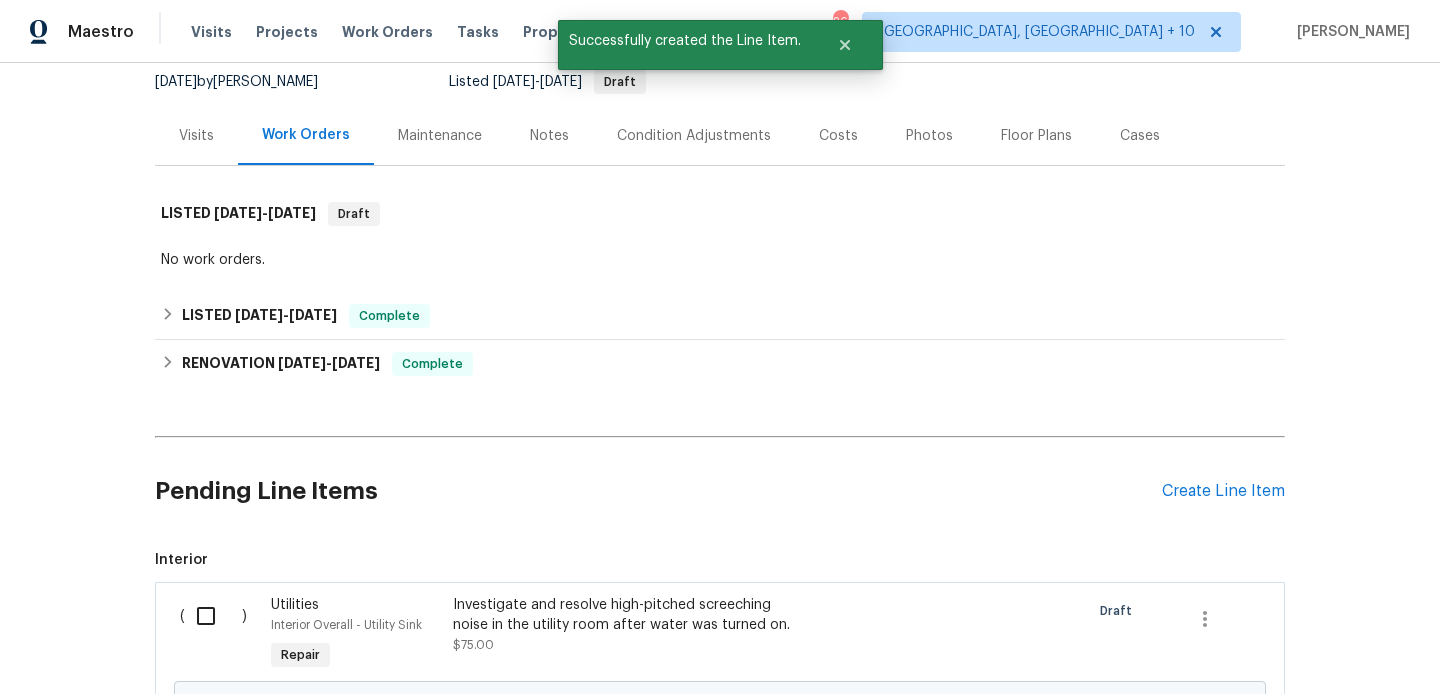 scroll, scrollTop: 445, scrollLeft: 0, axis: vertical 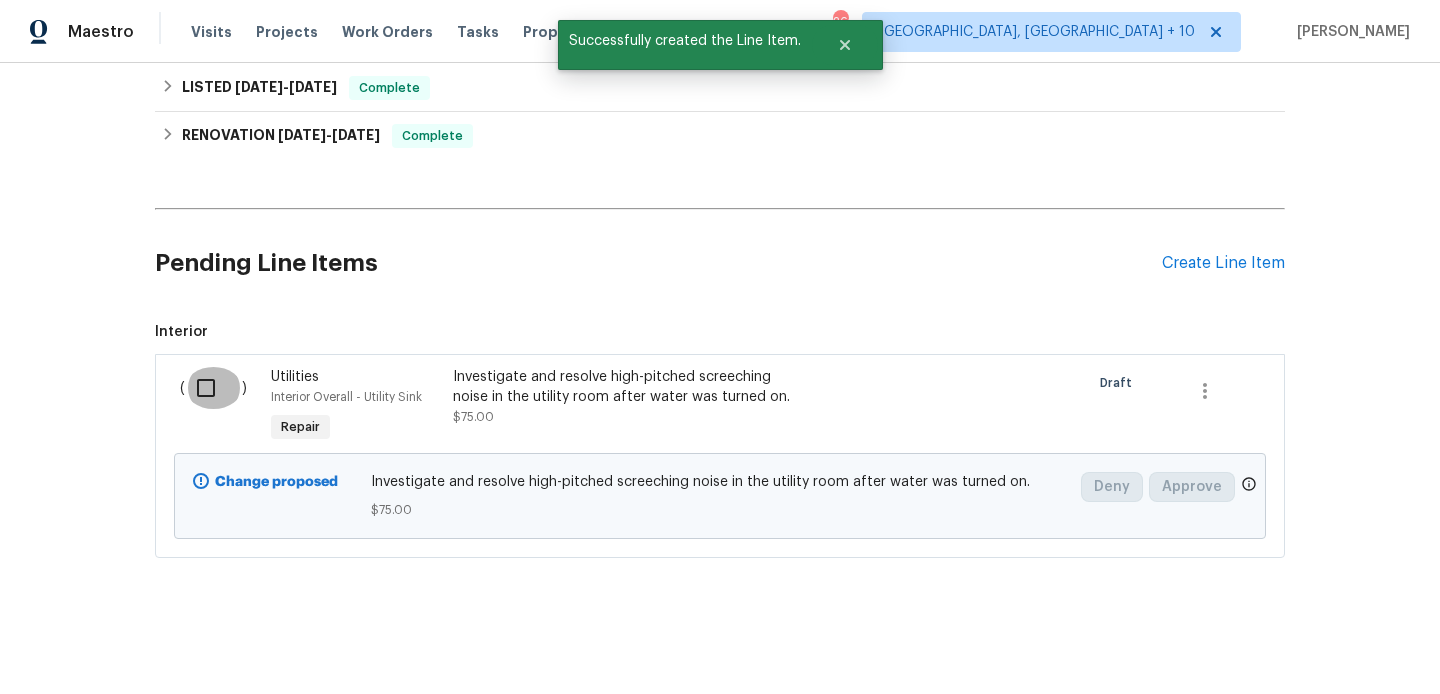 click at bounding box center (213, 388) 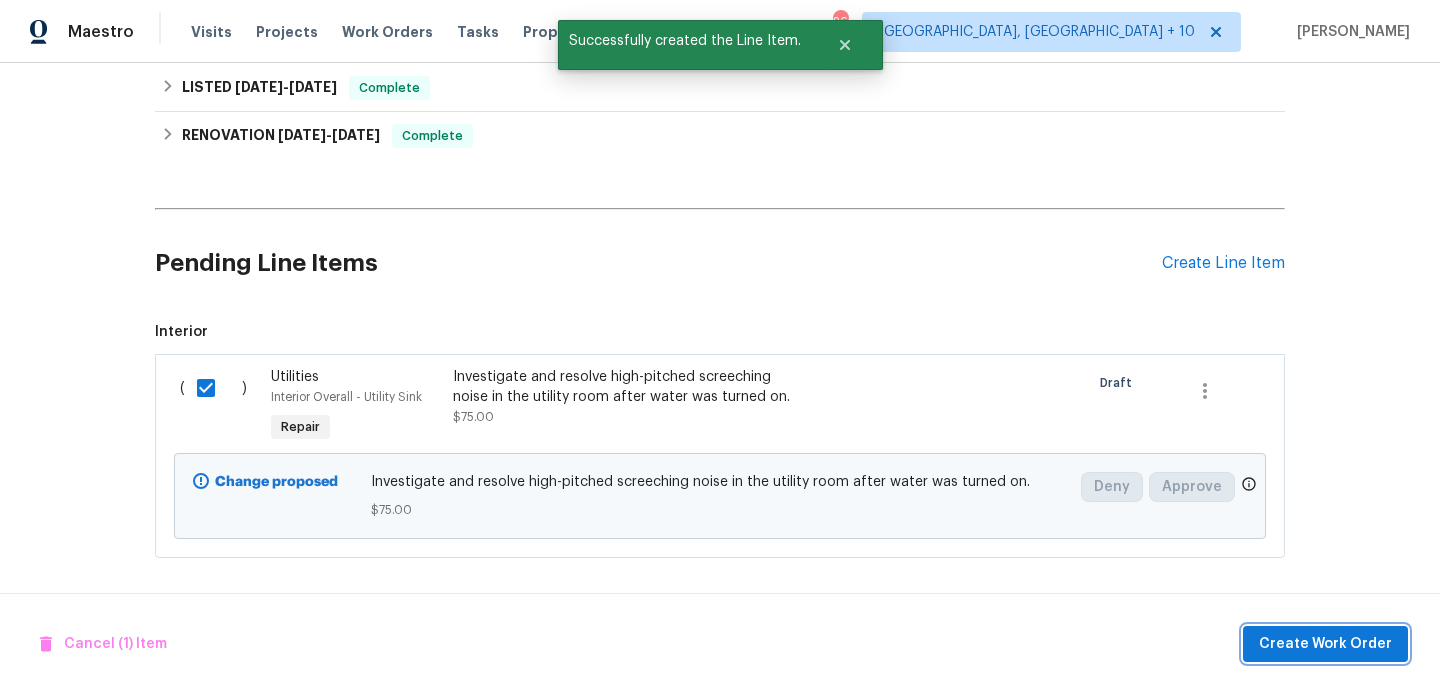 click on "Create Work Order" at bounding box center [1325, 644] 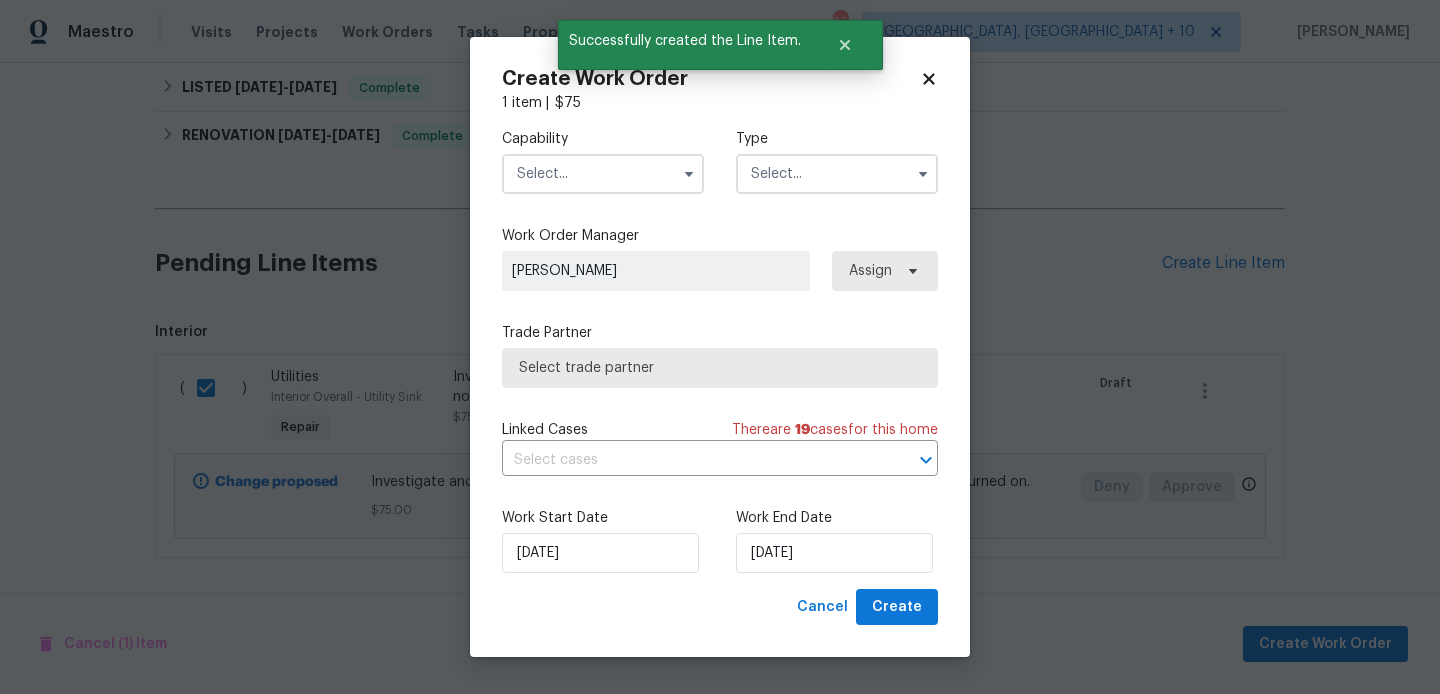 click at bounding box center (603, 174) 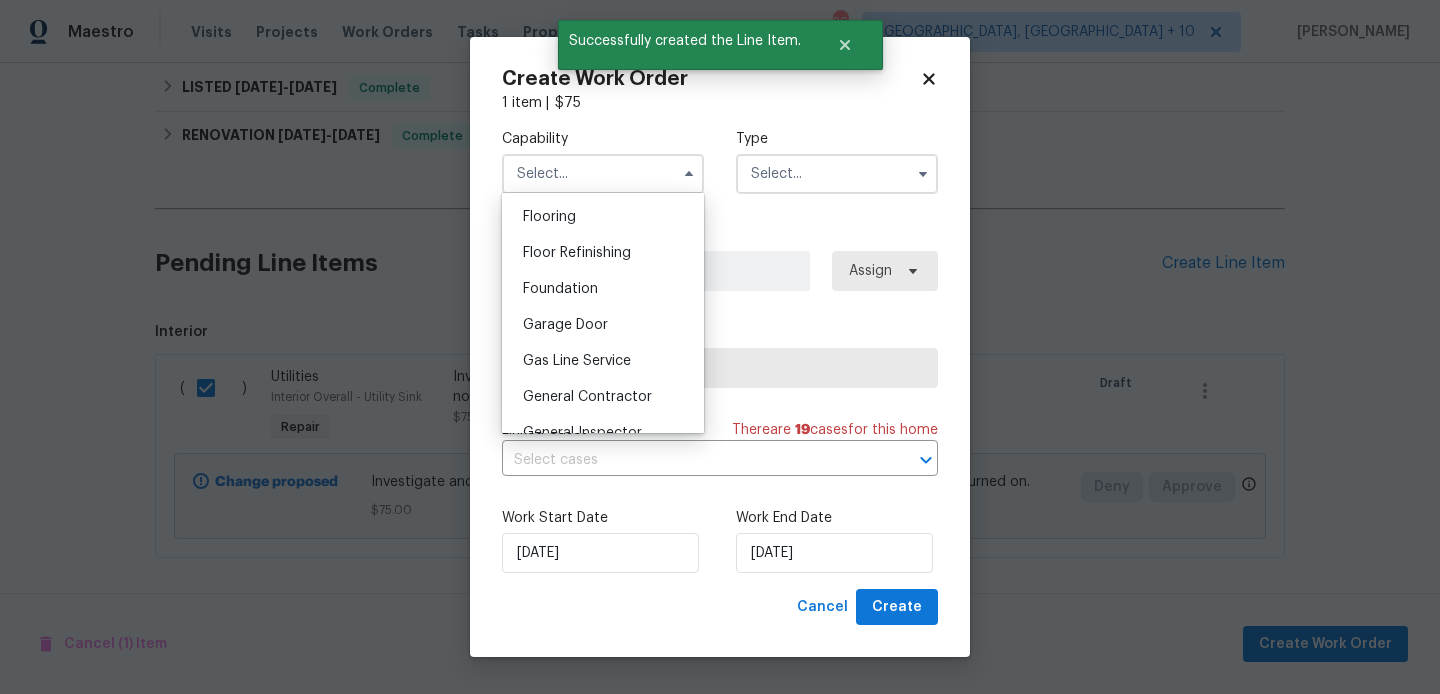 scroll, scrollTop: 961, scrollLeft: 0, axis: vertical 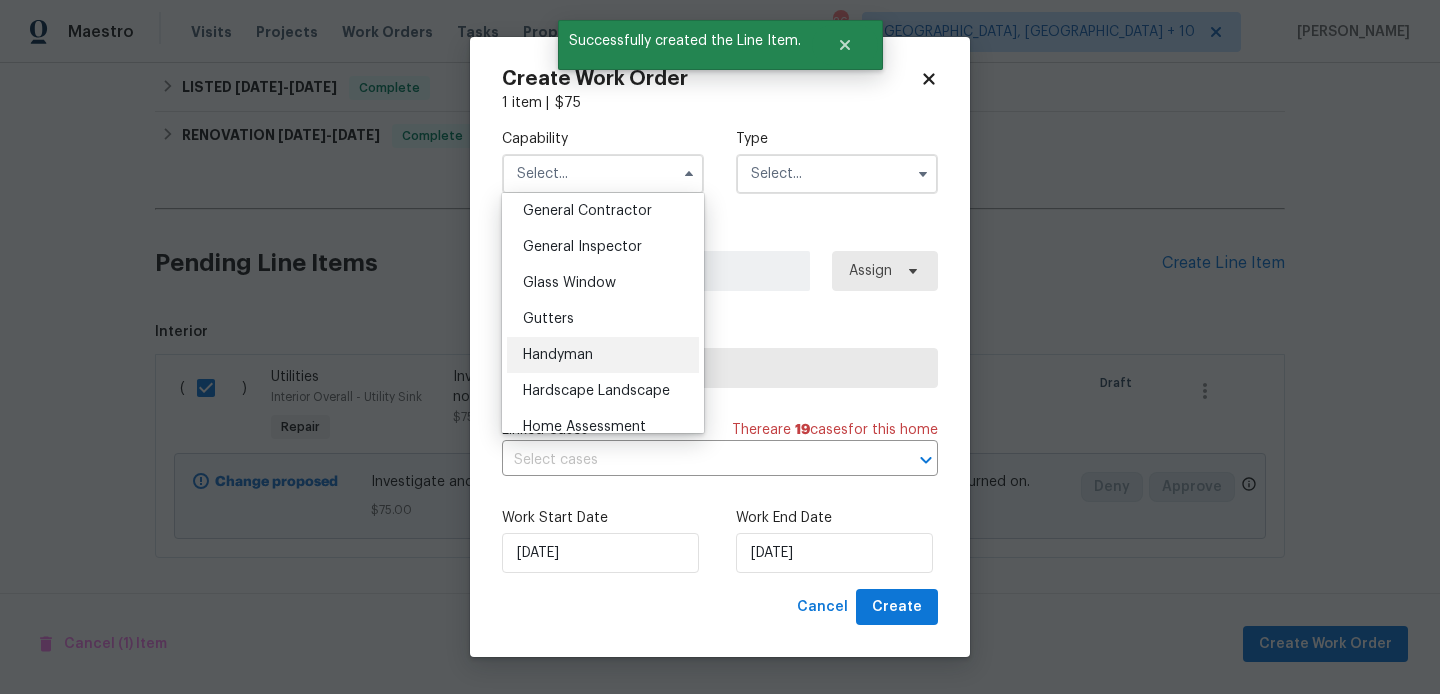 click on "Handyman" at bounding box center (558, 355) 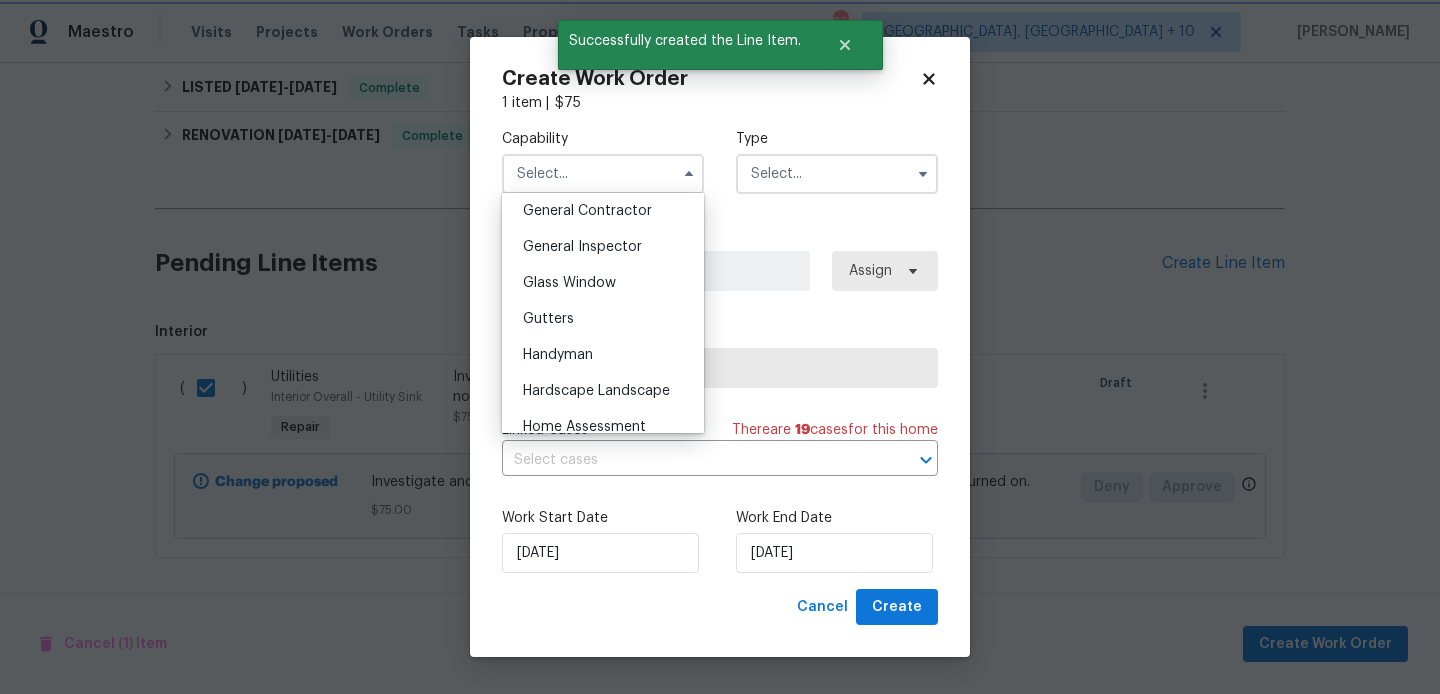 type on "Handyman" 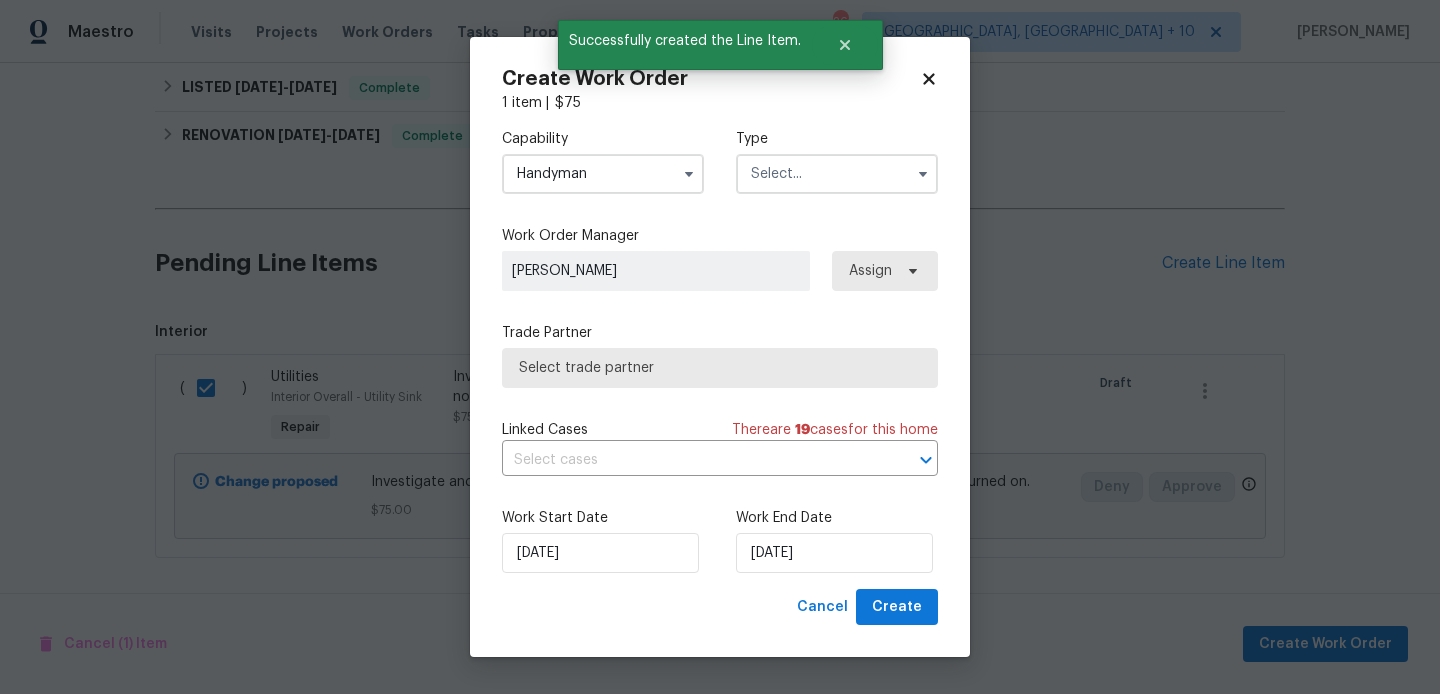 click on "Type" at bounding box center [837, 139] 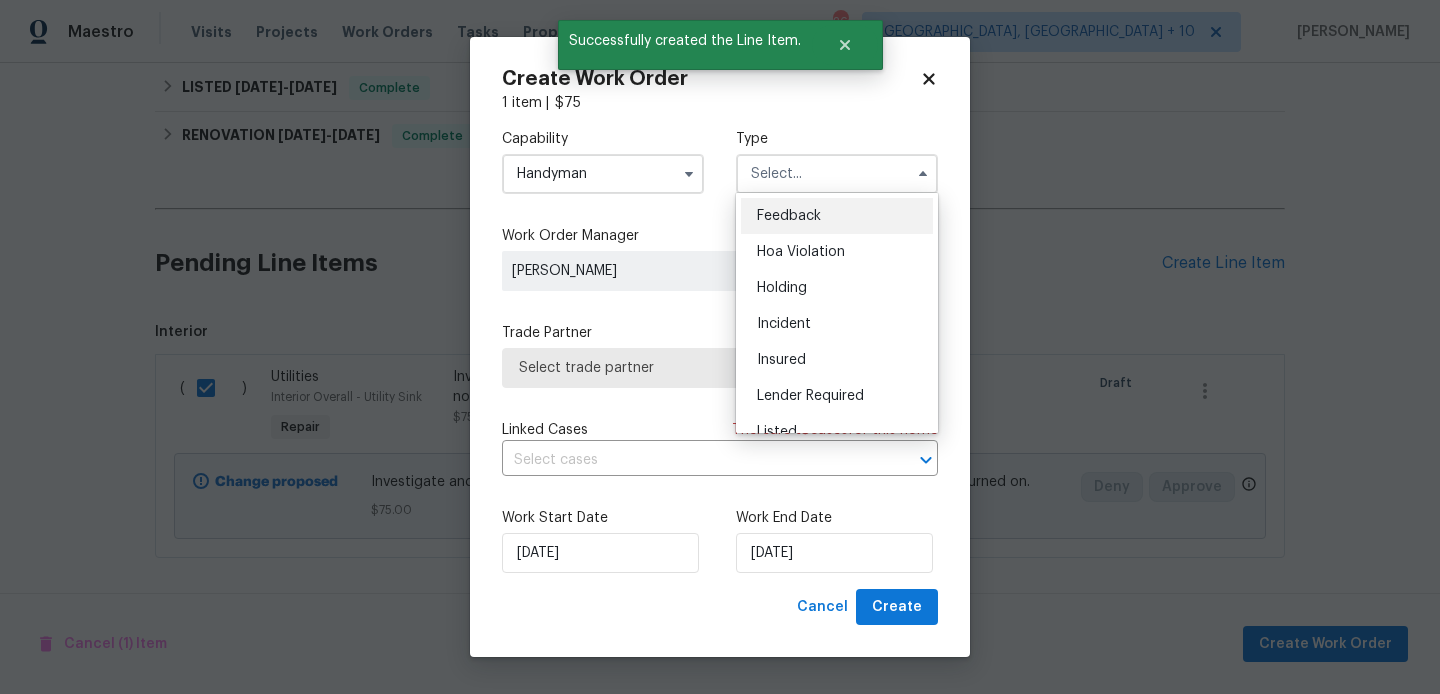 click on "Feedback" at bounding box center (789, 216) 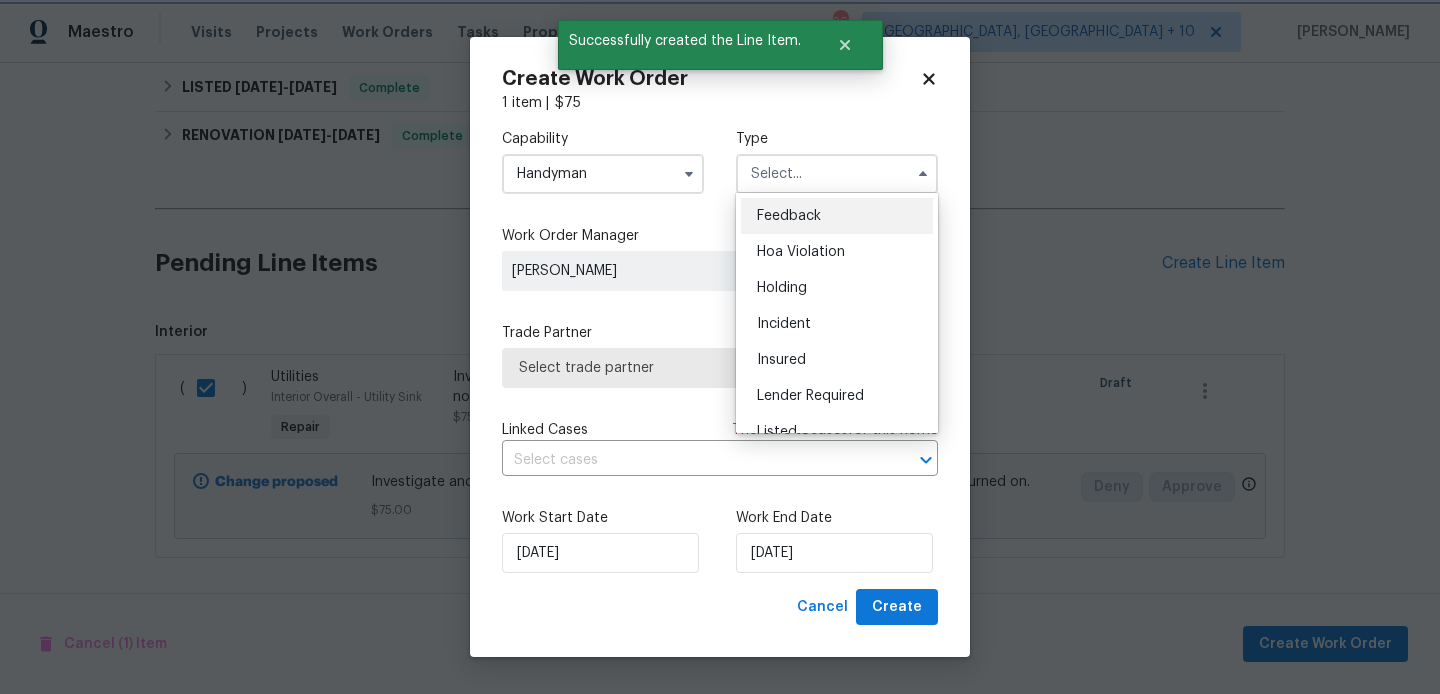 type on "Feedback" 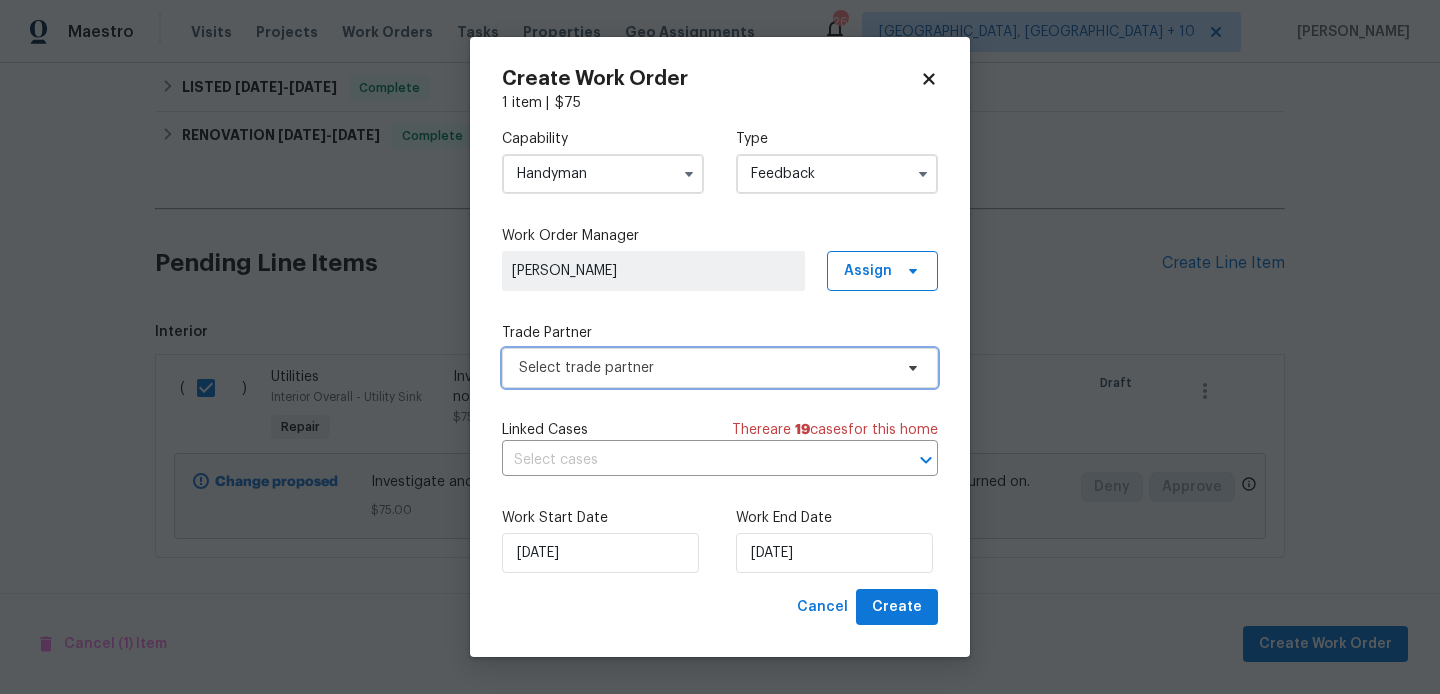 click on "Select trade partner" at bounding box center [705, 368] 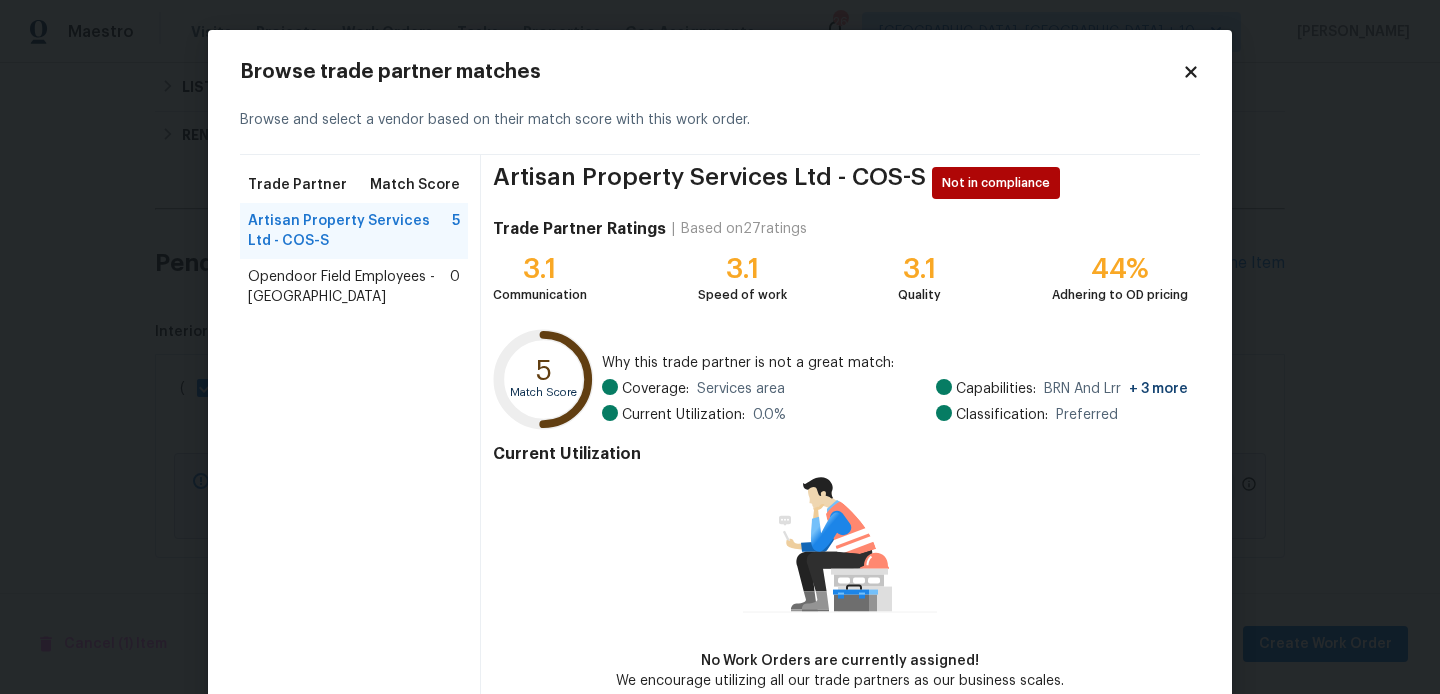 click on "Opendoor Field Employees - Denver" at bounding box center [349, 287] 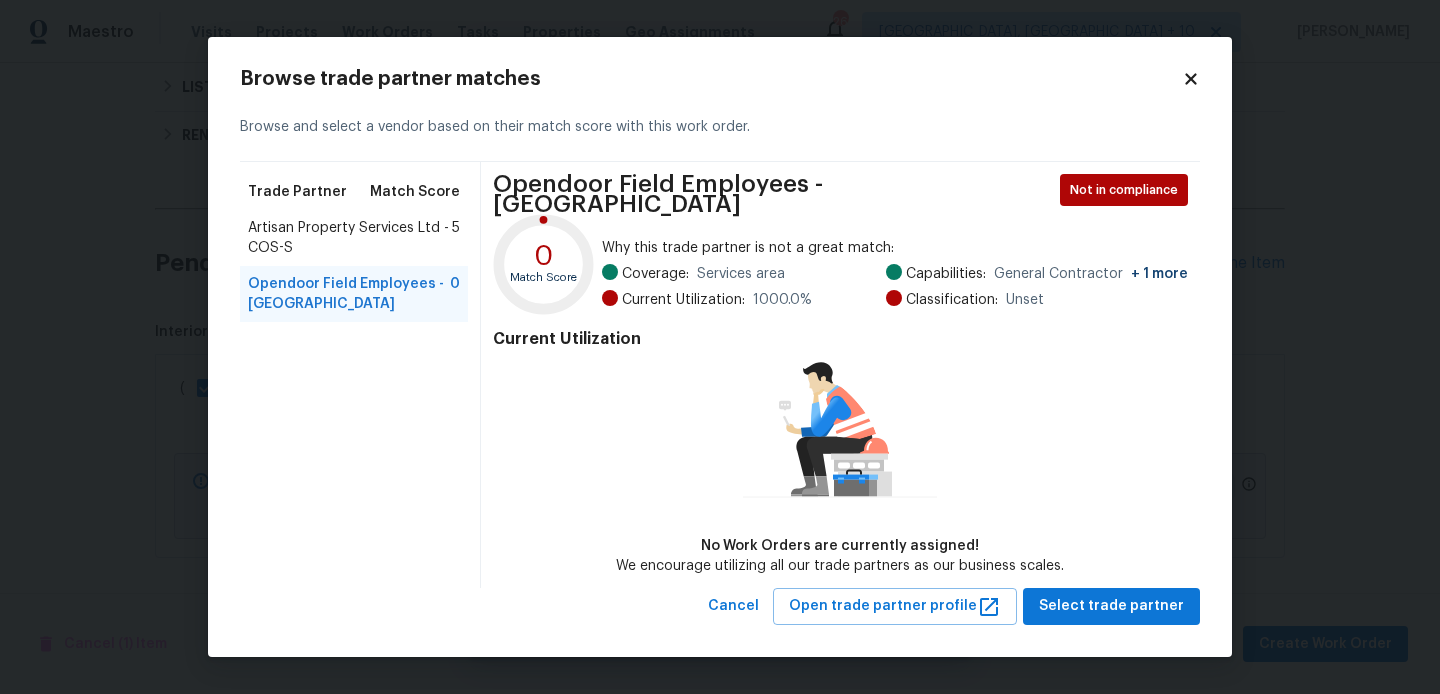 click on "Artisan Property Services Ltd - COS-S" at bounding box center (350, 238) 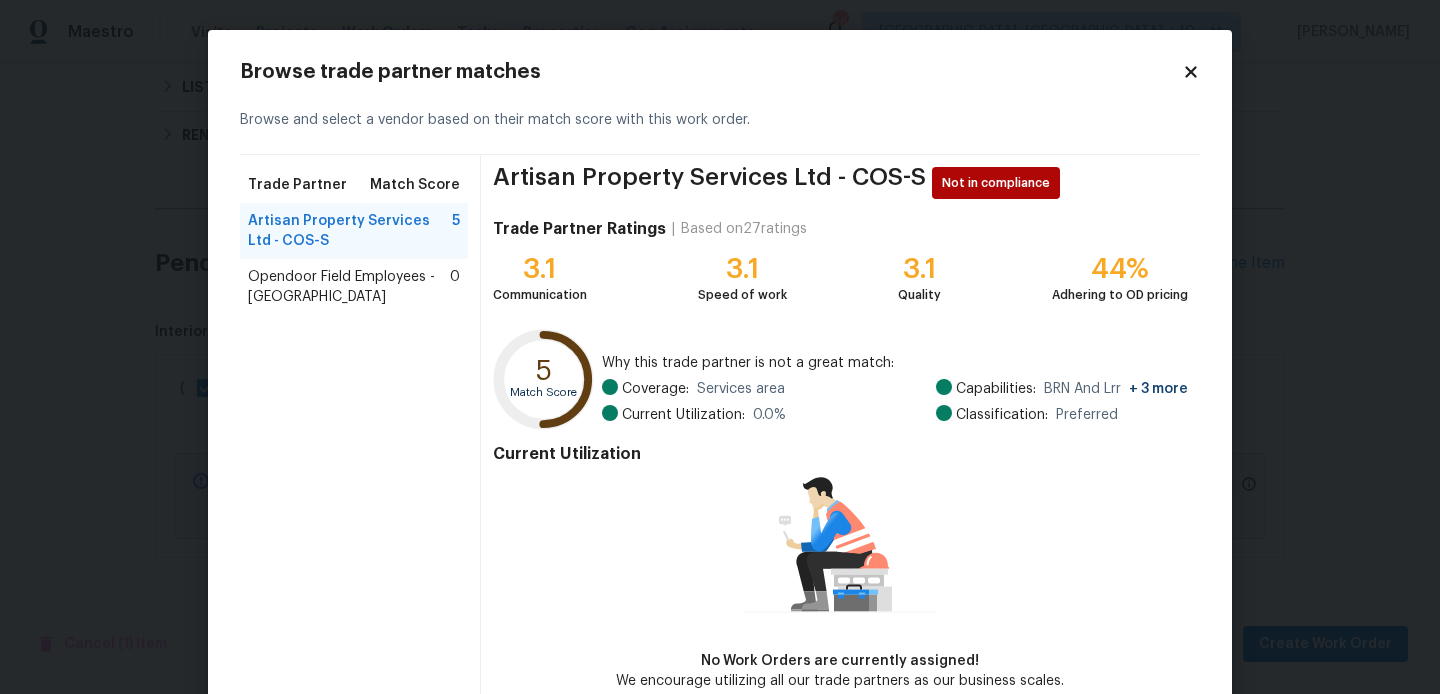 scroll, scrollTop: 106, scrollLeft: 0, axis: vertical 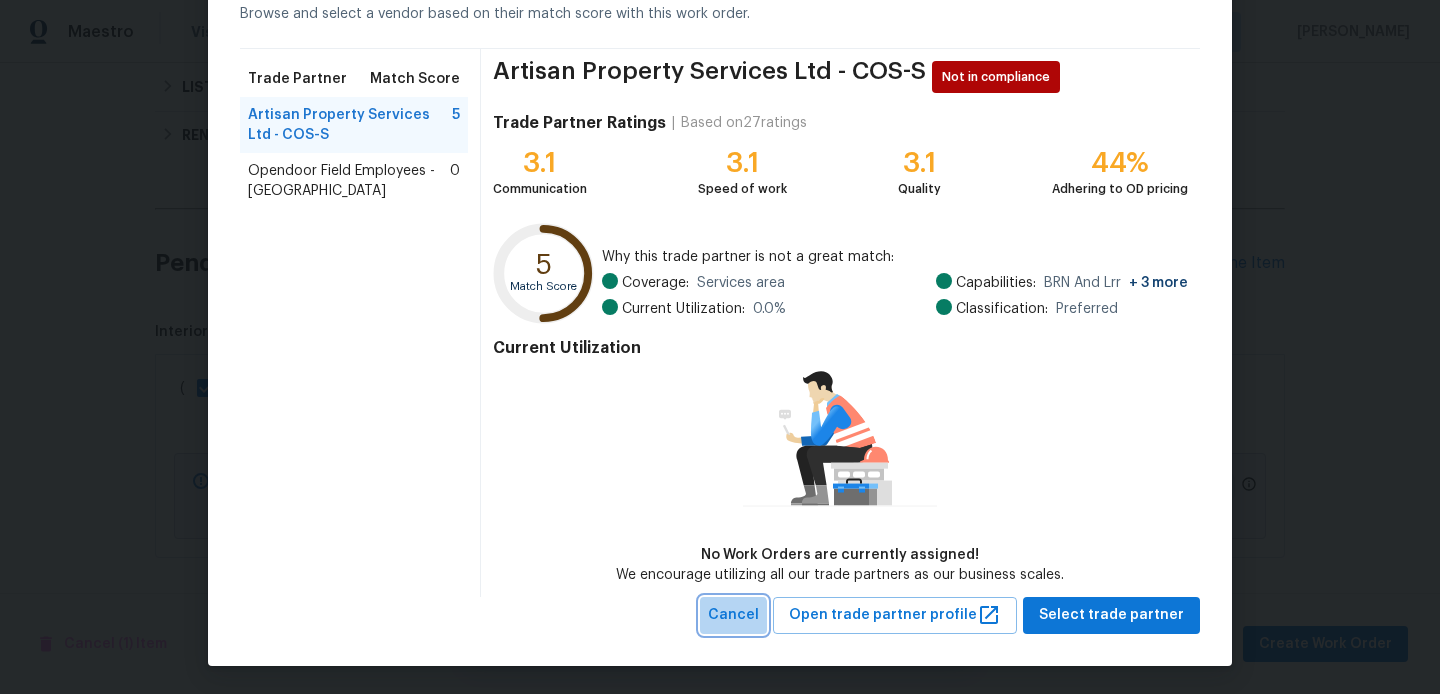 click on "Cancel" at bounding box center [733, 615] 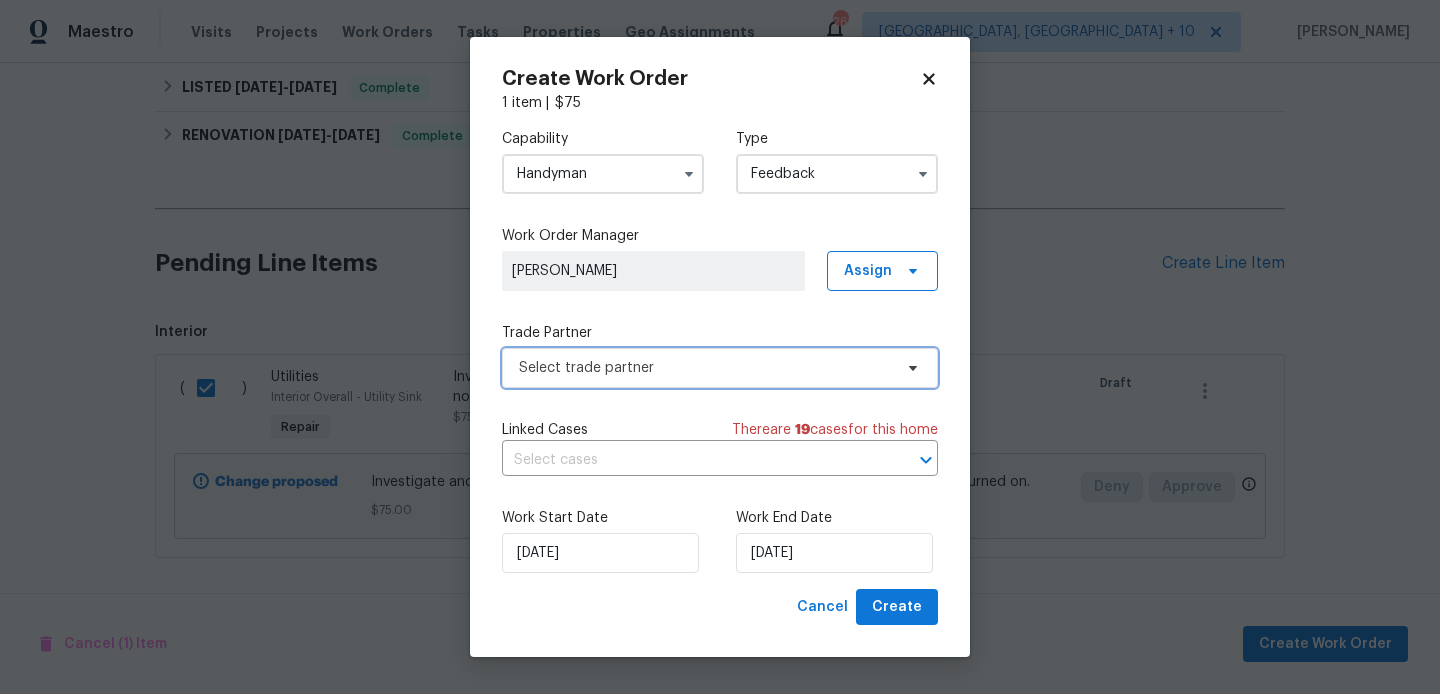 scroll, scrollTop: 0, scrollLeft: 0, axis: both 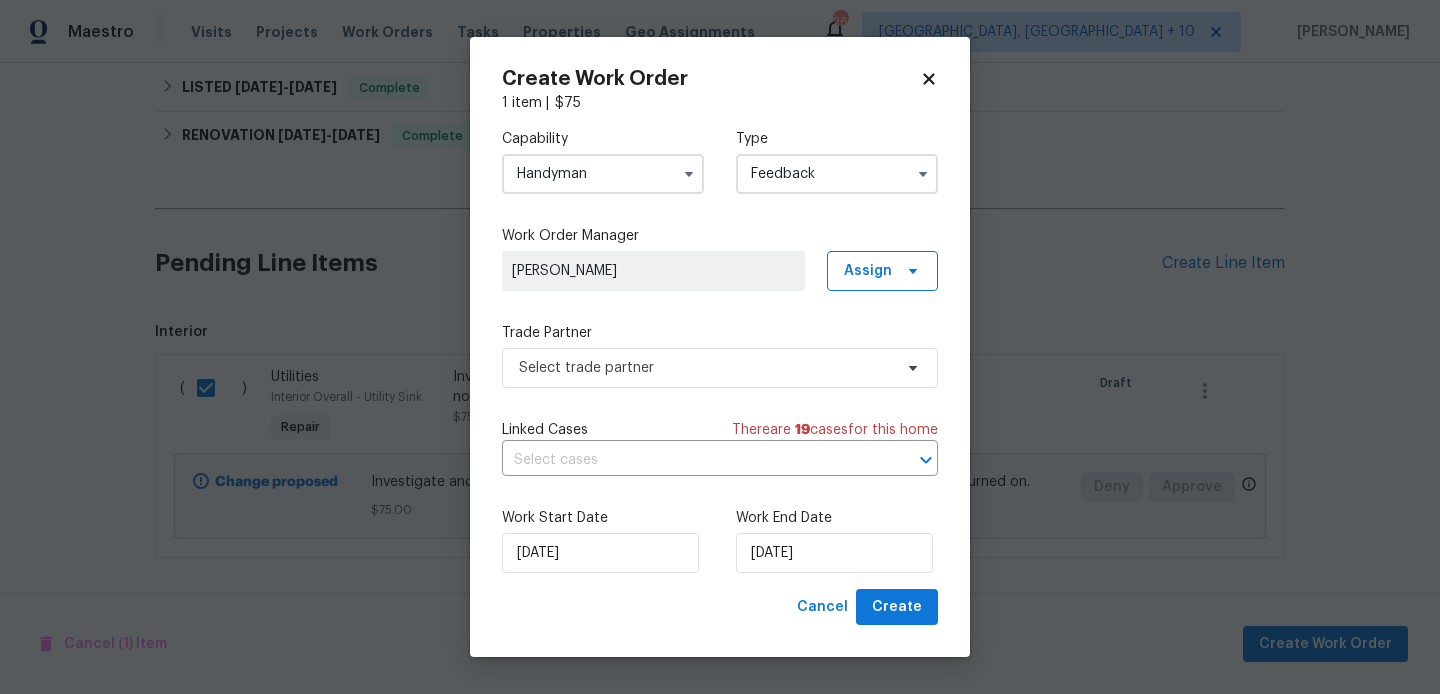 click on "Handyman" at bounding box center [603, 174] 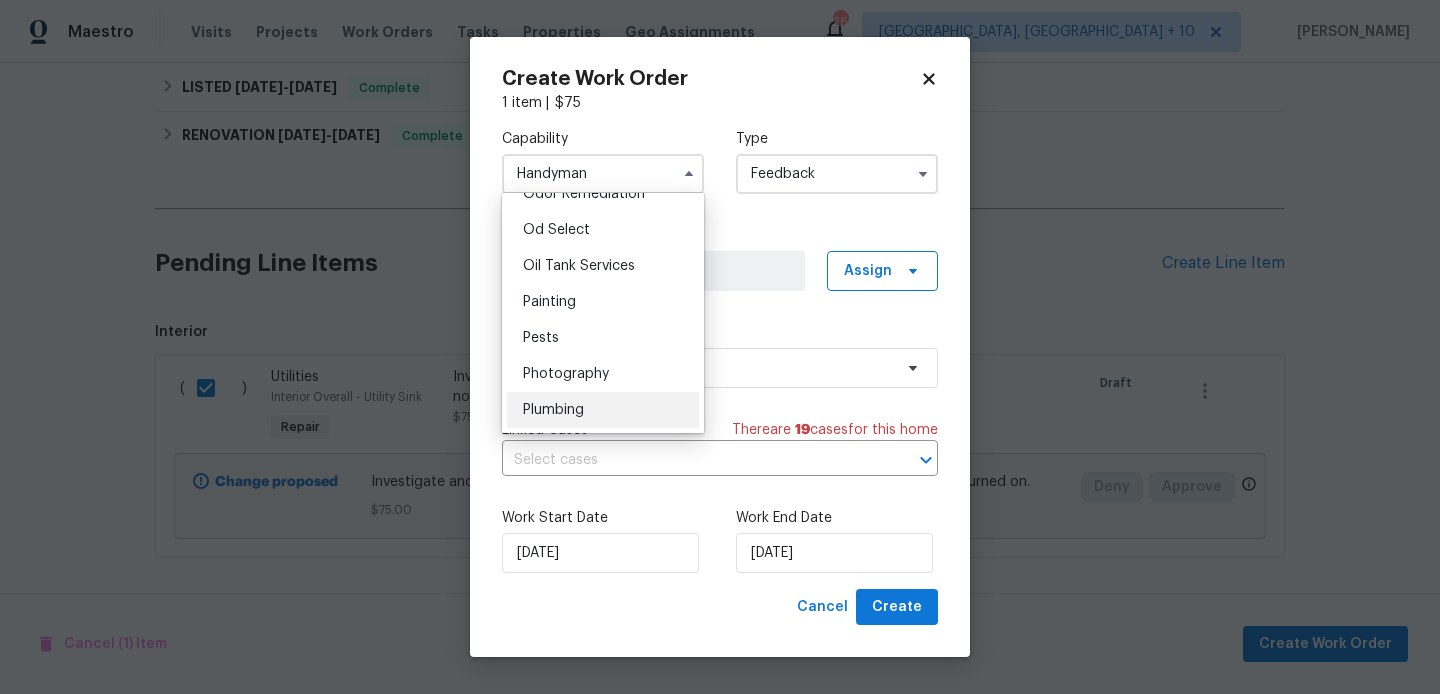 click on "Plumbing" at bounding box center (553, 410) 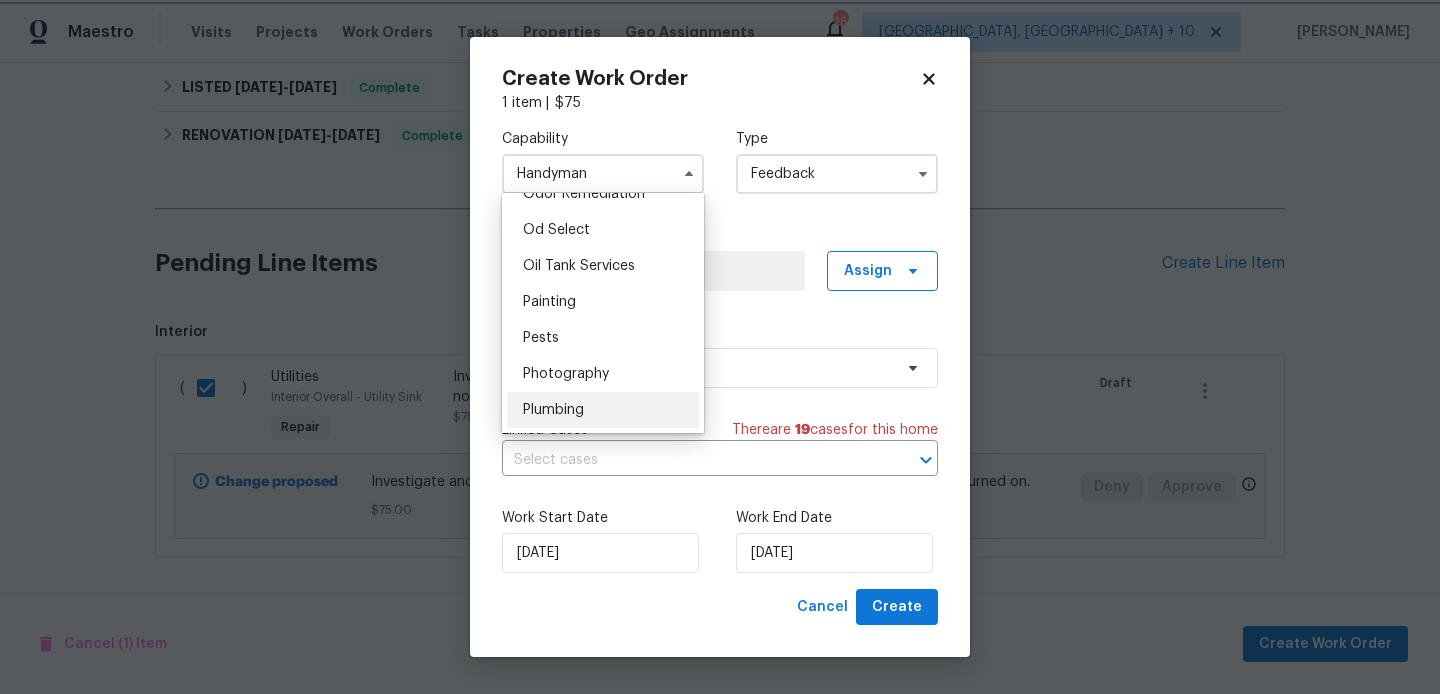 type on "Plumbing" 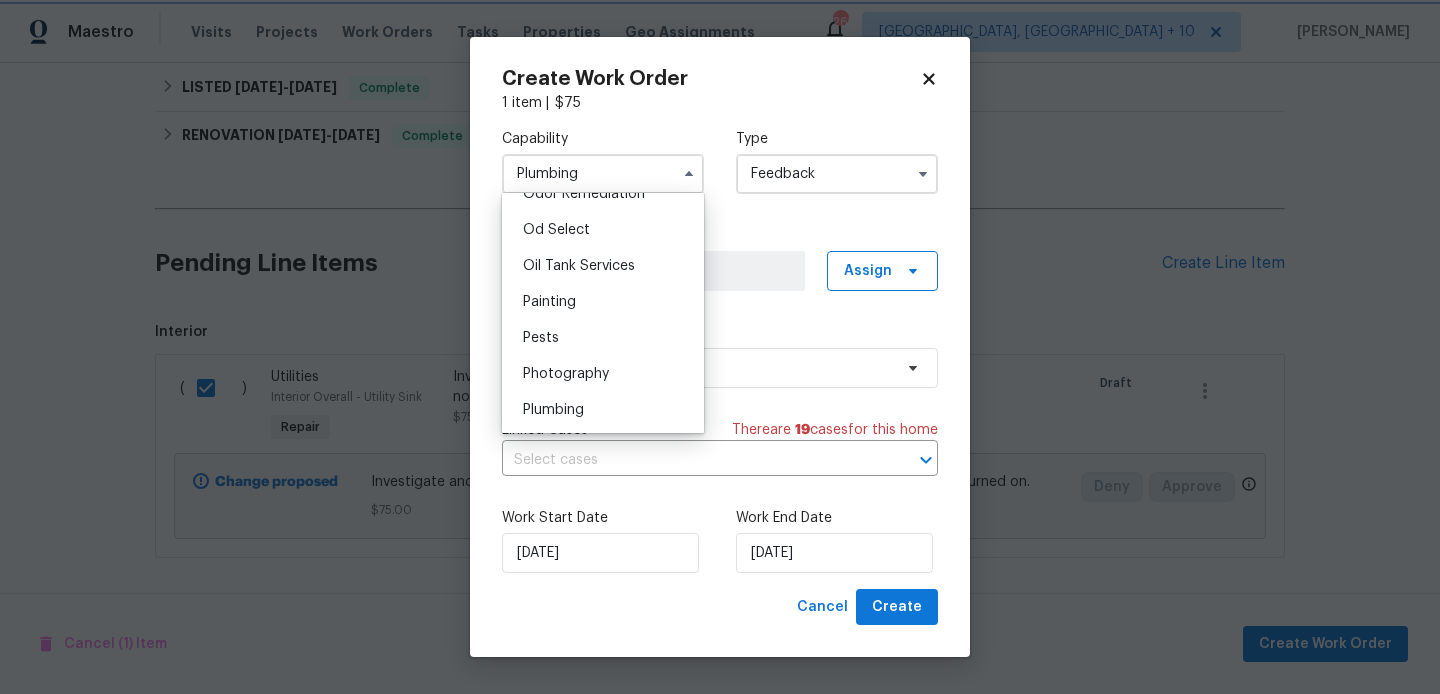 scroll, scrollTop: 1630, scrollLeft: 0, axis: vertical 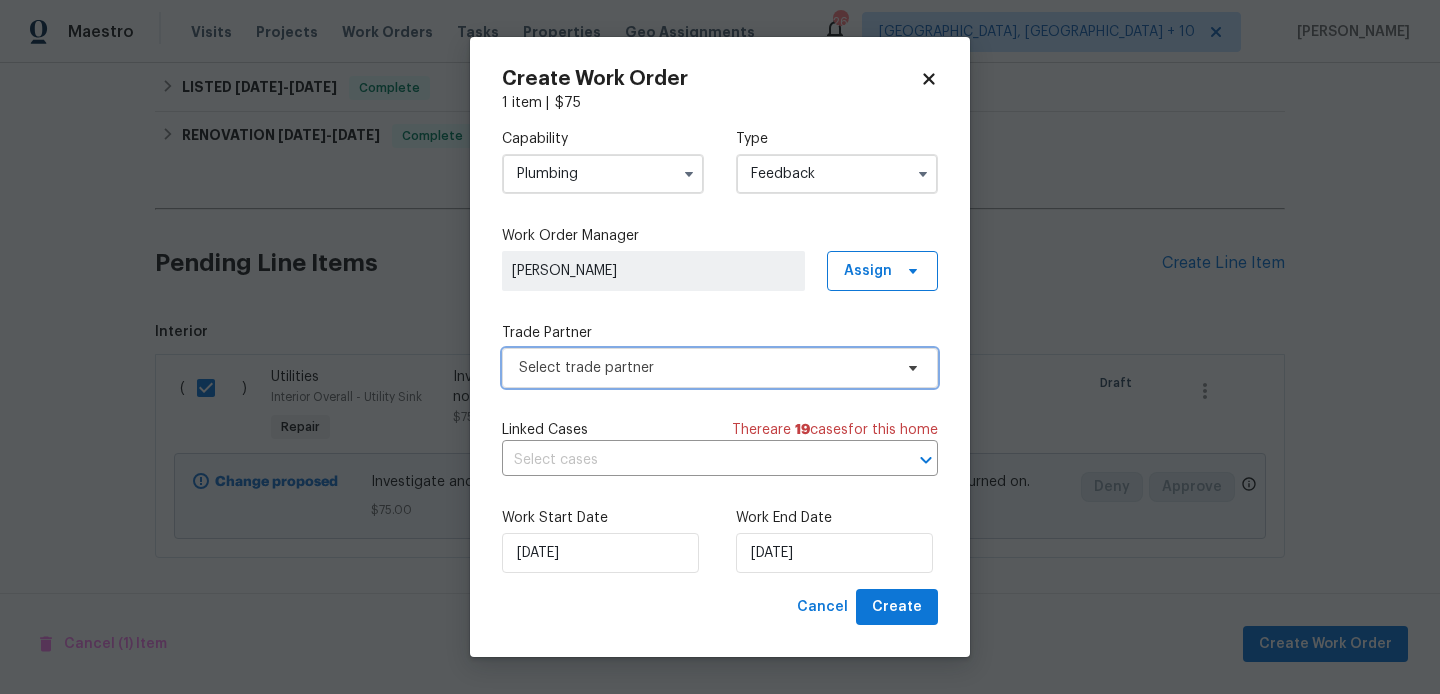click on "Select trade partner" at bounding box center (705, 368) 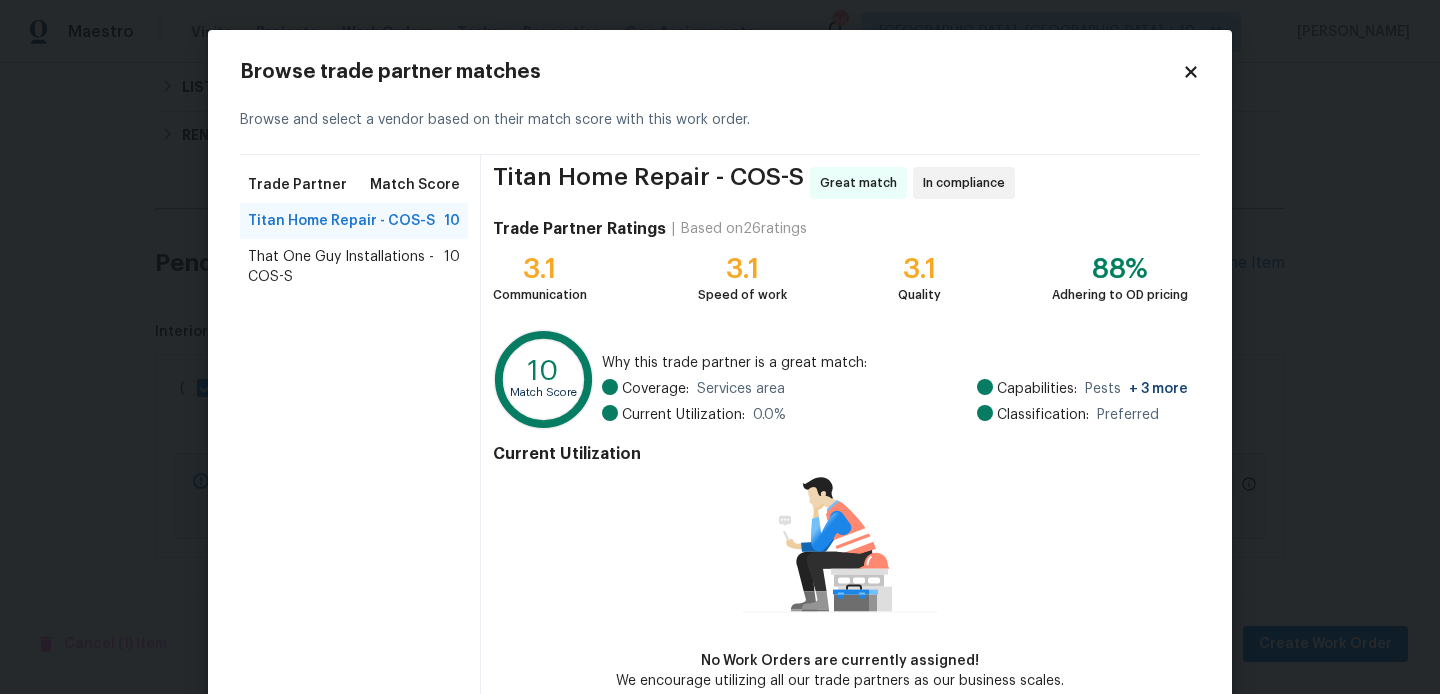 click on "That One Guy Installations - COS-S" at bounding box center (346, 267) 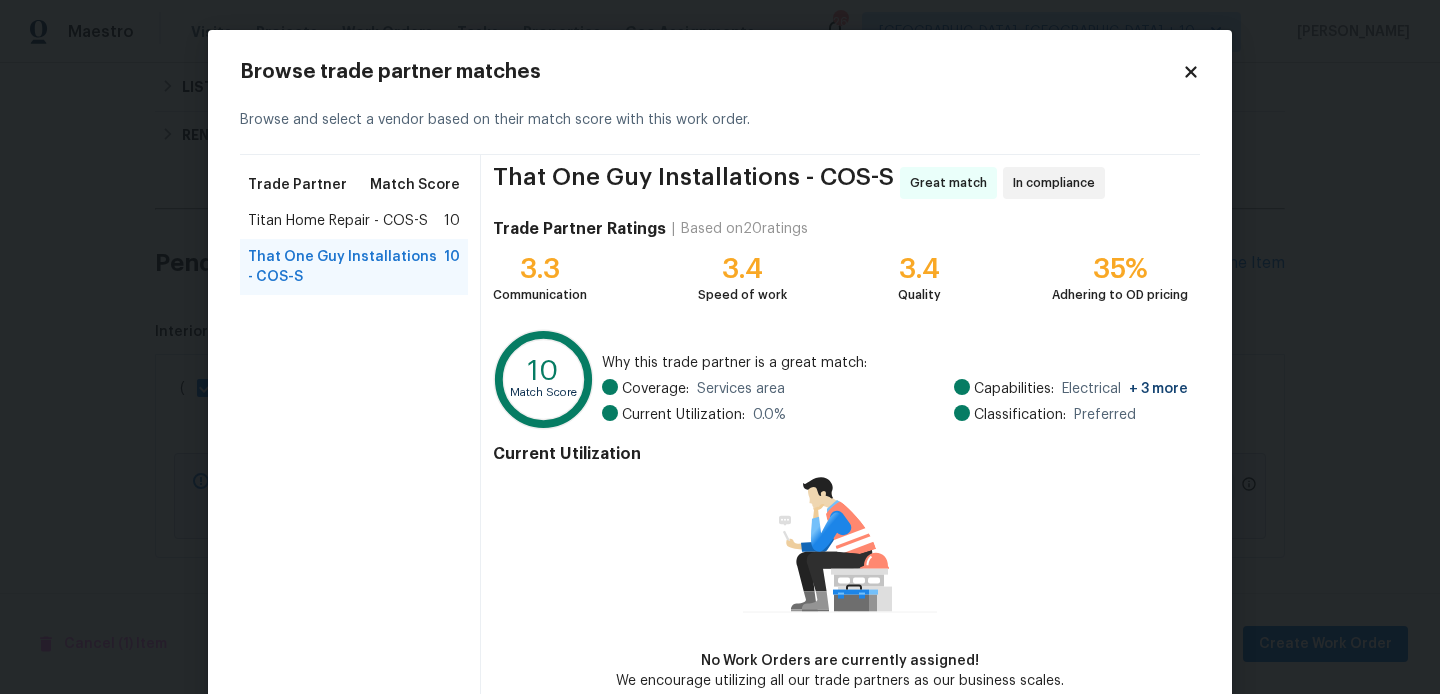 scroll, scrollTop: 106, scrollLeft: 0, axis: vertical 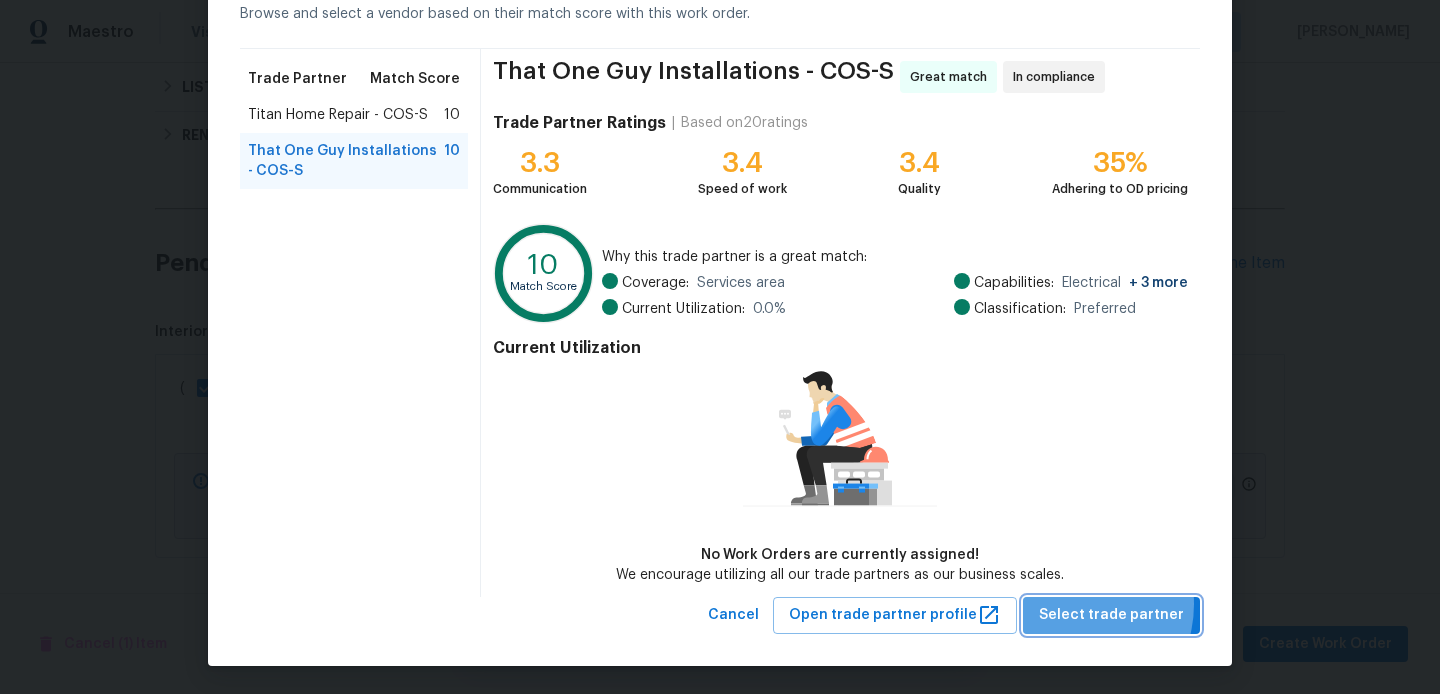 click on "Select trade partner" at bounding box center [1111, 615] 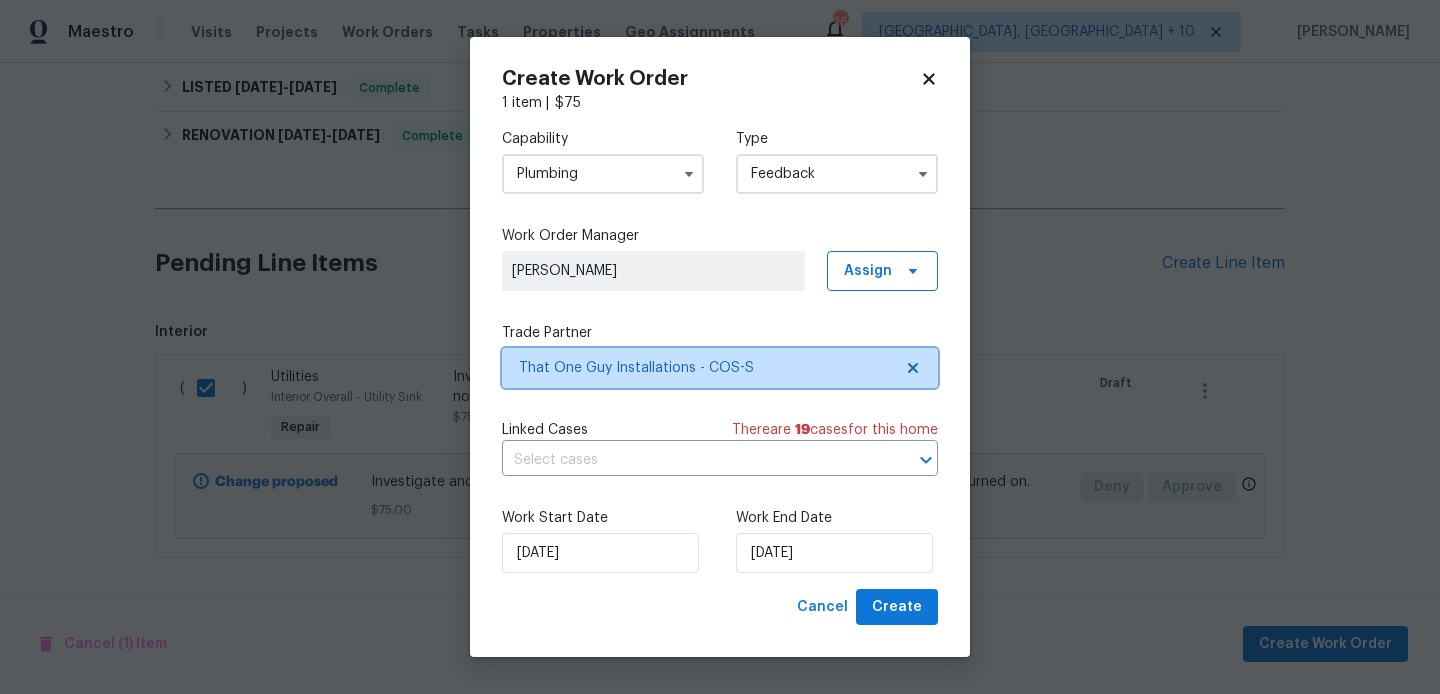 scroll, scrollTop: 0, scrollLeft: 0, axis: both 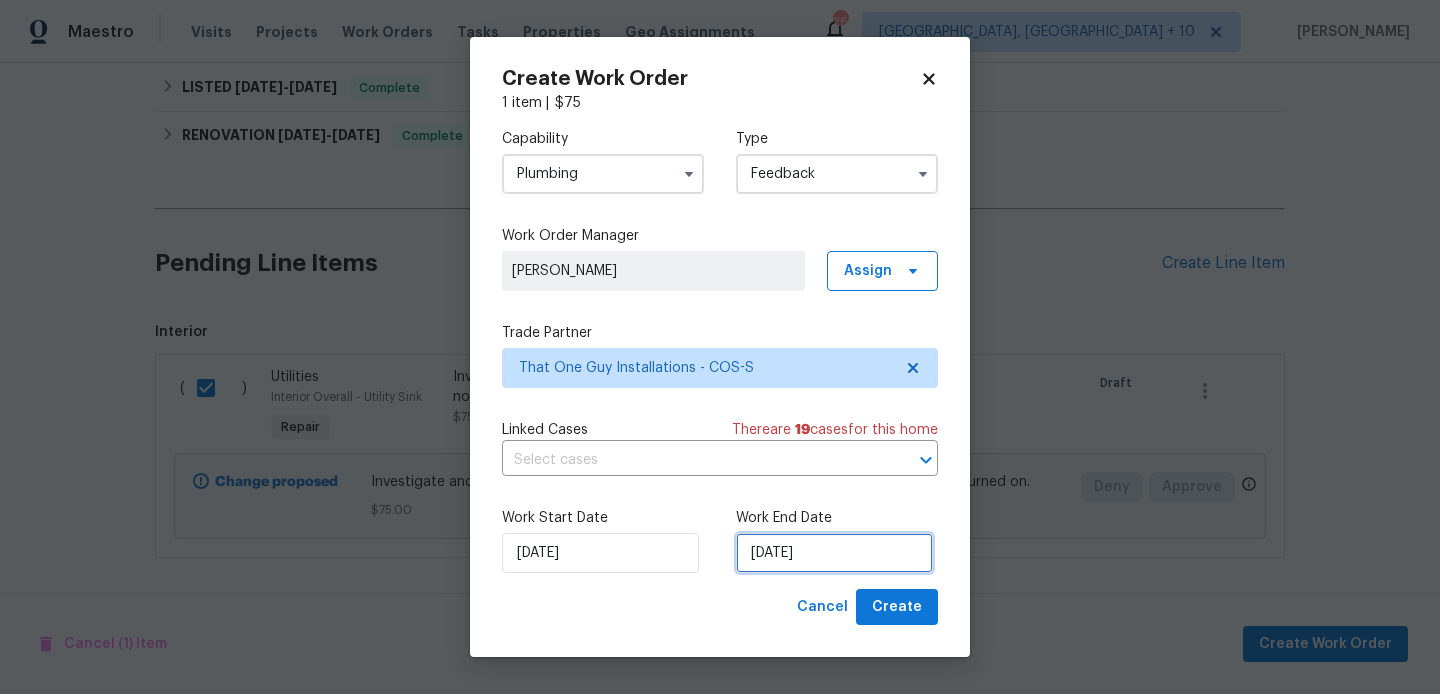 click on "18/07/2025" at bounding box center (834, 553) 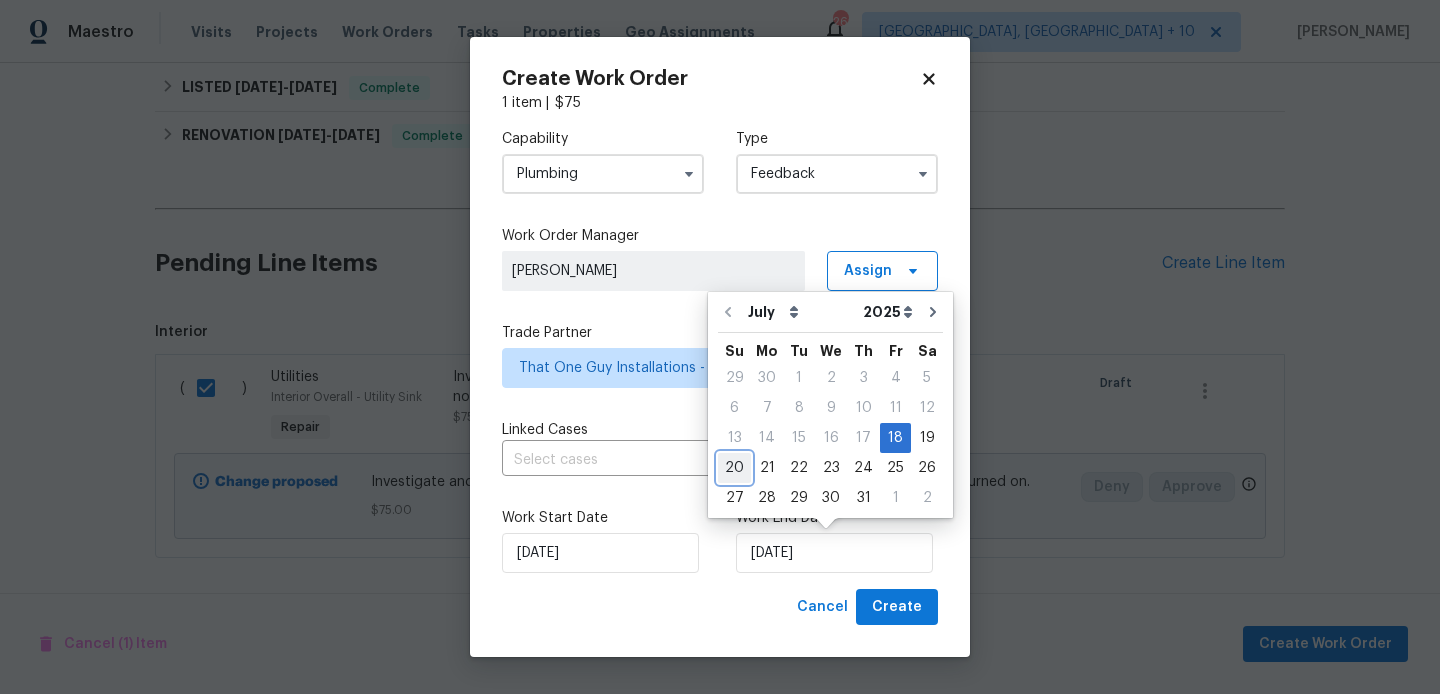 click on "20" at bounding box center [734, 468] 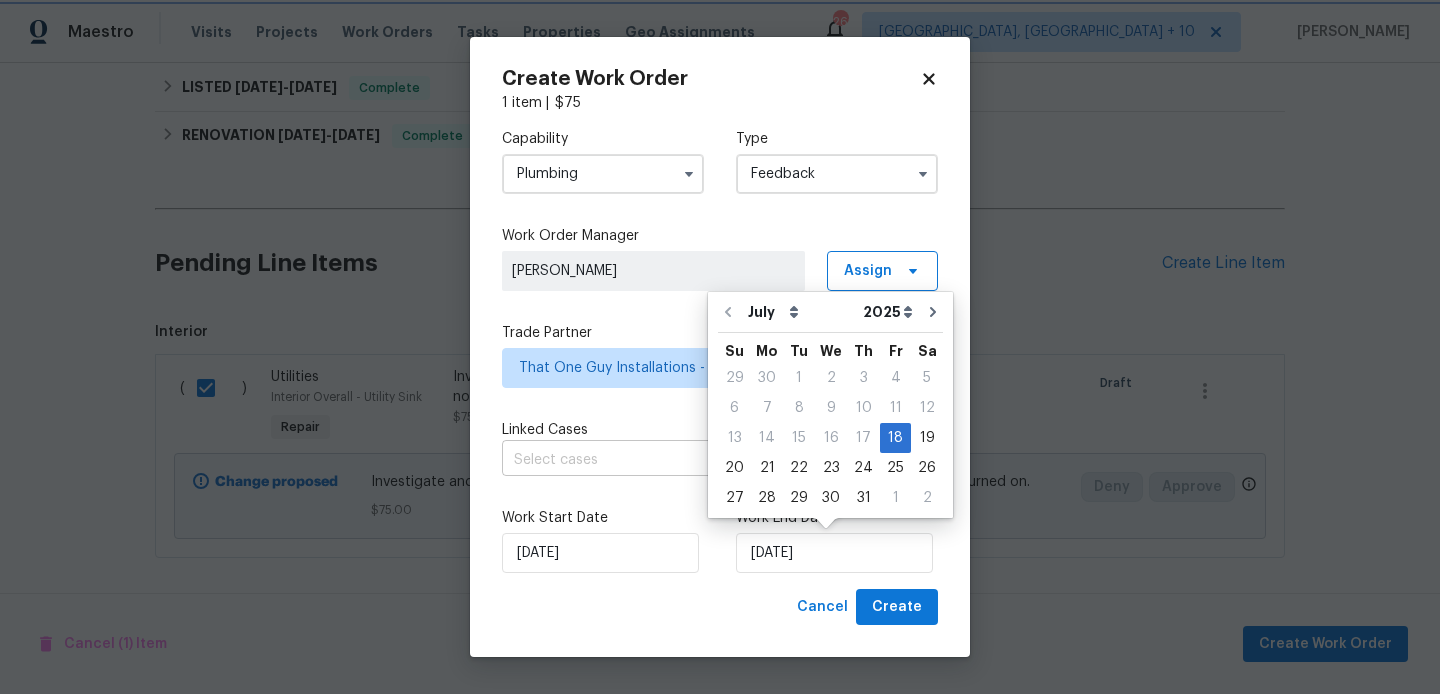 type on "20/07/2025" 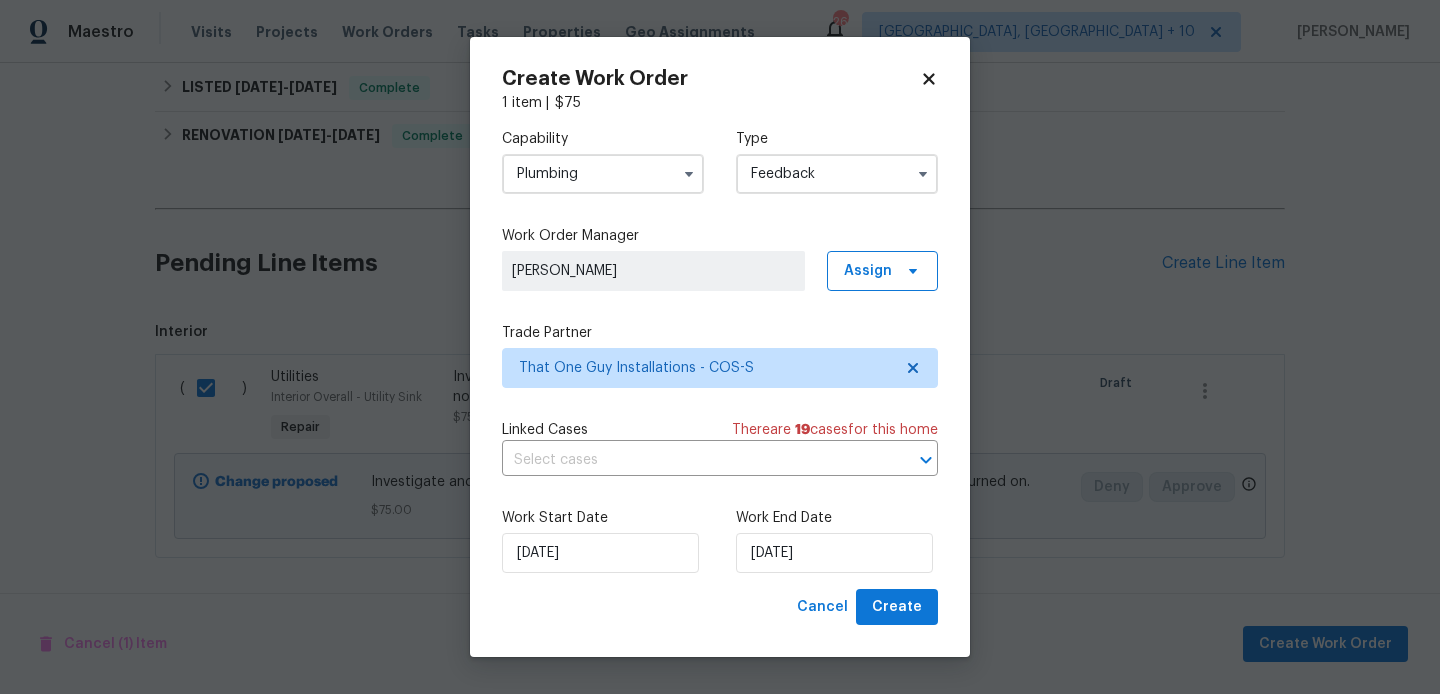 click on "Work Start Date   18/07/2025 Work End Date   20/07/2025" at bounding box center [720, 540] 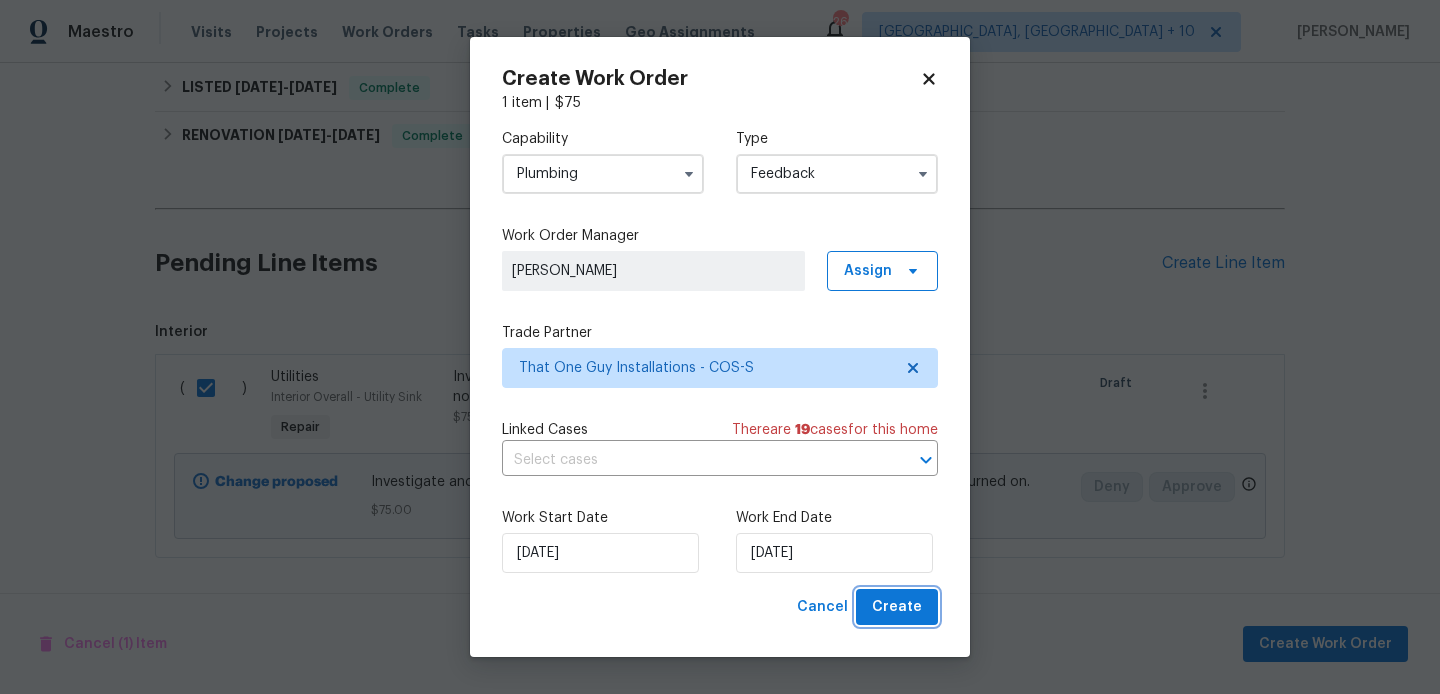 click on "Create" at bounding box center (897, 607) 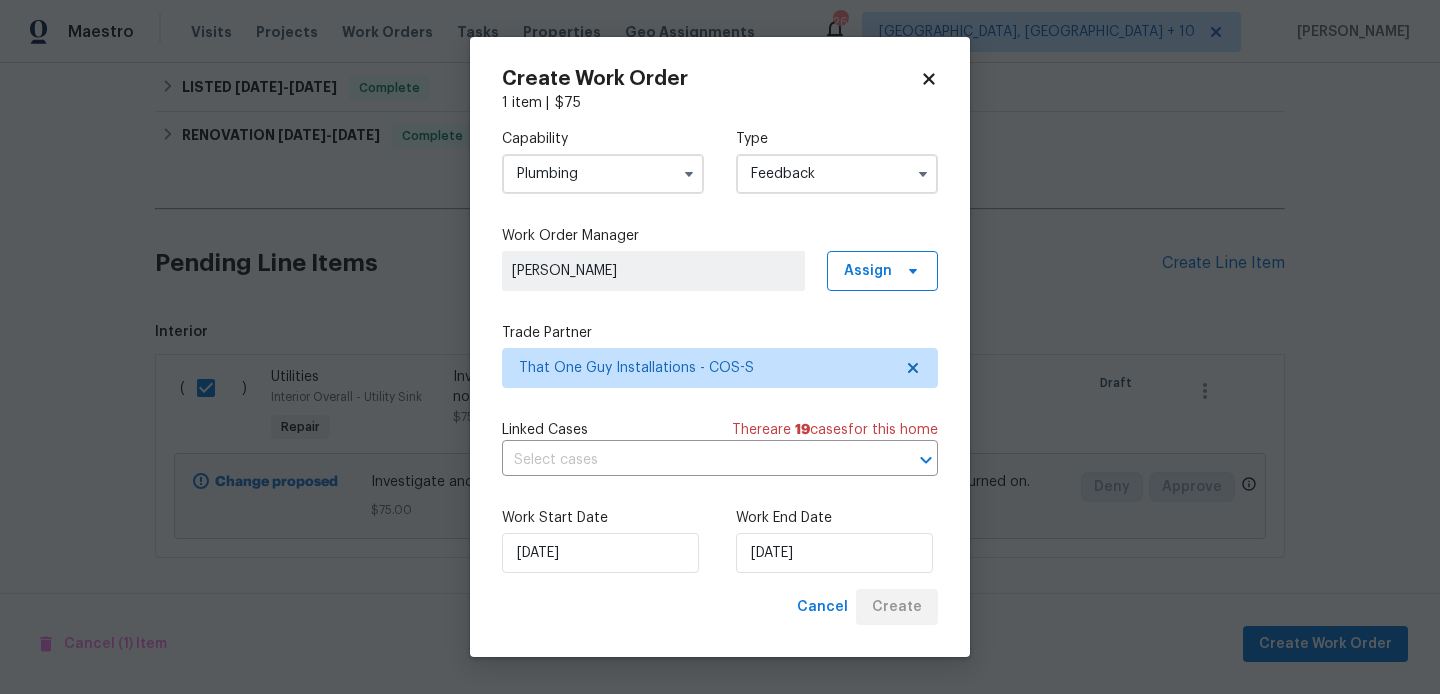 scroll, scrollTop: 270, scrollLeft: 0, axis: vertical 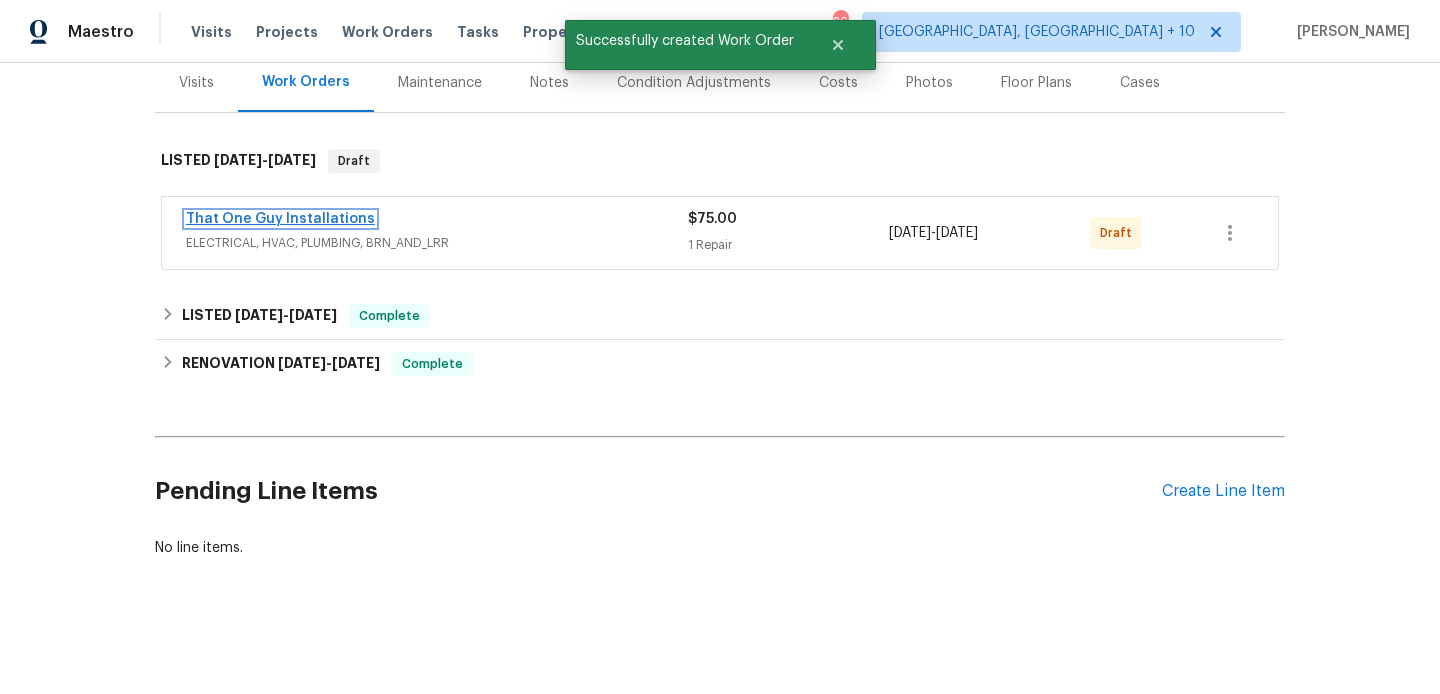 click on "That One Guy Installations" at bounding box center [280, 219] 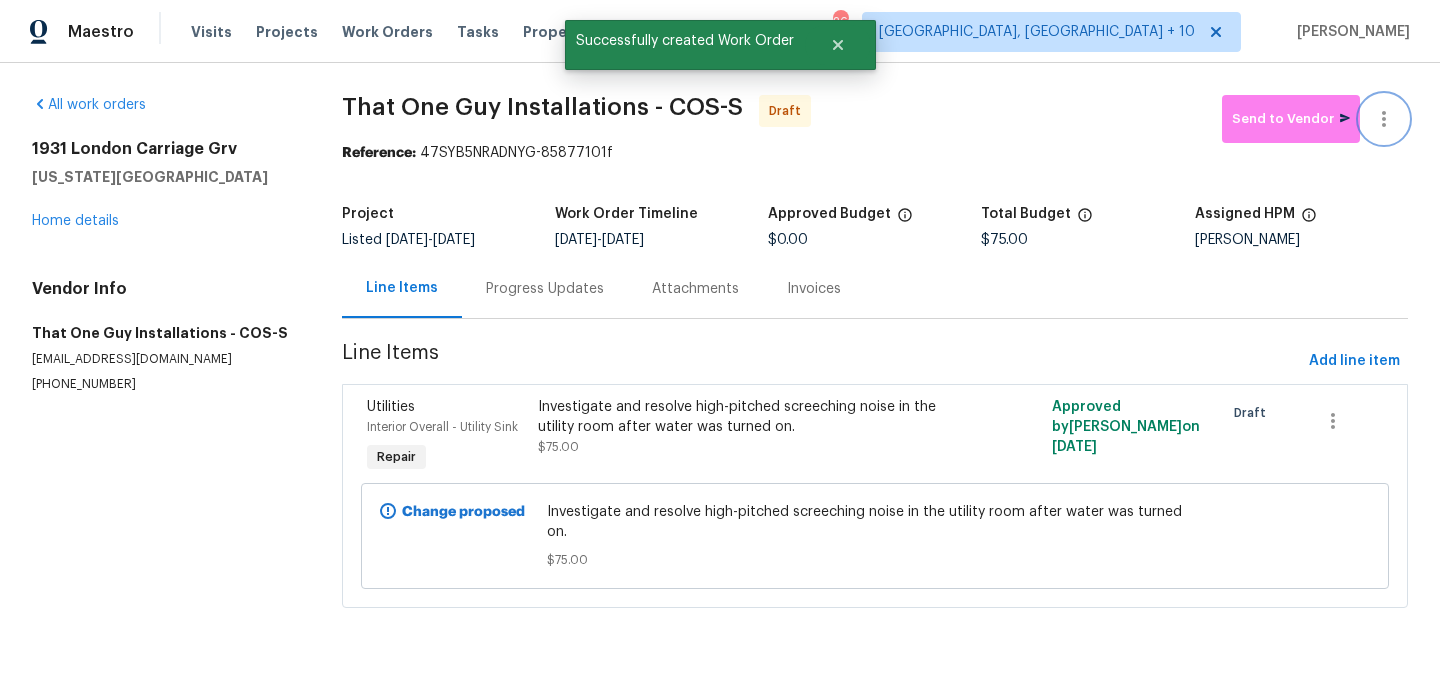 click 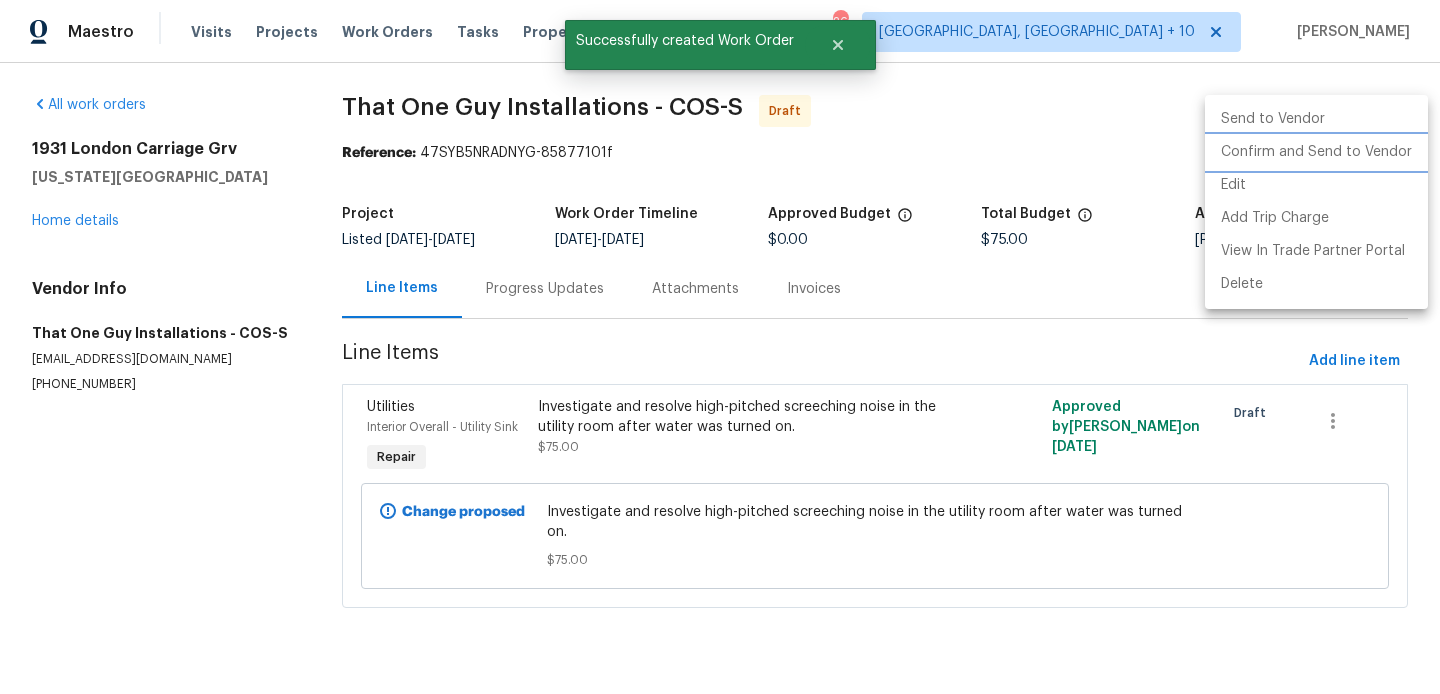 click on "Confirm and Send to Vendor" at bounding box center (1316, 152) 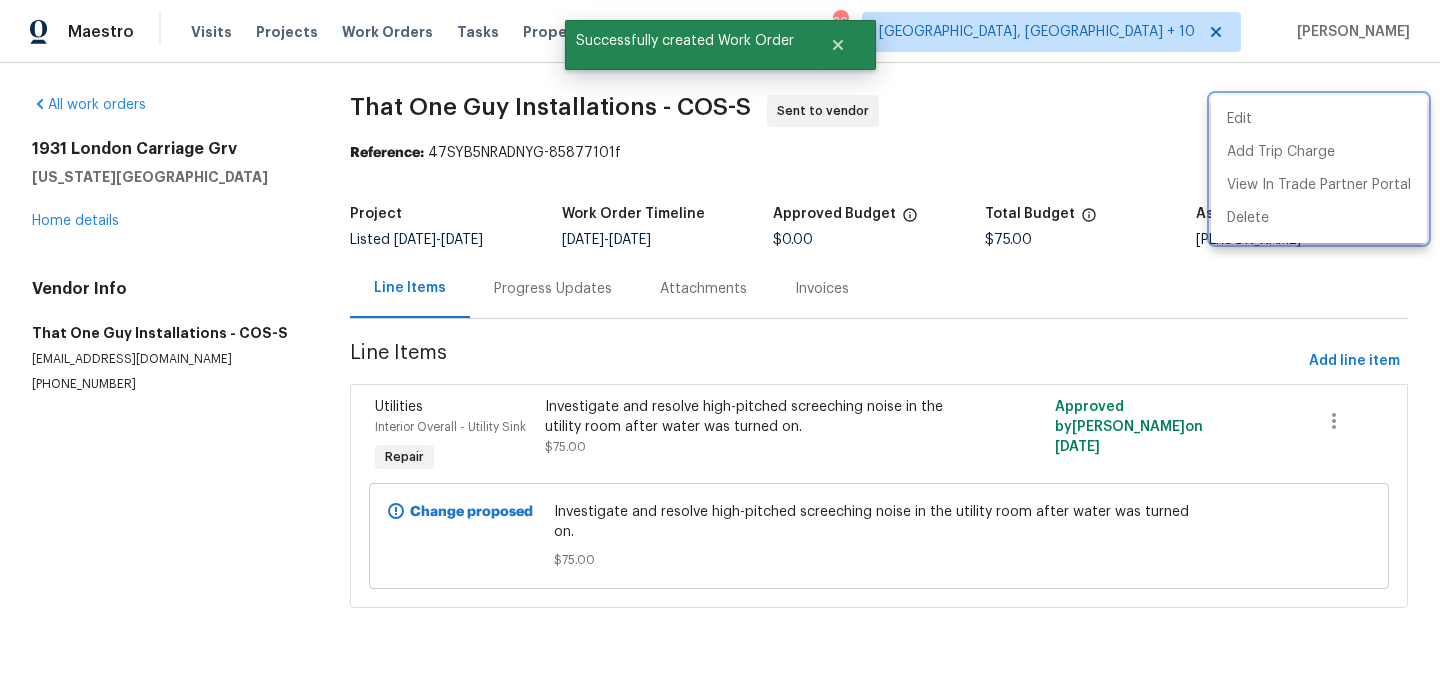 click at bounding box center [720, 347] 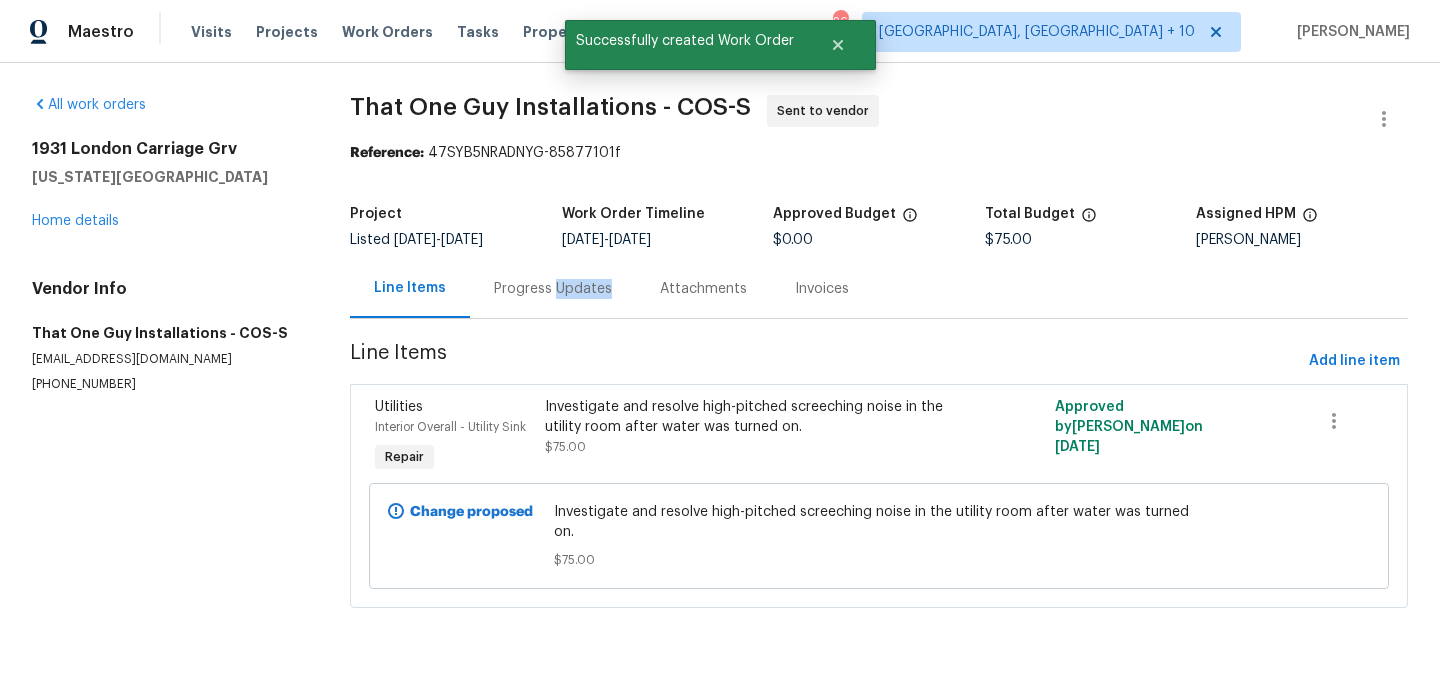click on "Progress Updates" at bounding box center [553, 289] 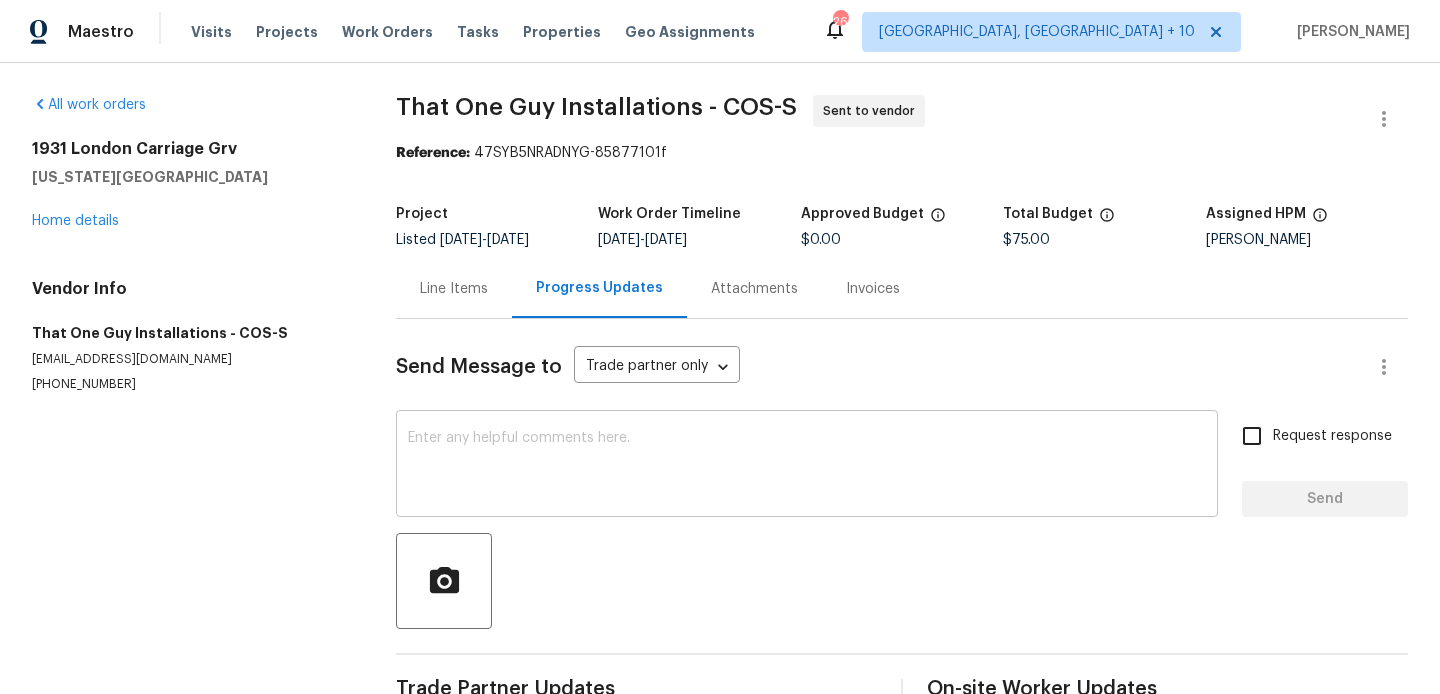 click on "x ​" at bounding box center (807, 466) 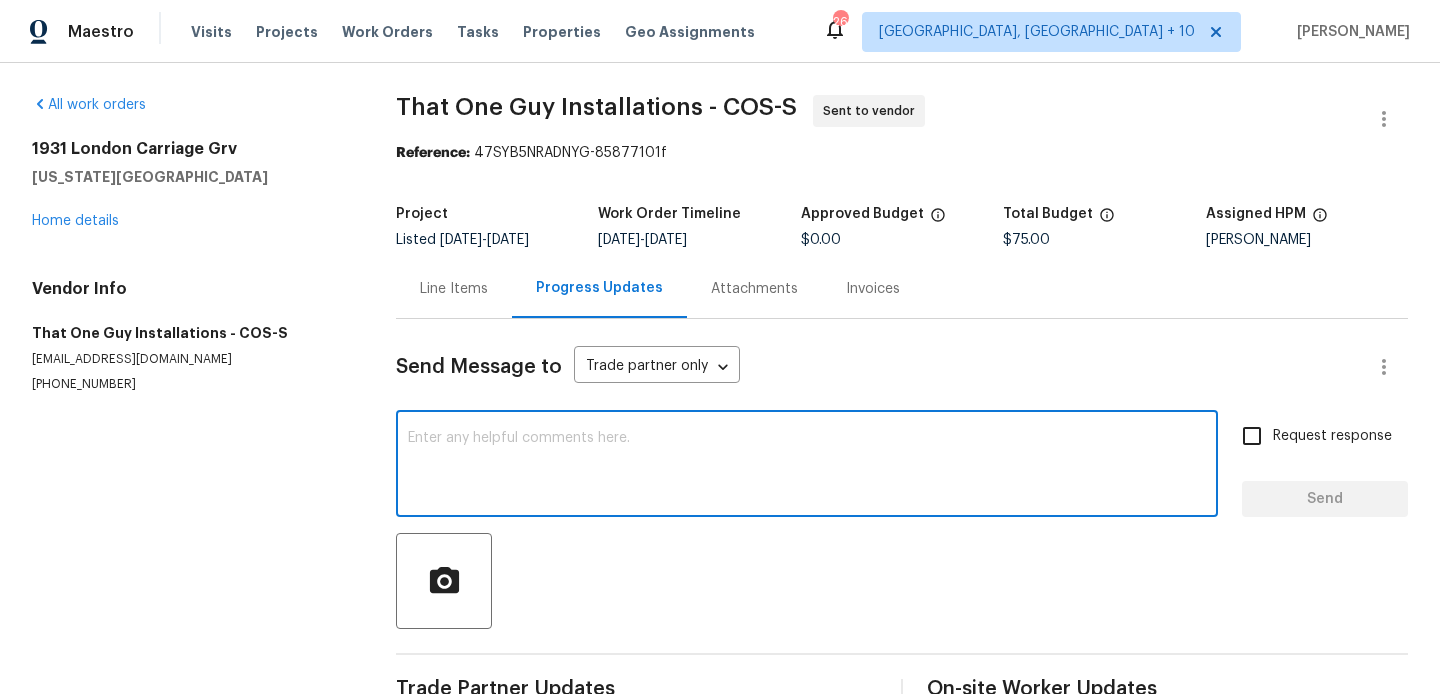 paste on "Hi, this is Blessida with Opendoor. I’m confirming you received the WO for the property at (Address). Please review and accept the WO within 24 hours and provide a schedule date. Please disregard the contact information for the HPM included in the WO. Our Centralised LWO Team is responsible for Listed WOs. The team can be reached through the portal or by phone at (480) 478-0155." 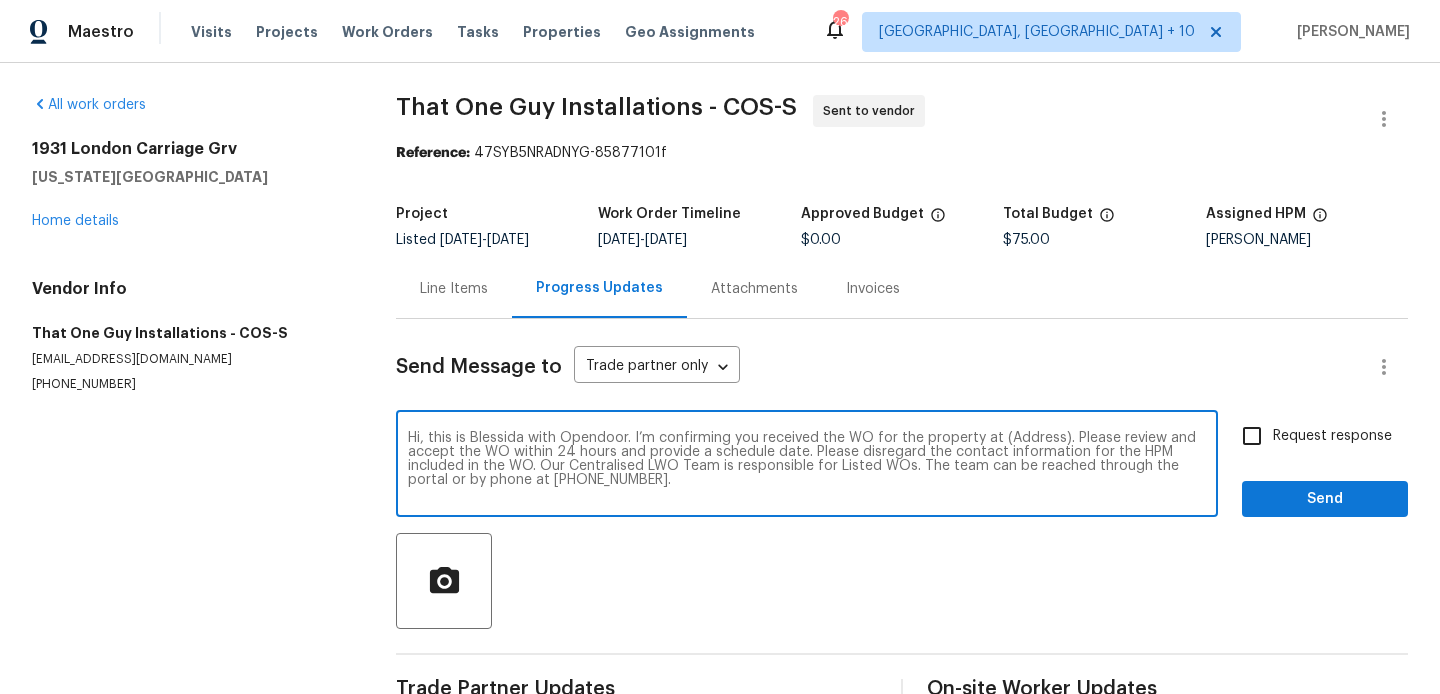 click on "Hi, this is Blessida with Opendoor. I’m confirming you received the WO for the property at (Address). Please review and accept the WO within 24 hours and provide a schedule date. Please disregard the contact information for the HPM included in the WO. Our Centralised LWO Team is responsible for Listed WOs. The team can be reached through the portal or by phone at (480) 478-0155." at bounding box center (807, 466) 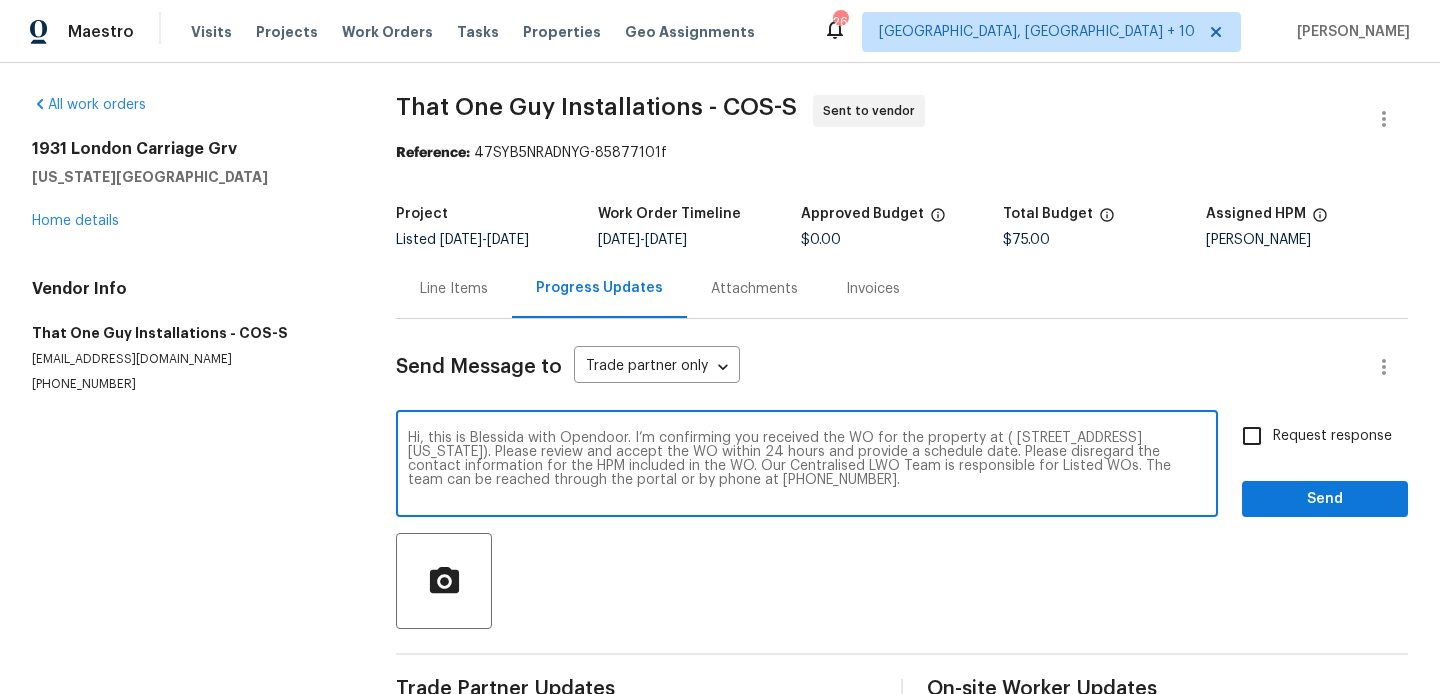 type on "Hi, this is Blessida with Opendoor. I’m confirming you received the WO for the property at ( 1931 London Carriage Grv, Colorado Springs, CO 80920). Please review and accept the WO within 24 hours and provide a schedule date. Please disregard the contact information for the HPM included in the WO. Our Centralised LWO Team is responsible for Listed WOs. The team can be reached through the portal or by phone at (480) 478-0155." 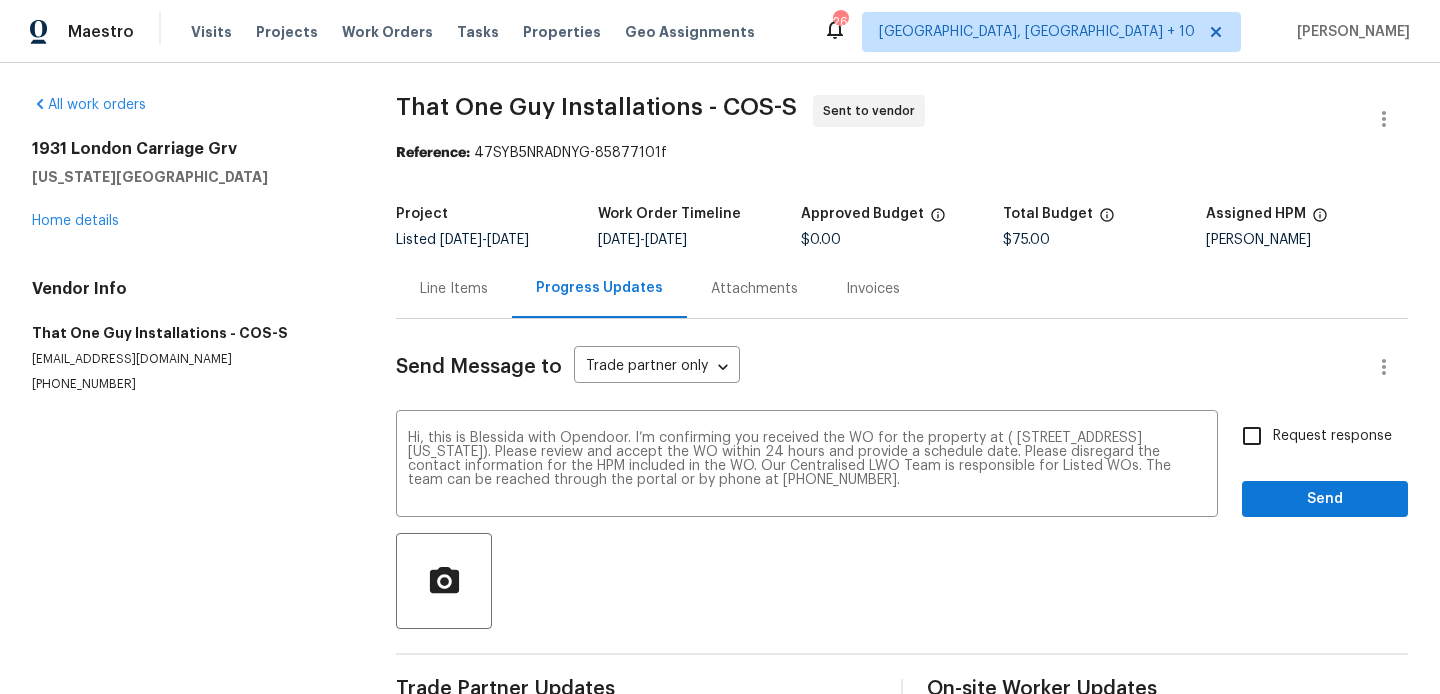 click on "Request response" at bounding box center (1332, 436) 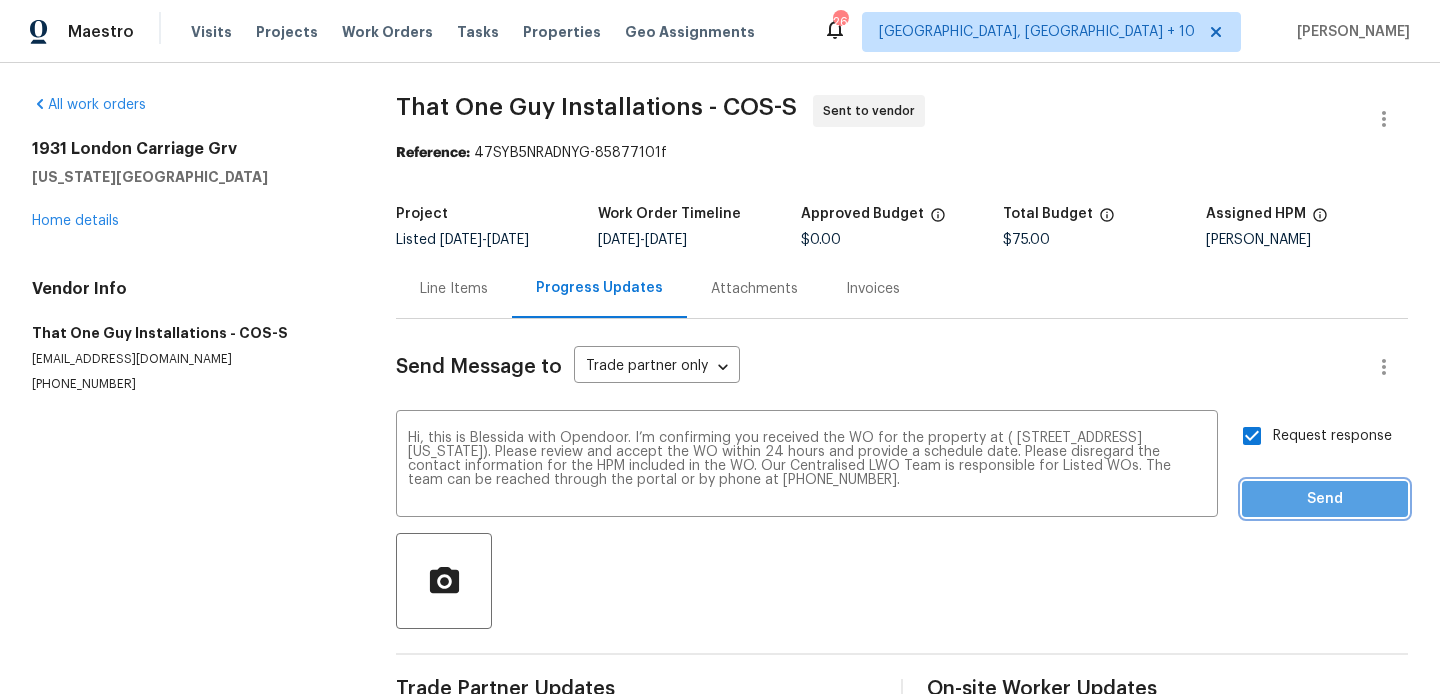 click on "Send" at bounding box center [1325, 499] 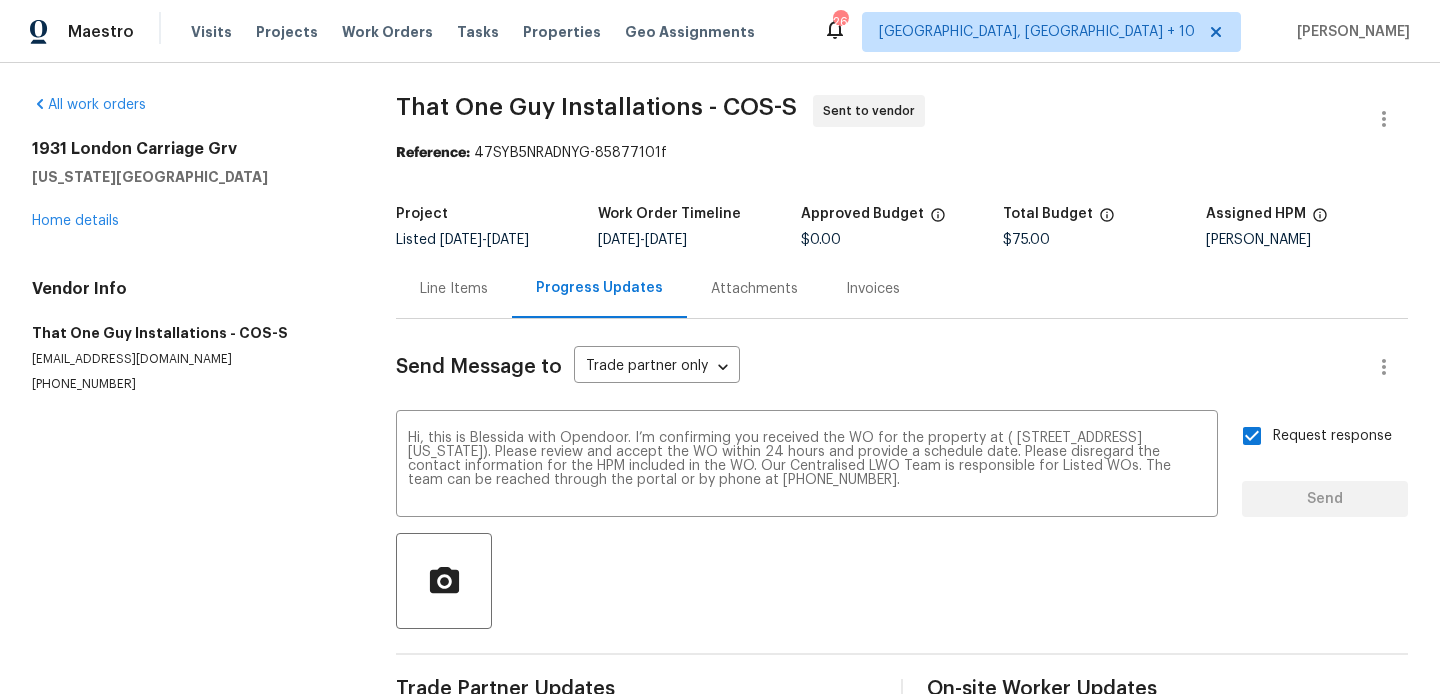 type 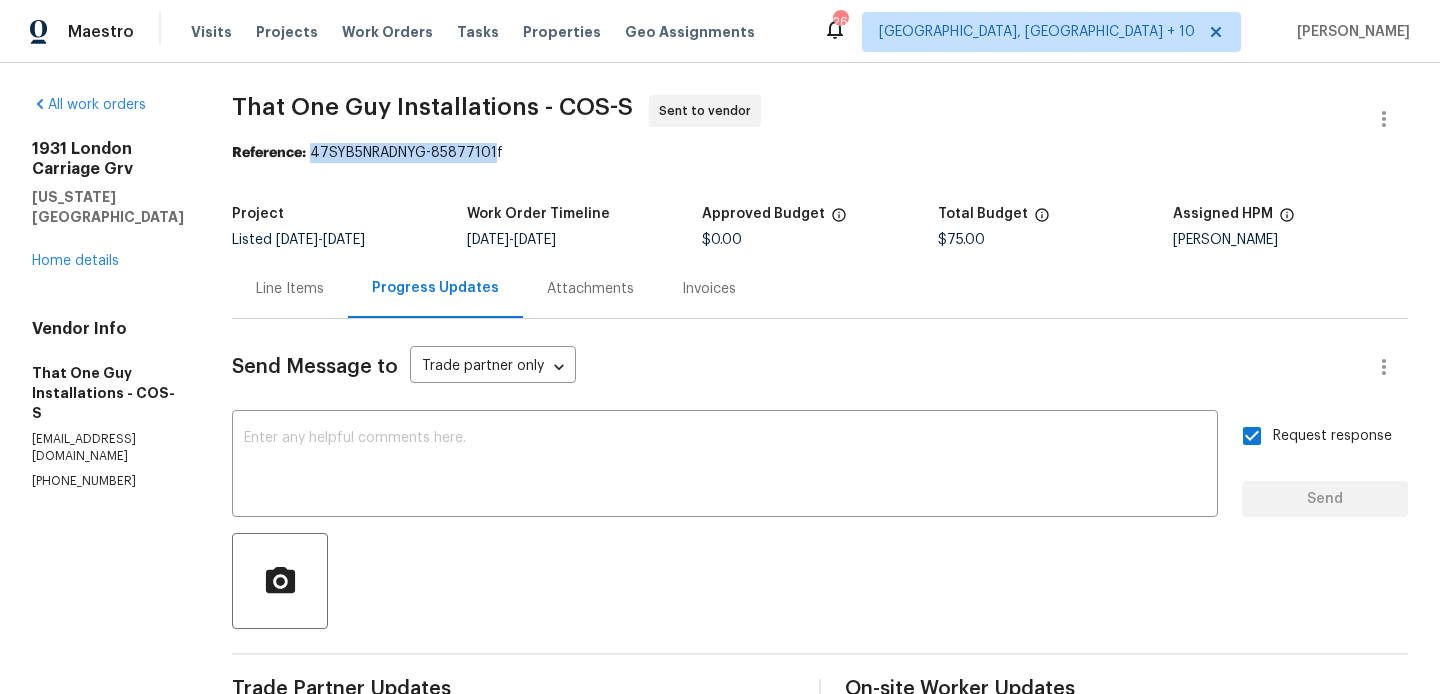 drag, startPoint x: 283, startPoint y: 153, endPoint x: 462, endPoint y: 153, distance: 179 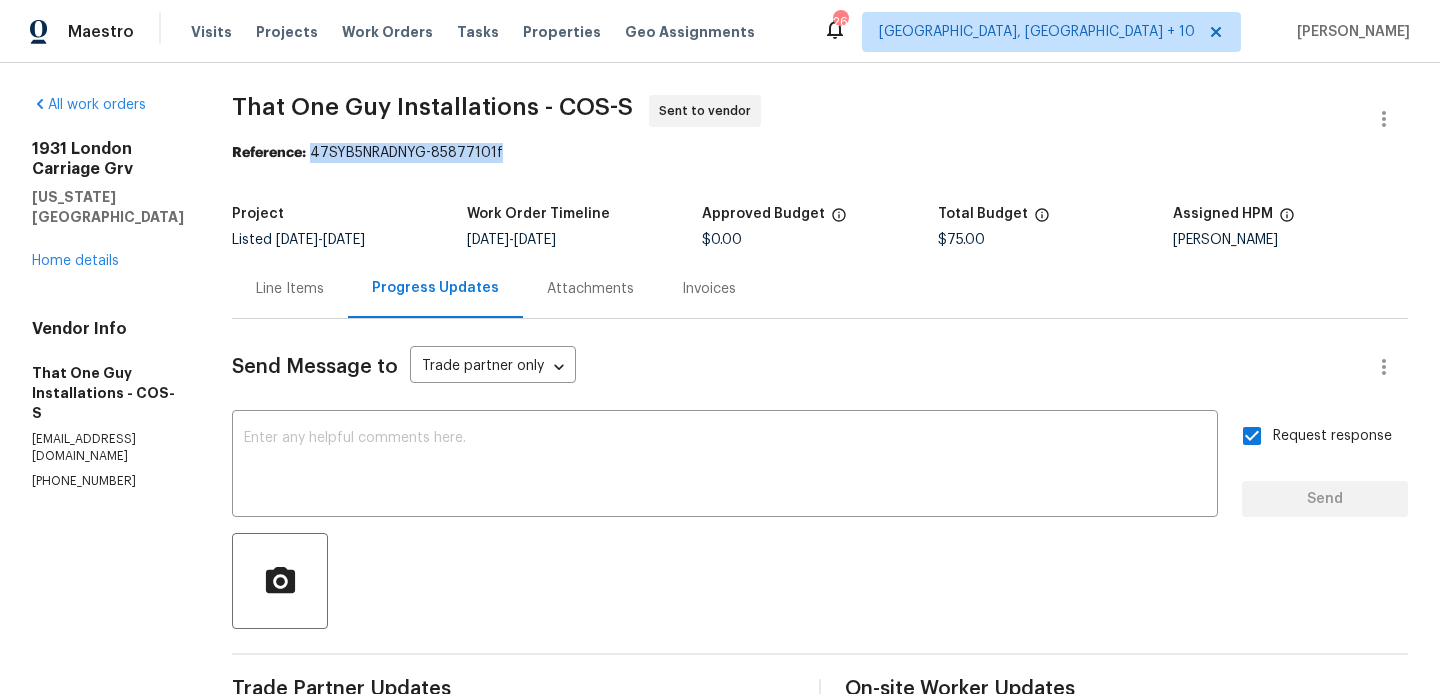 drag, startPoint x: 479, startPoint y: 153, endPoint x: 283, endPoint y: 150, distance: 196.02296 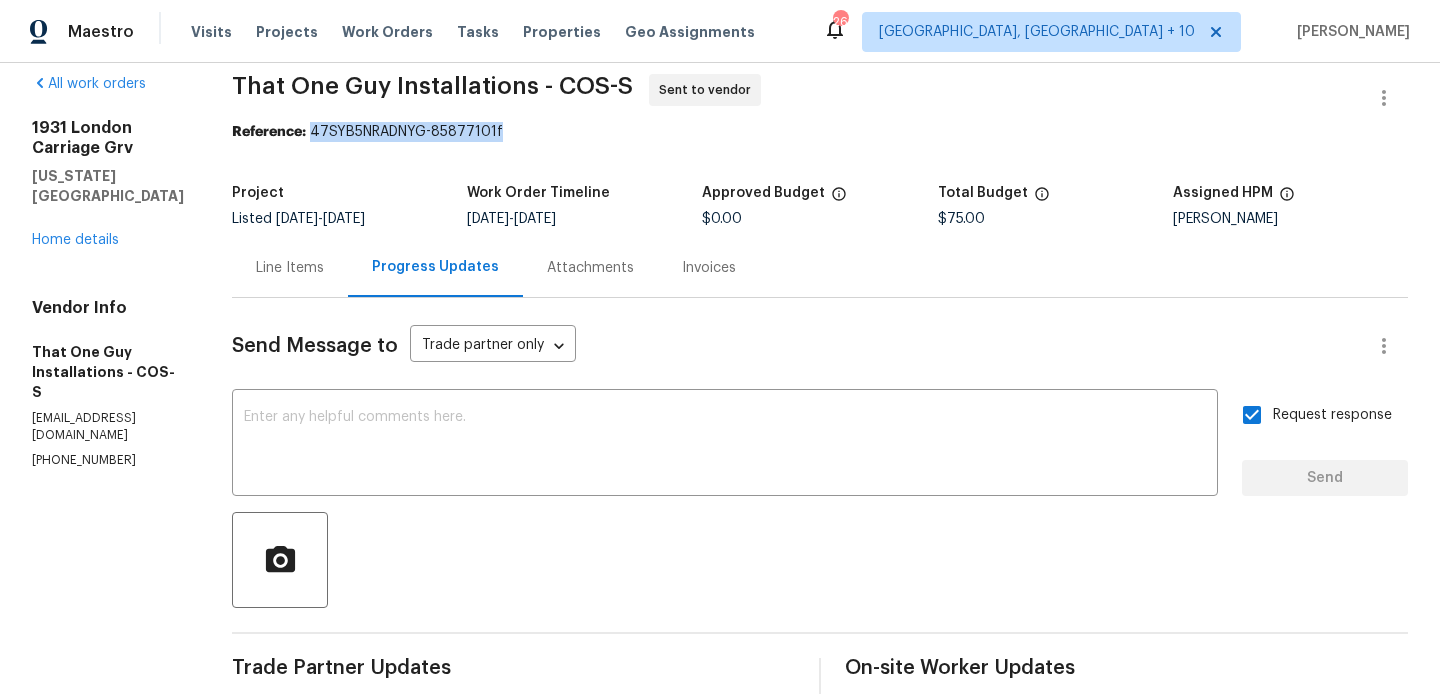 scroll, scrollTop: 0, scrollLeft: 0, axis: both 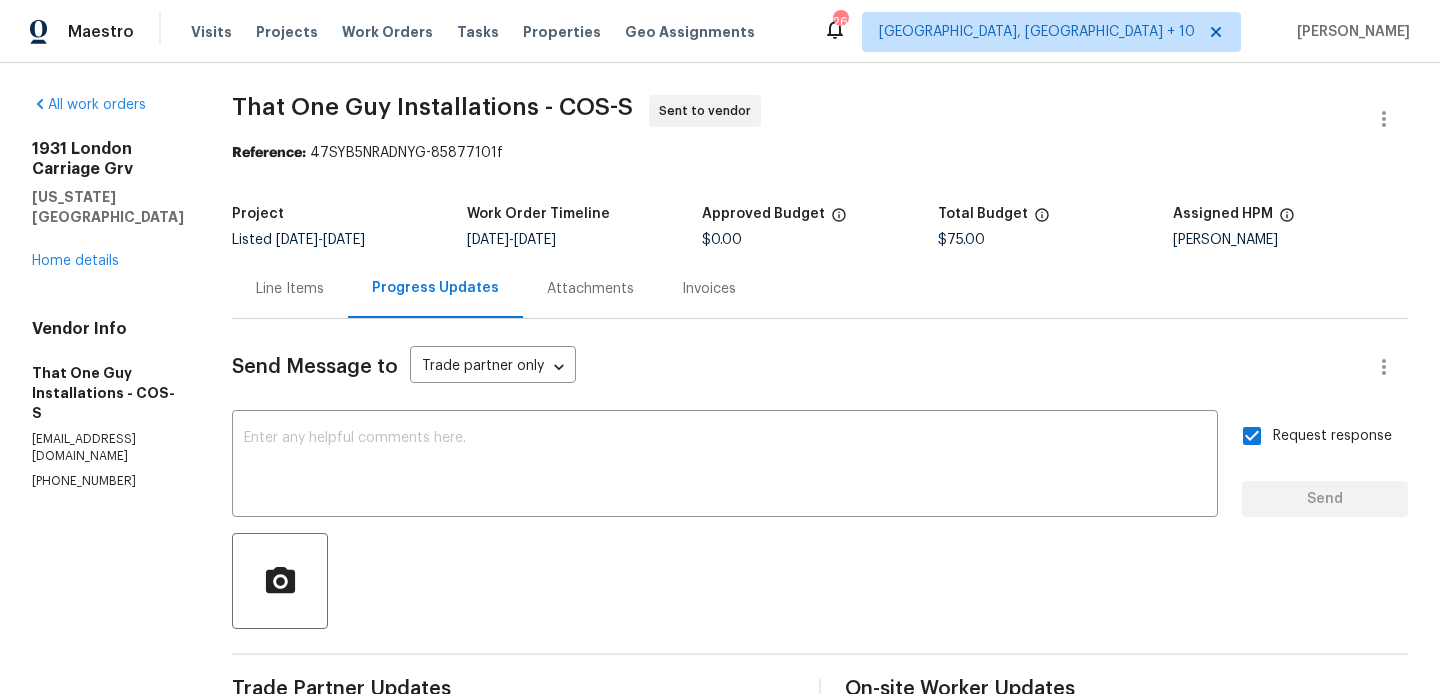 click on "Line Items" at bounding box center (290, 288) 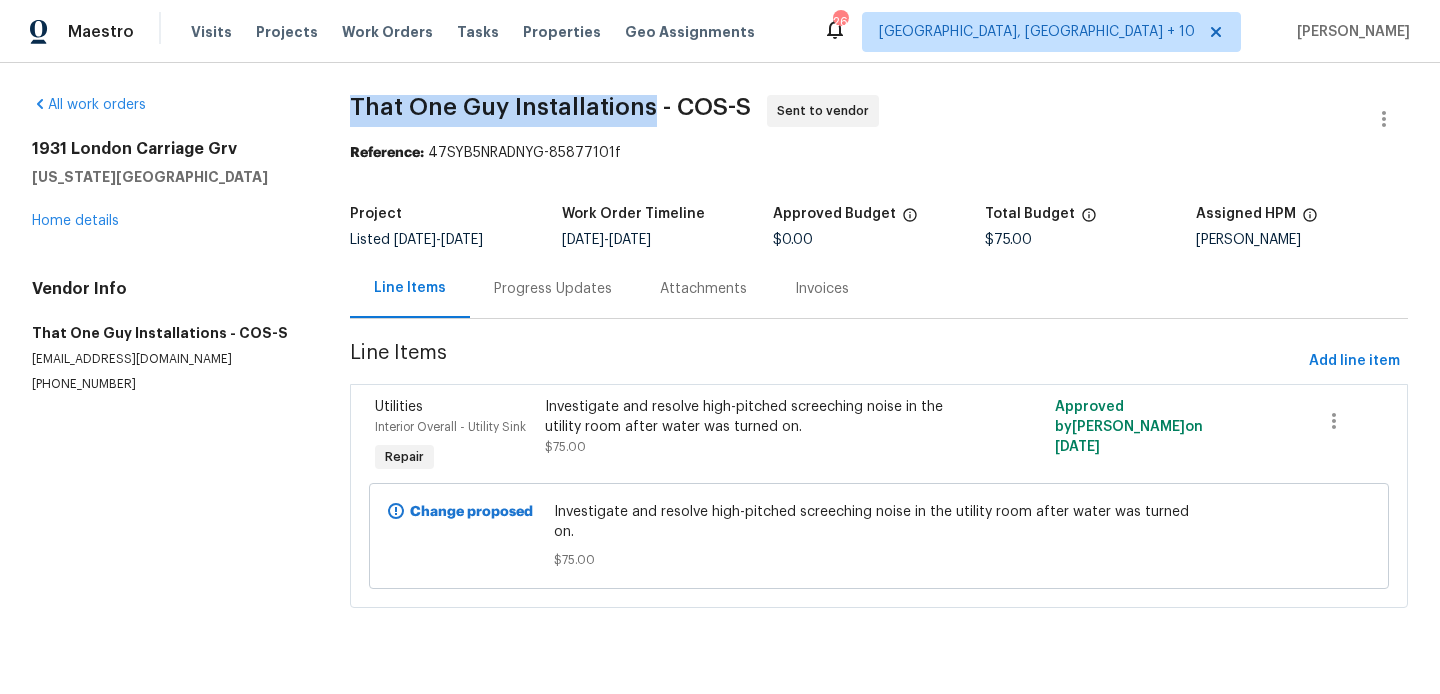 drag, startPoint x: 339, startPoint y: 98, endPoint x: 643, endPoint y: 105, distance: 304.08057 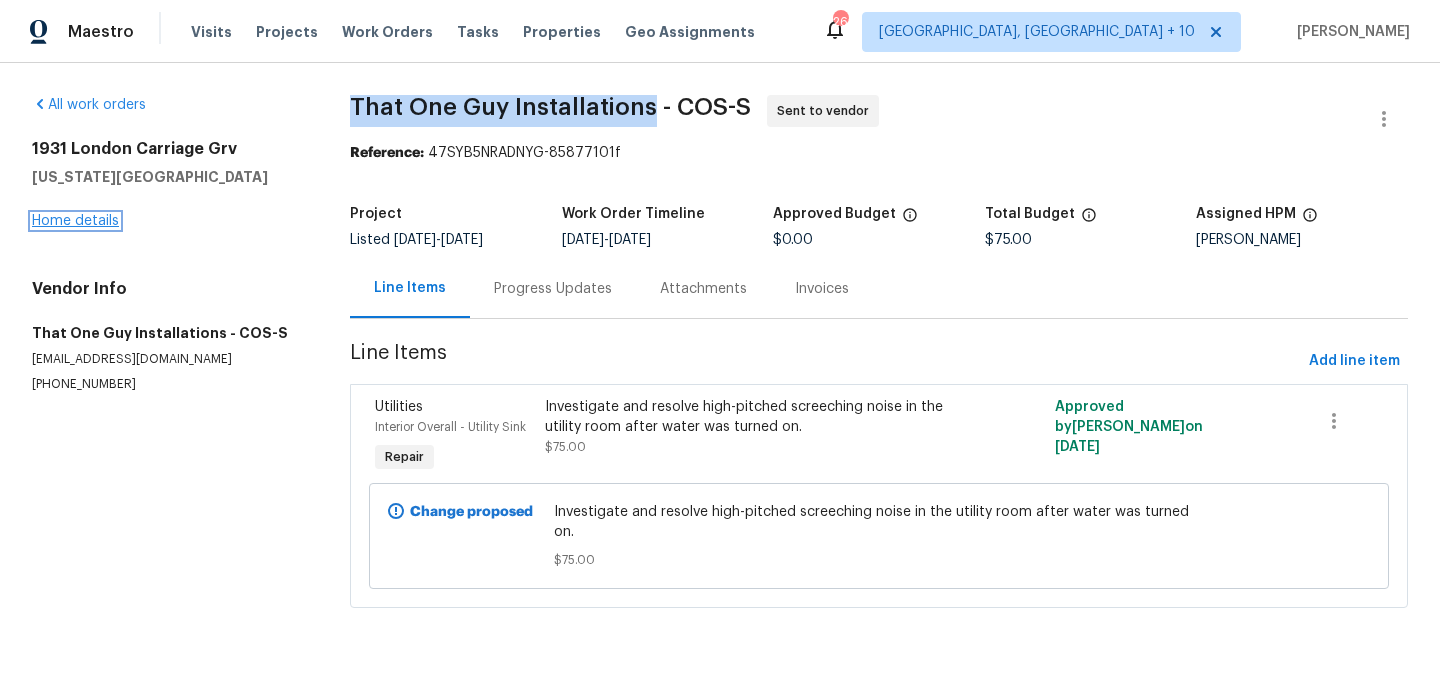 click on "Home details" at bounding box center [75, 221] 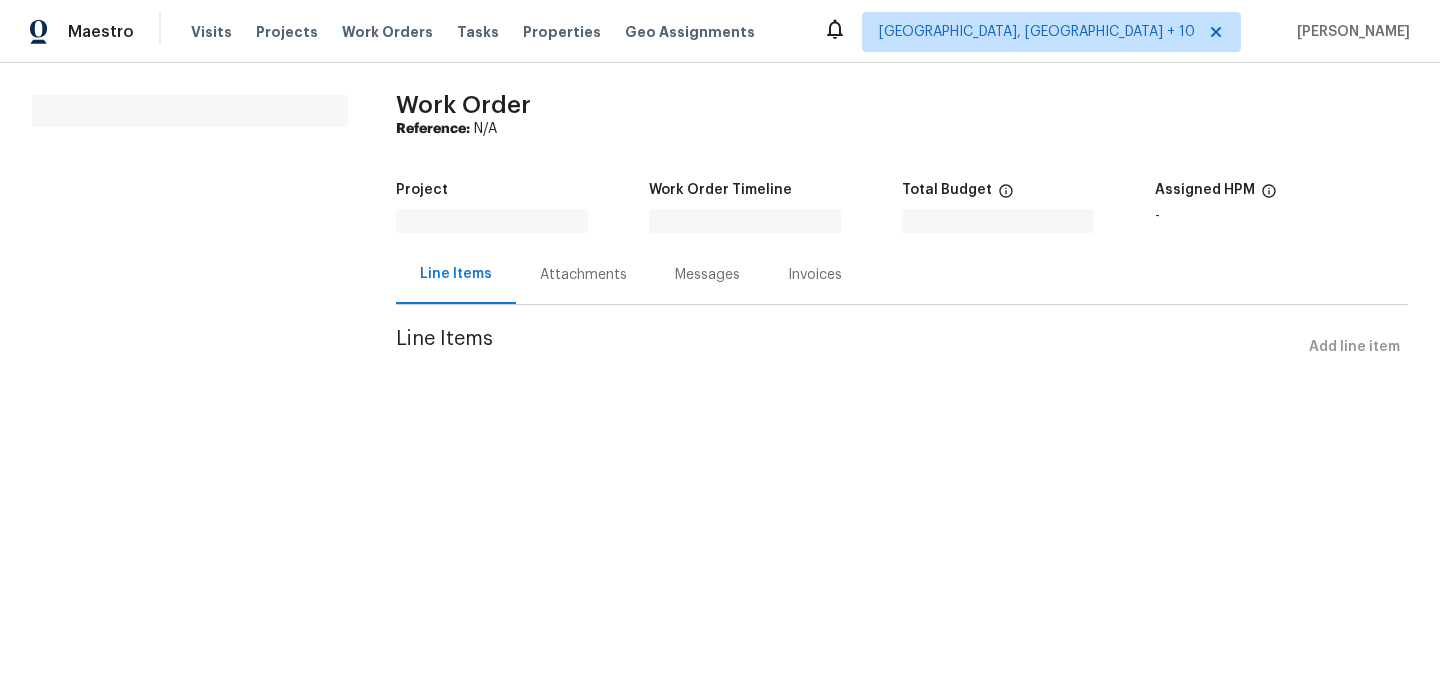 scroll, scrollTop: 0, scrollLeft: 0, axis: both 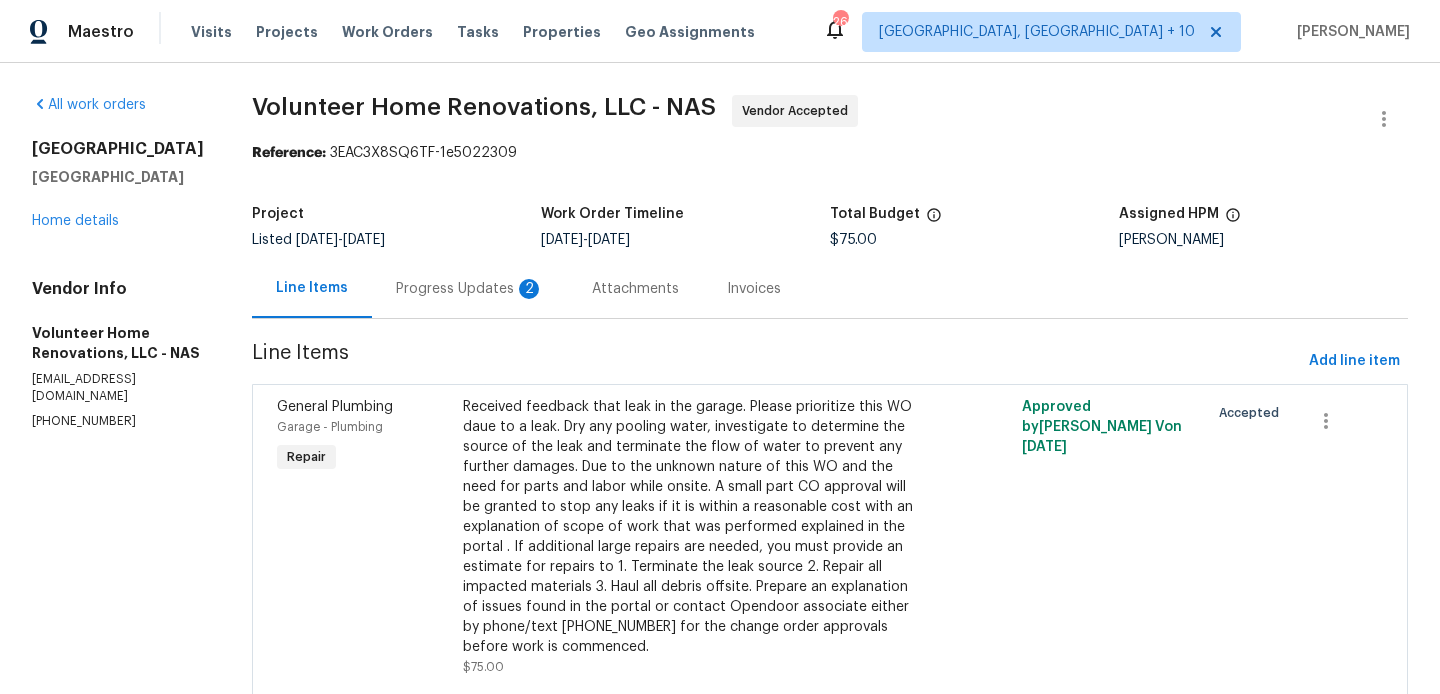 click on "Progress Updates 2" at bounding box center [470, 288] 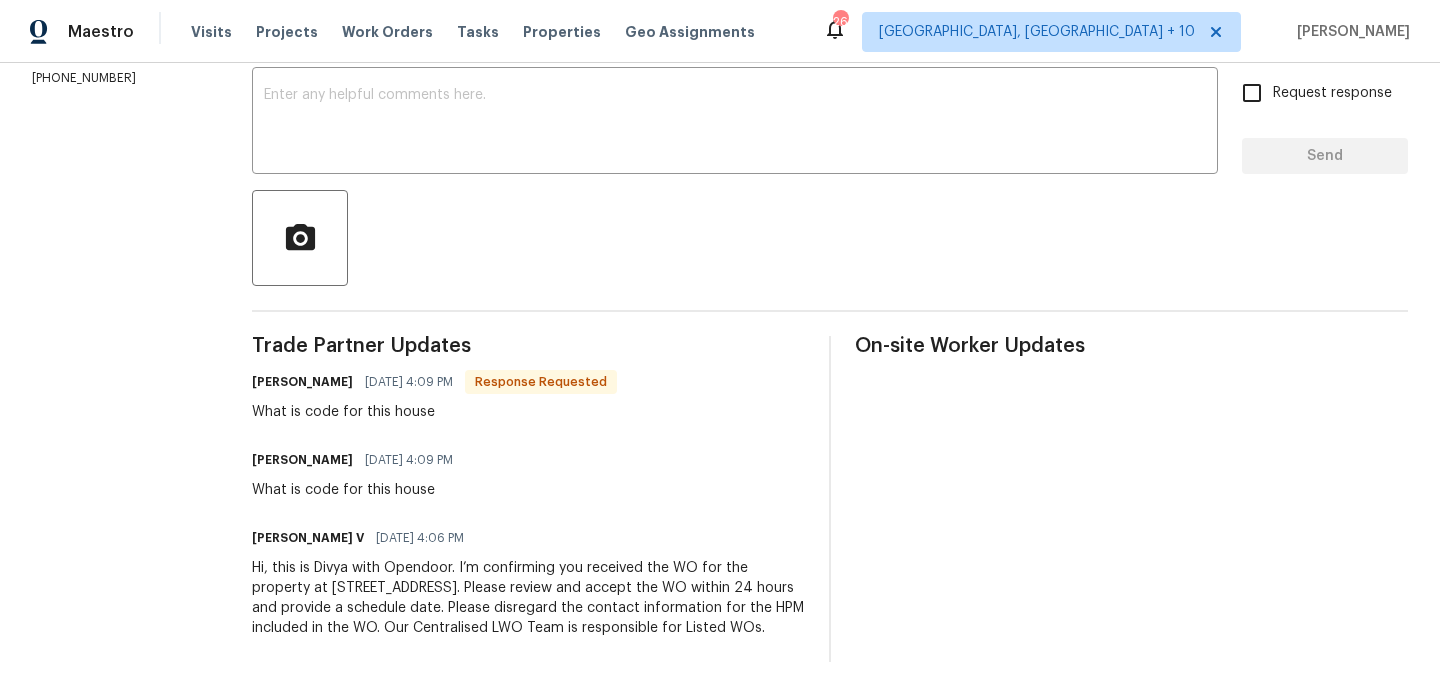 scroll, scrollTop: 0, scrollLeft: 0, axis: both 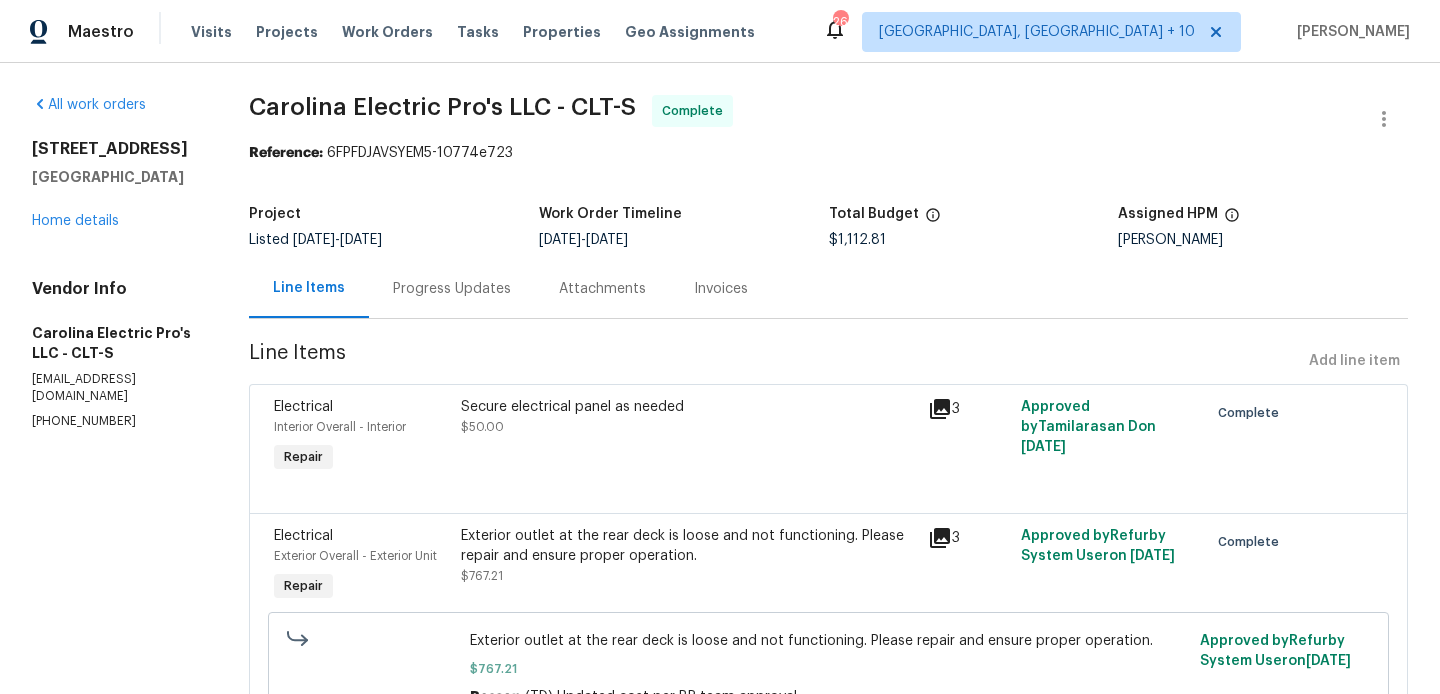drag, startPoint x: 493, startPoint y: 278, endPoint x: 509, endPoint y: 313, distance: 38.483765 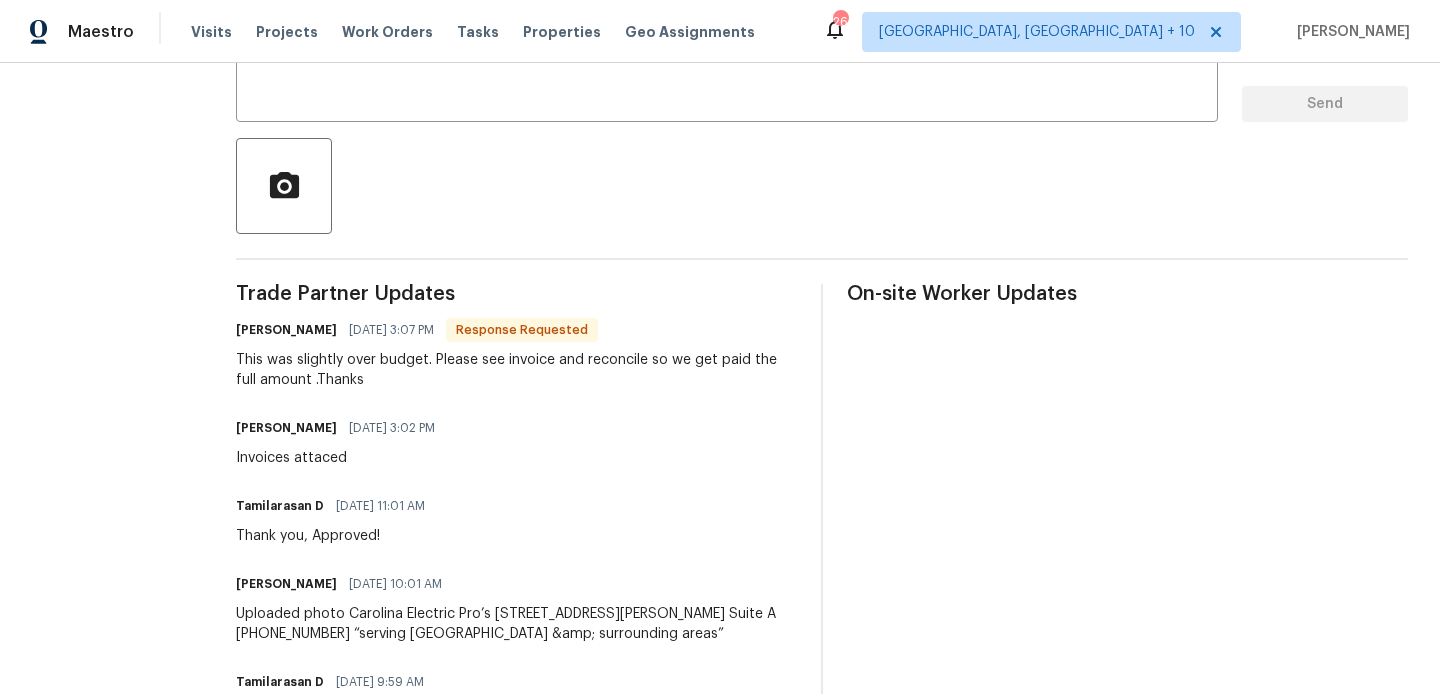 scroll, scrollTop: 0, scrollLeft: 0, axis: both 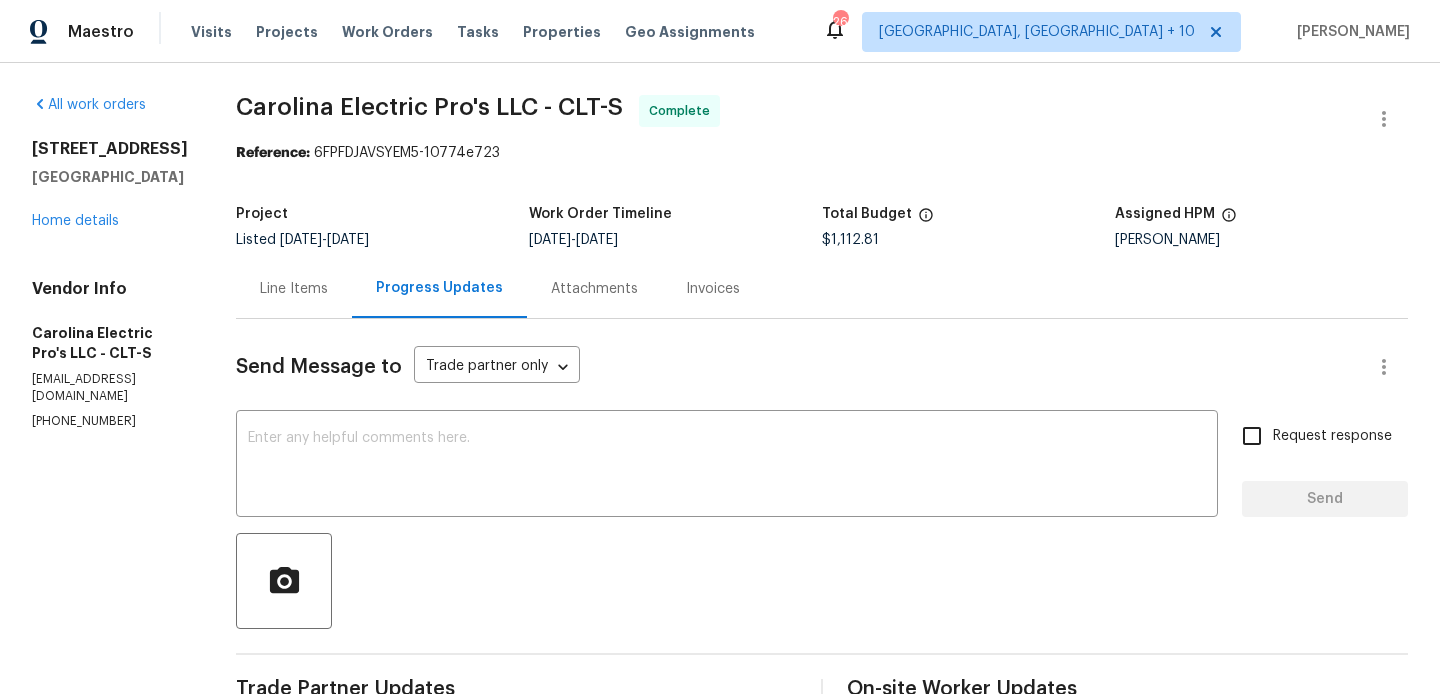 click on "Invoices" at bounding box center (713, 289) 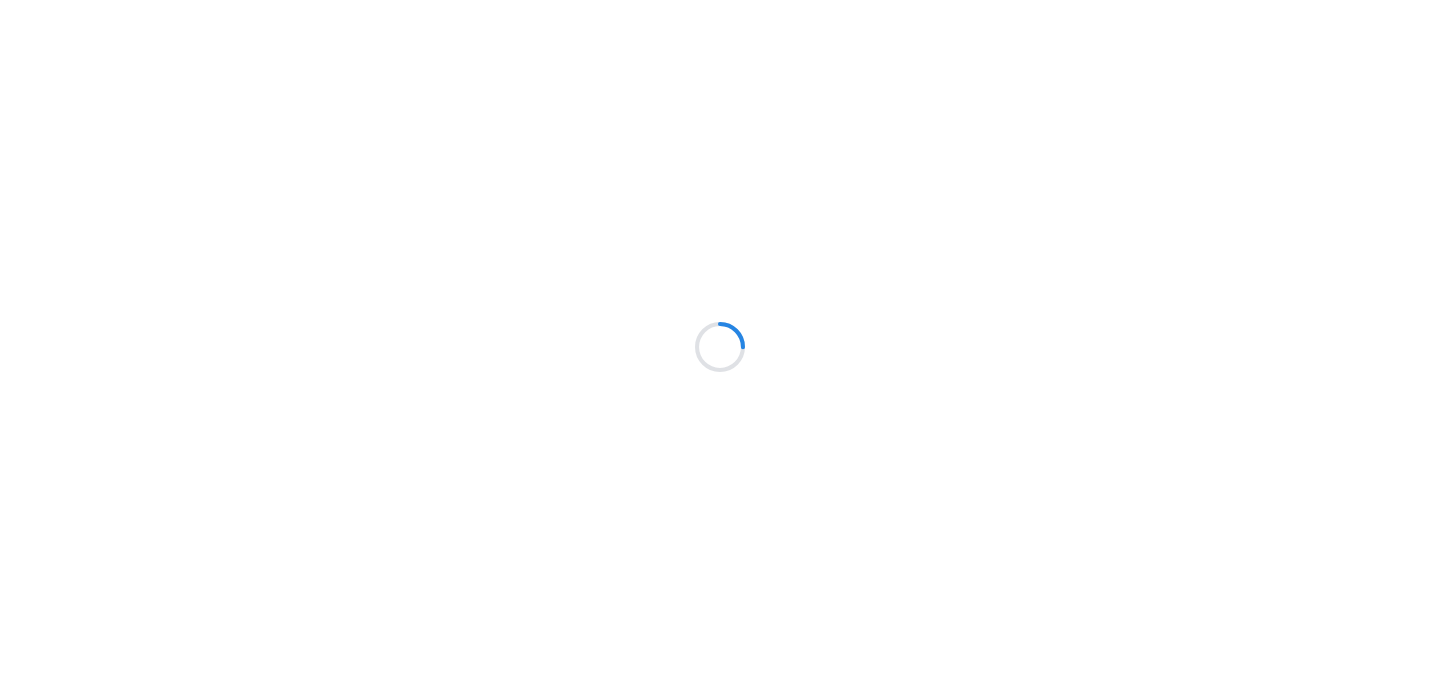 scroll, scrollTop: 0, scrollLeft: 0, axis: both 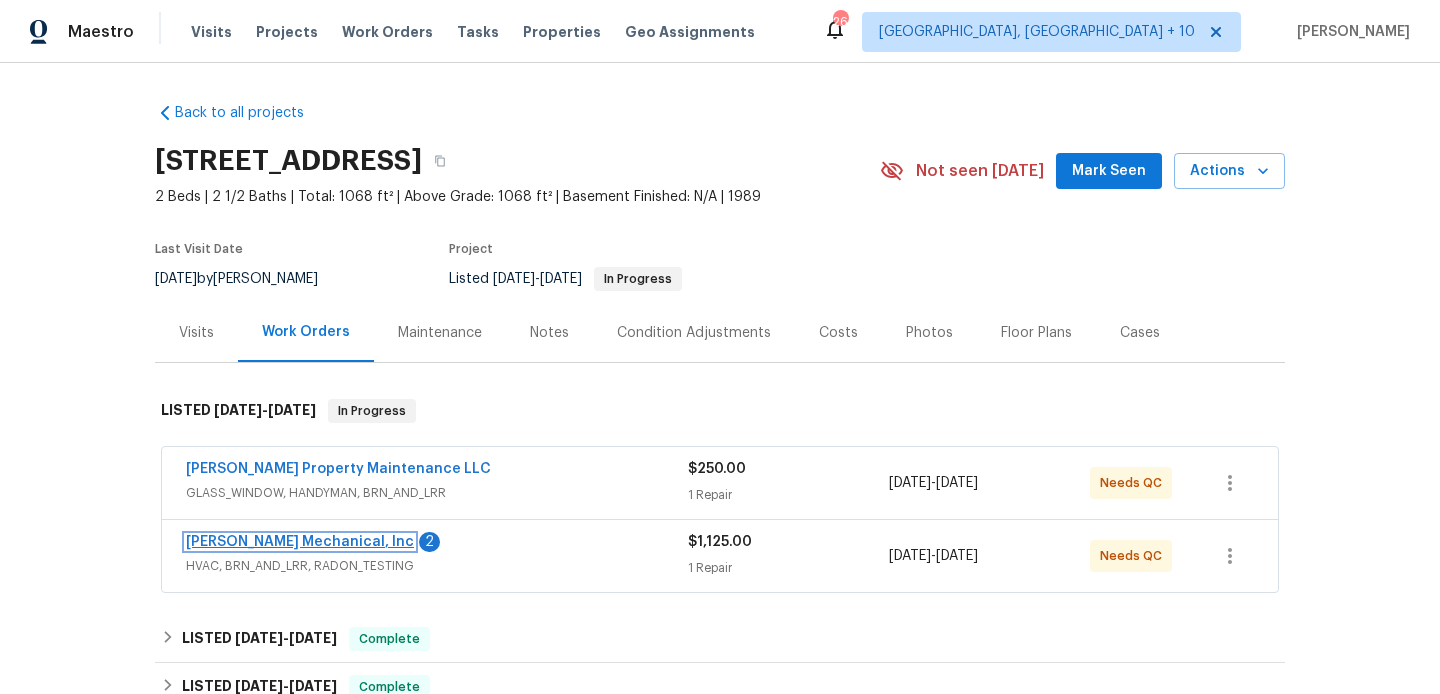 click on "[PERSON_NAME] Mechanical, Inc" at bounding box center [300, 542] 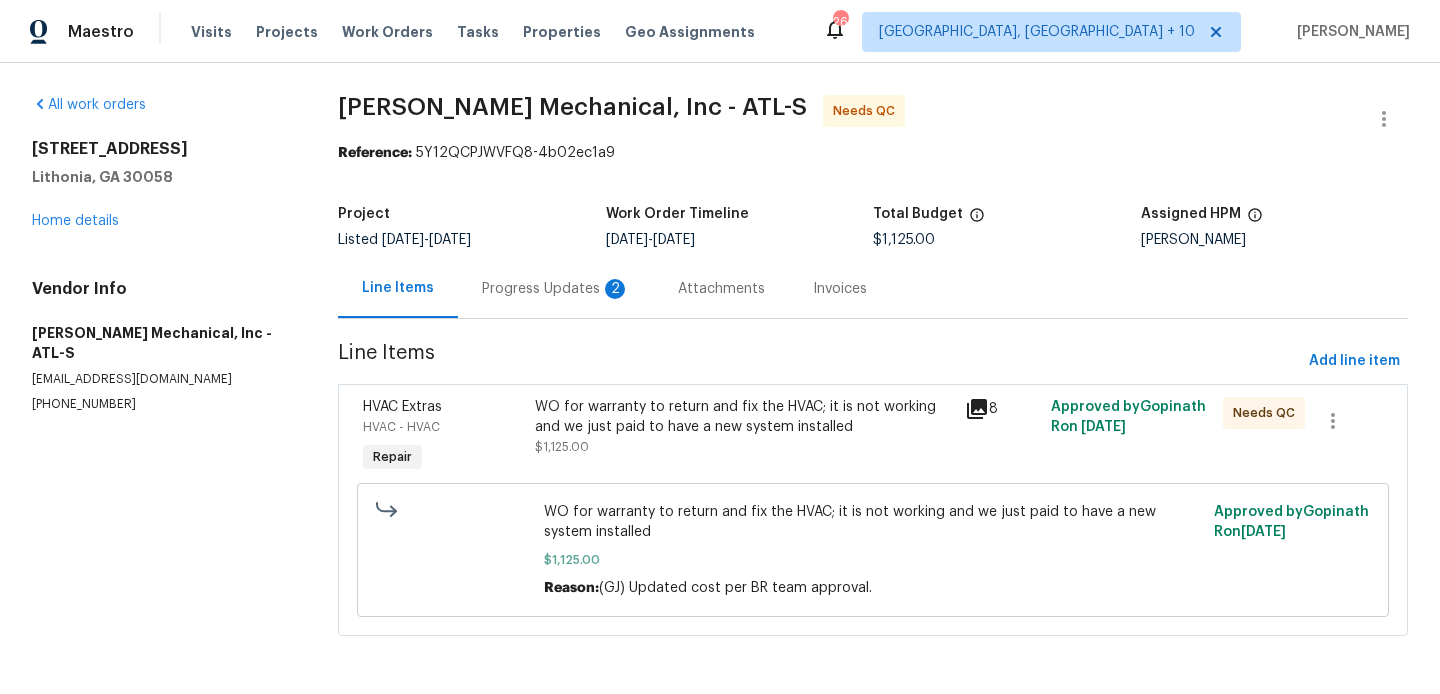 click on "Progress Updates 2" at bounding box center (556, 289) 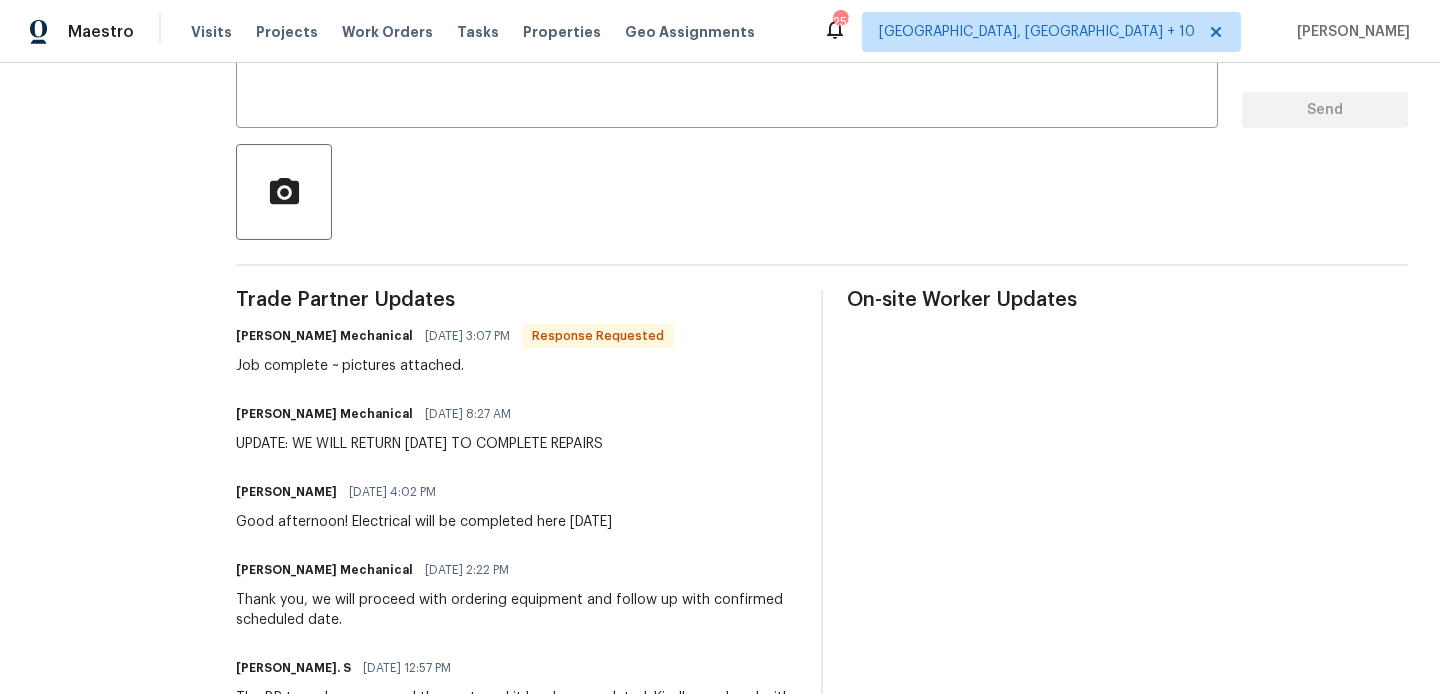 scroll, scrollTop: 0, scrollLeft: 0, axis: both 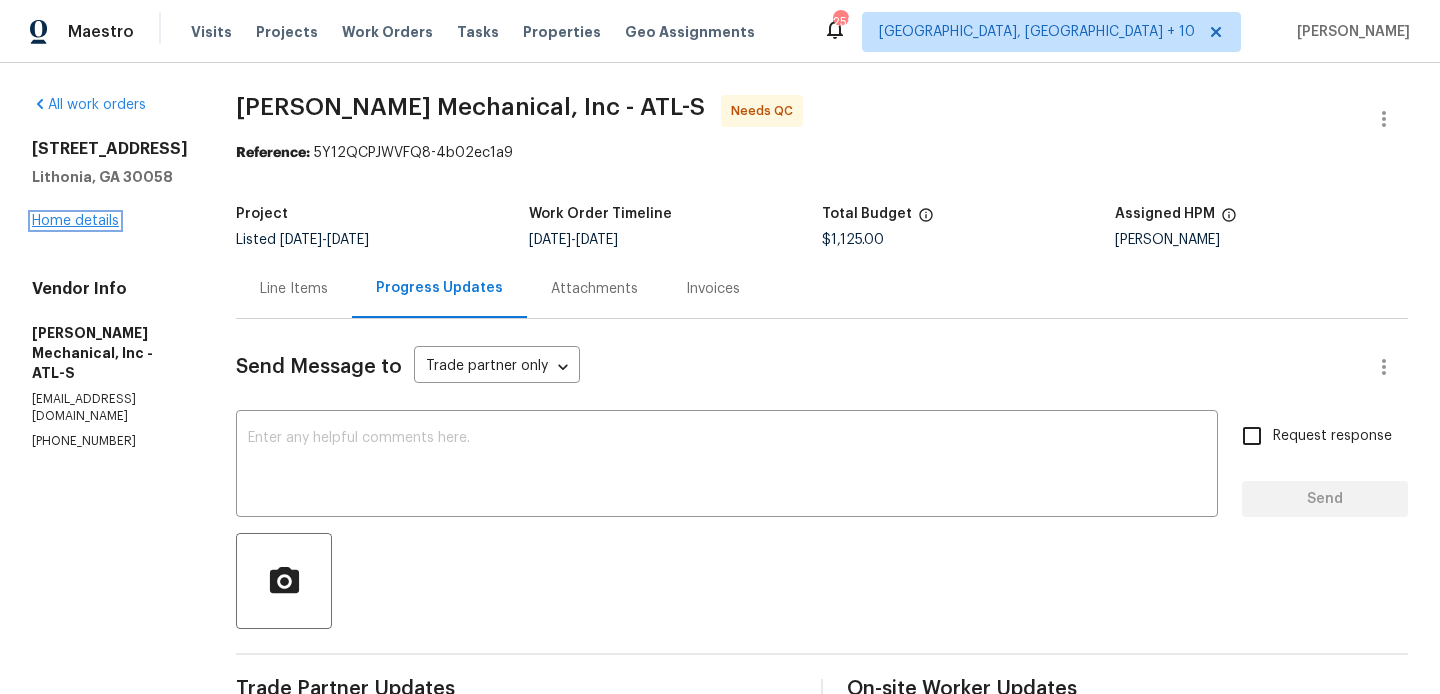 click on "Home details" at bounding box center (75, 221) 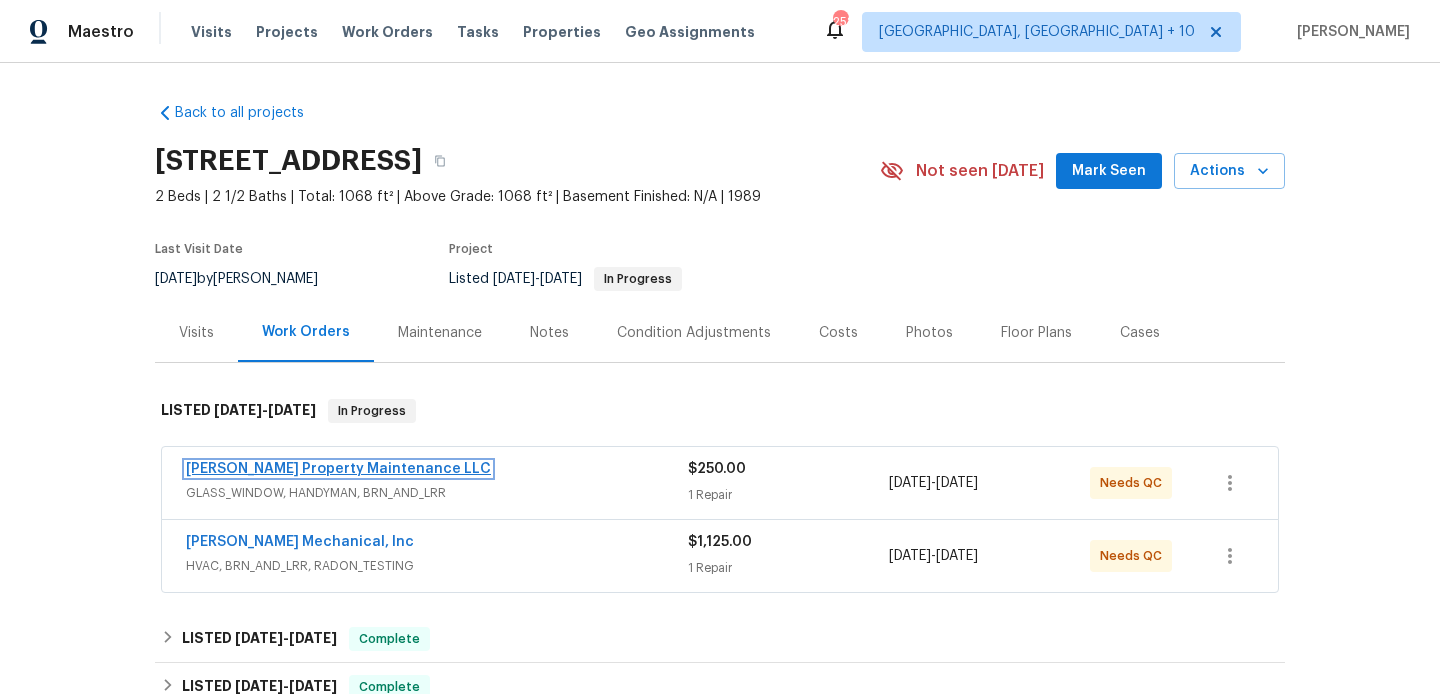 click on "[PERSON_NAME] Property Maintenance LLC" at bounding box center (338, 469) 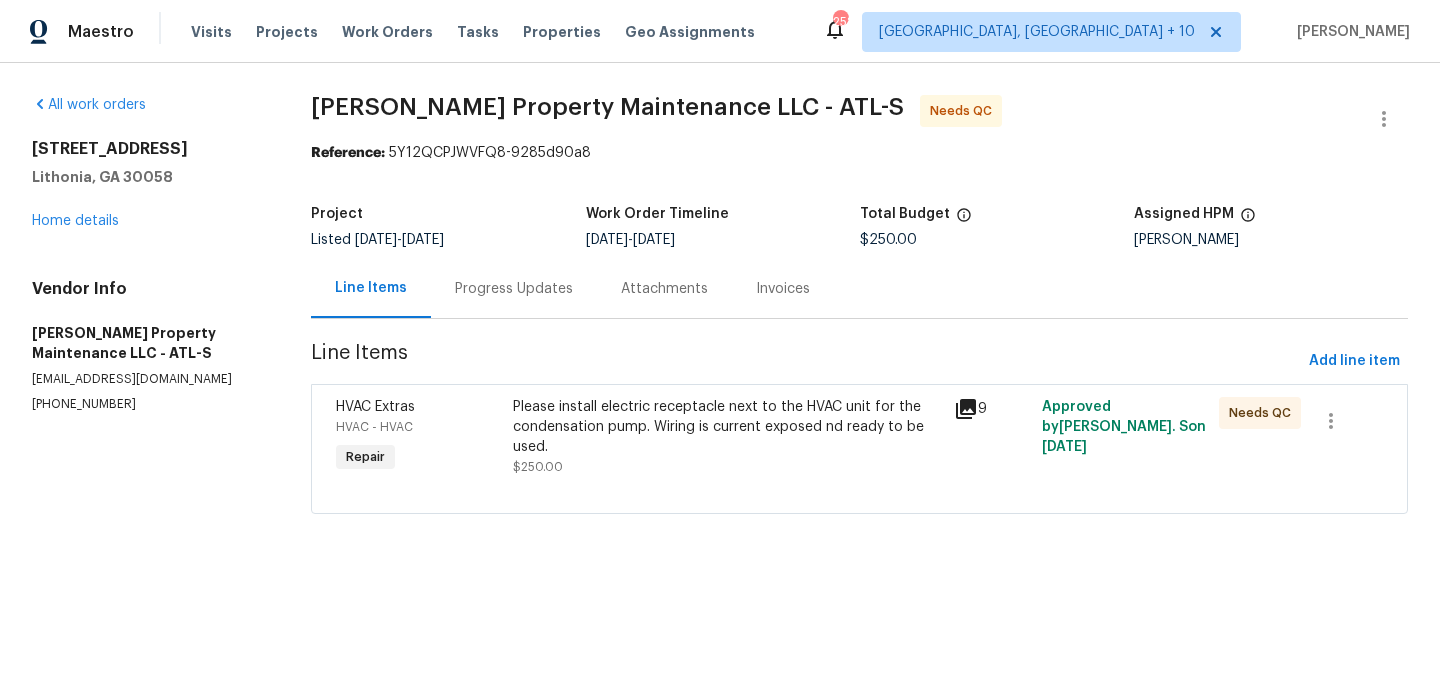 click on "Progress Updates" at bounding box center [514, 289] 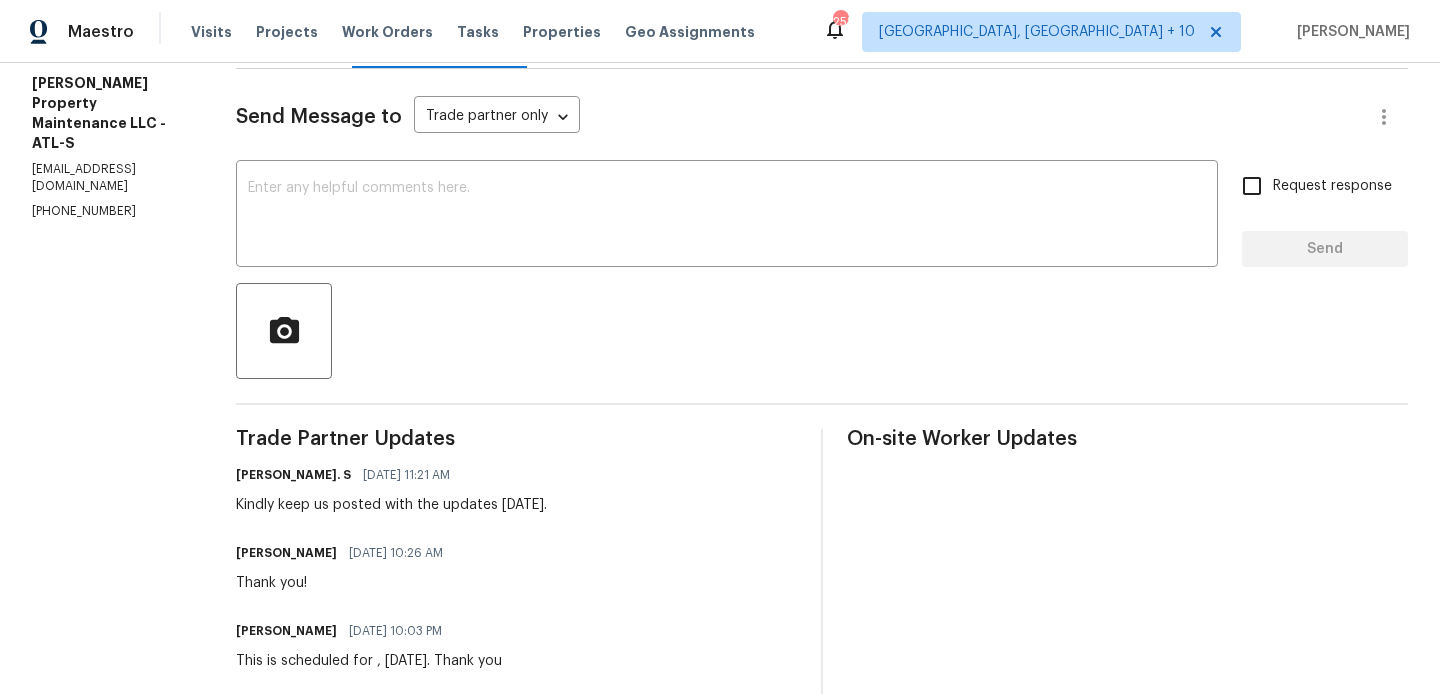scroll, scrollTop: 0, scrollLeft: 0, axis: both 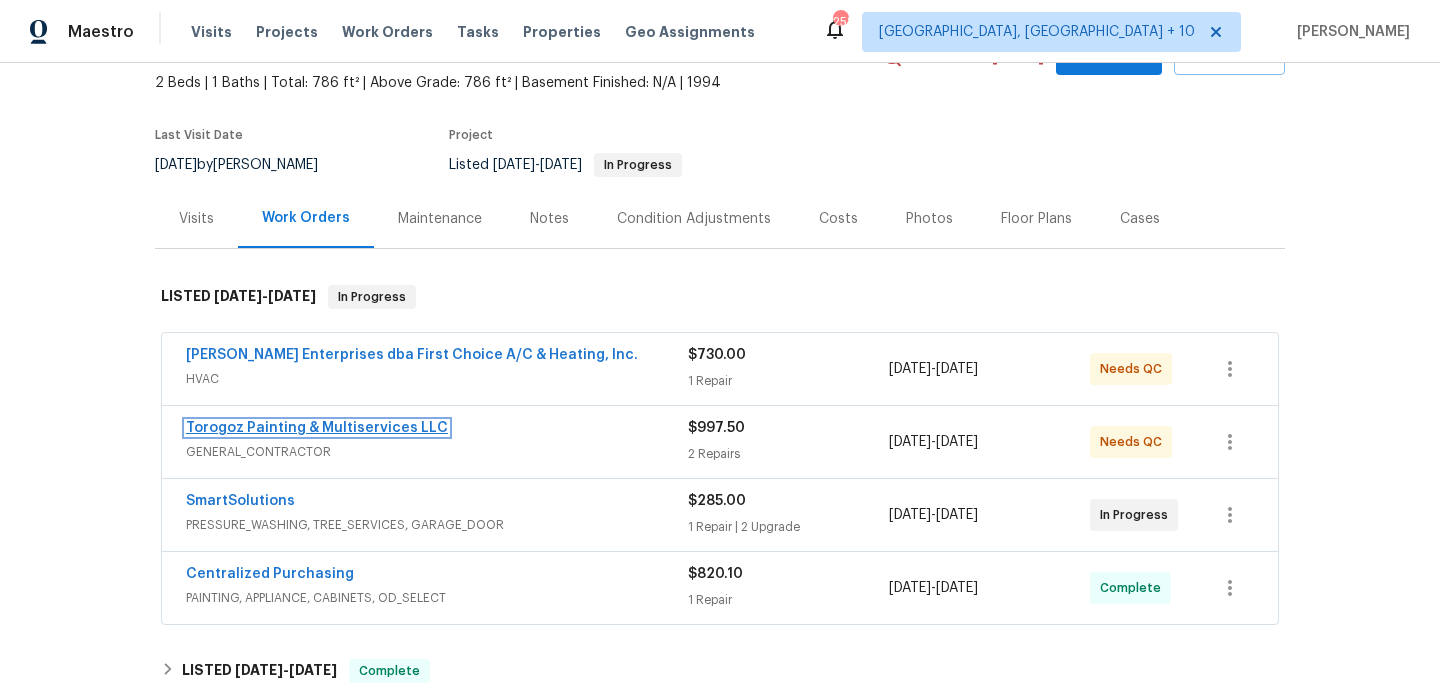 click on "Torogoz Painting & Multiservices LLC" at bounding box center (317, 428) 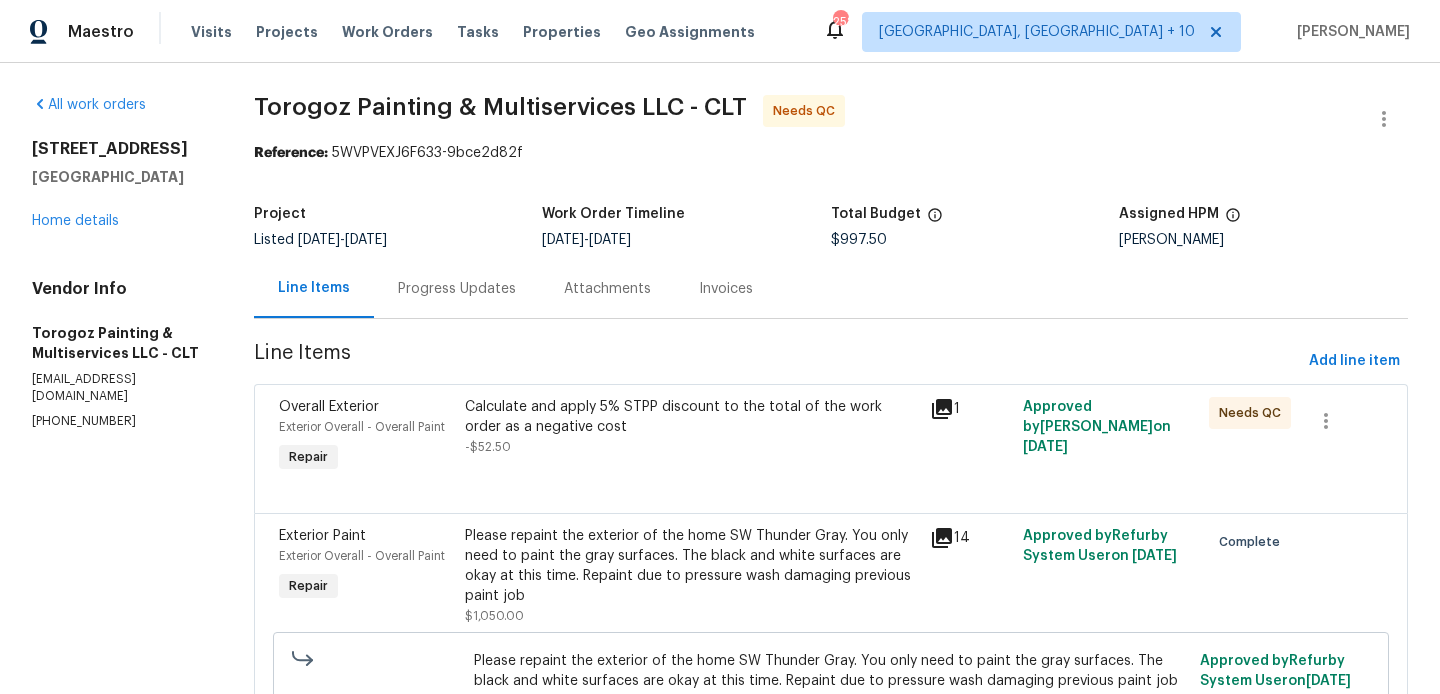 click on "Progress Updates" at bounding box center [457, 288] 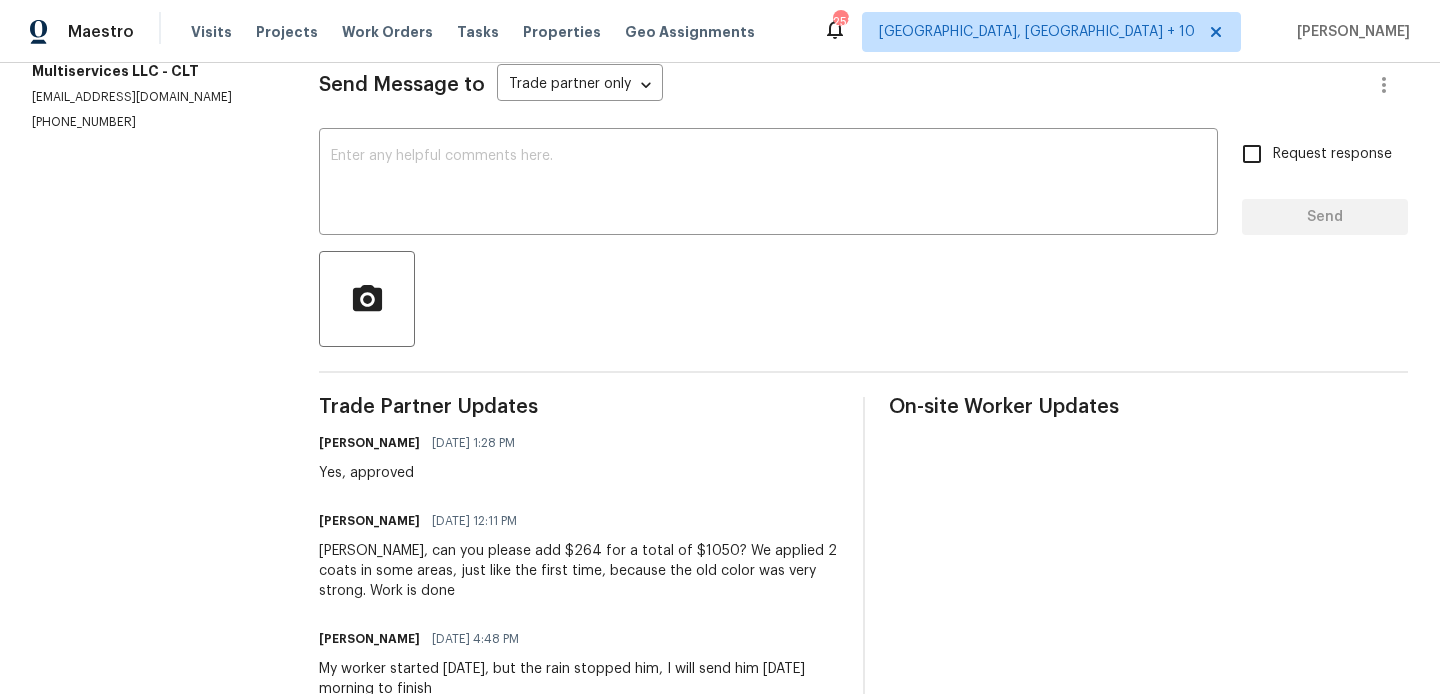 scroll, scrollTop: 0, scrollLeft: 0, axis: both 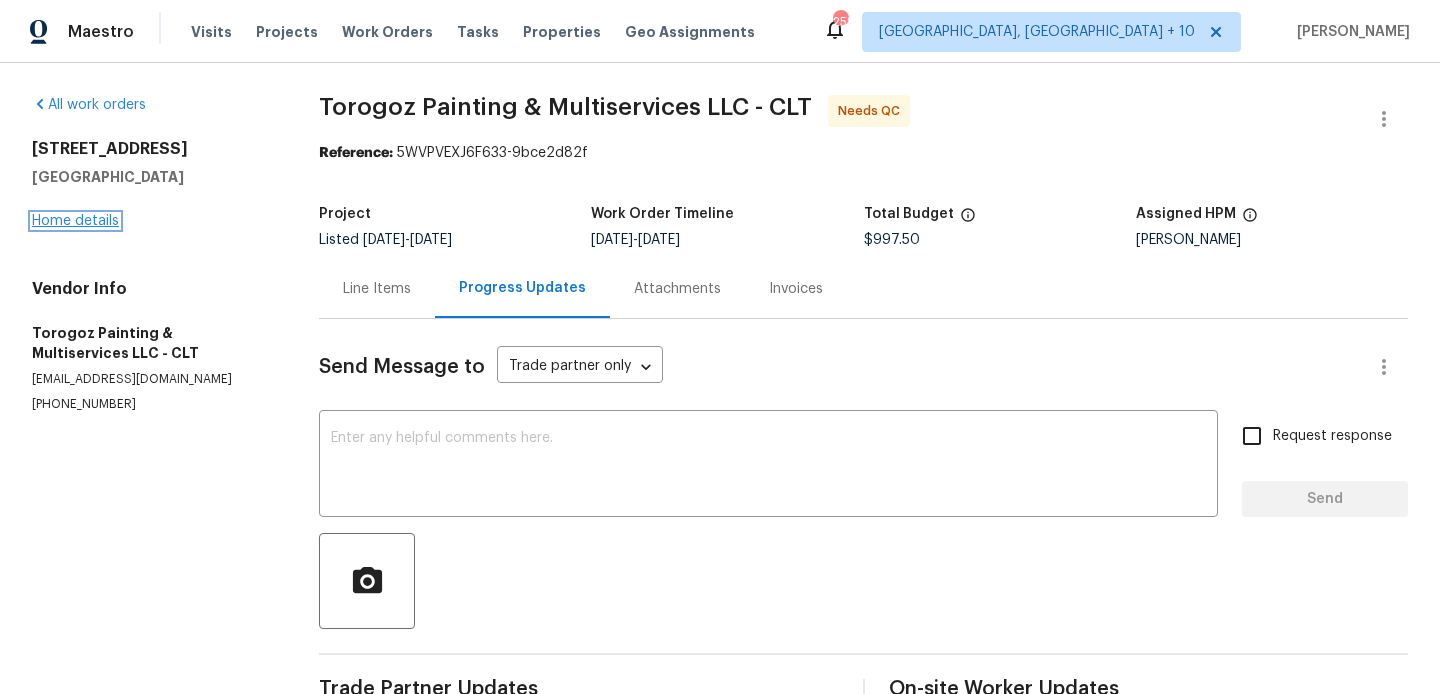 click on "Home details" at bounding box center [75, 221] 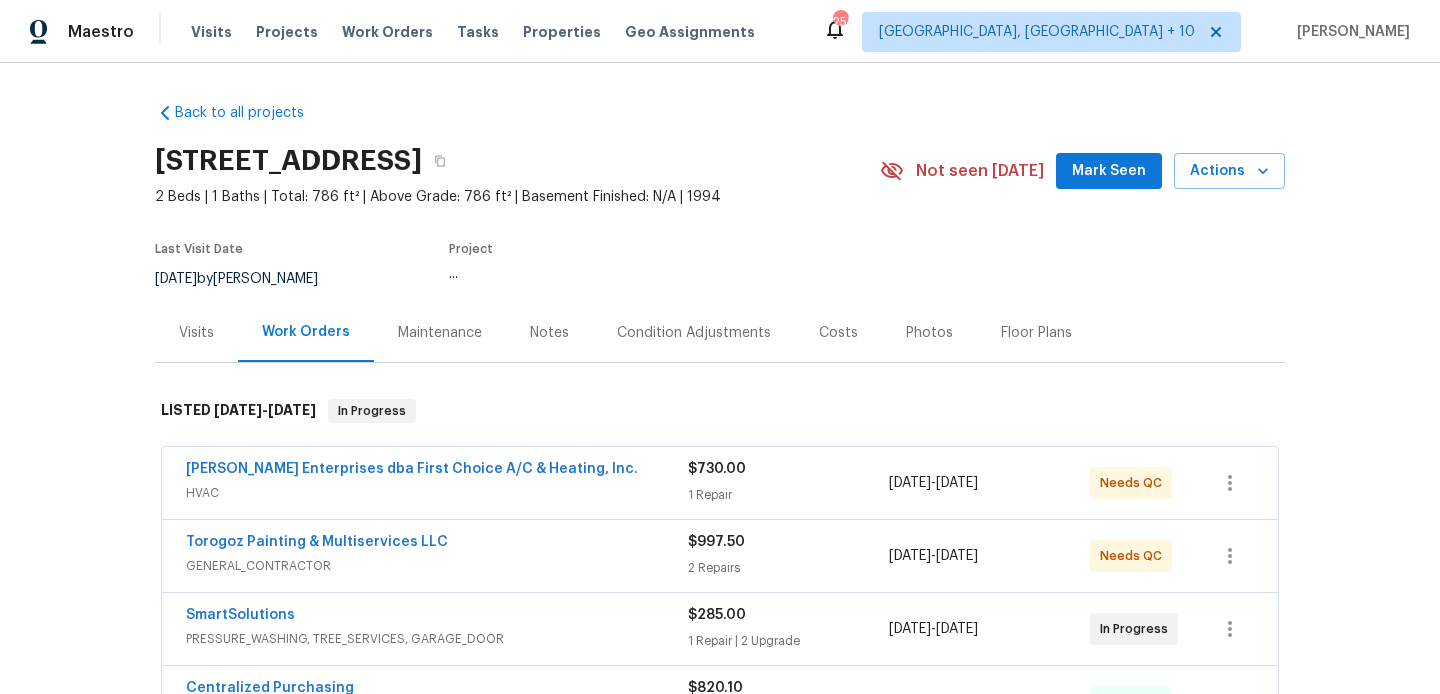 click on "Nordman Enterprises dba First Choice A/C & Heating, Inc." at bounding box center [437, 471] 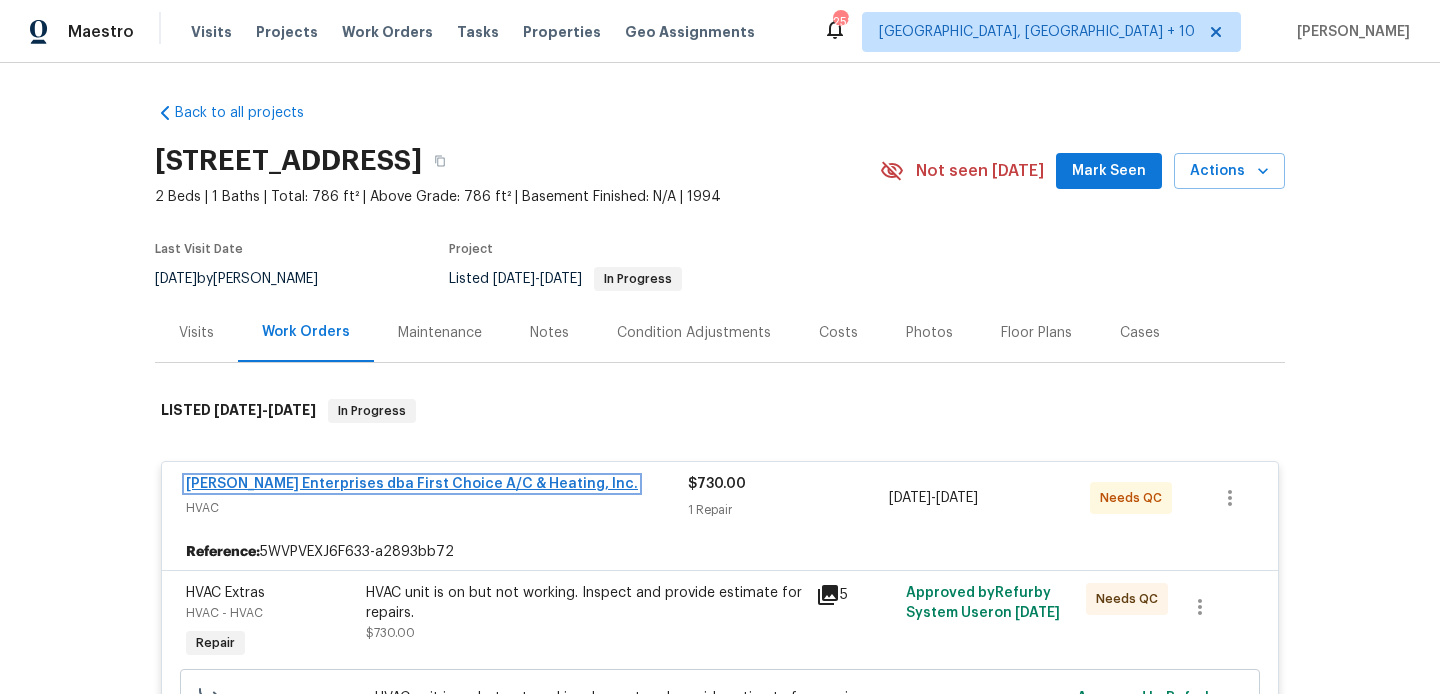 click on "Nordman Enterprises dba First Choice A/C & Heating, Inc." at bounding box center (412, 484) 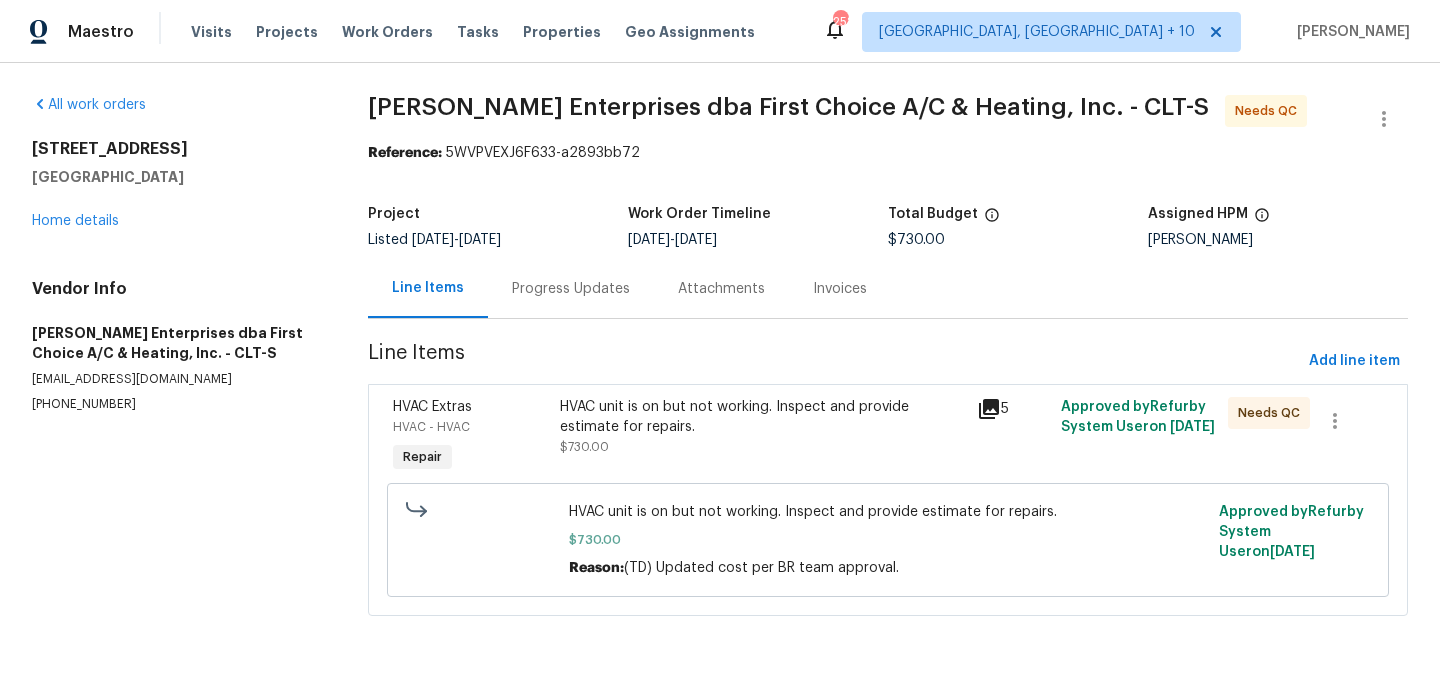 click on "Progress Updates" at bounding box center (571, 288) 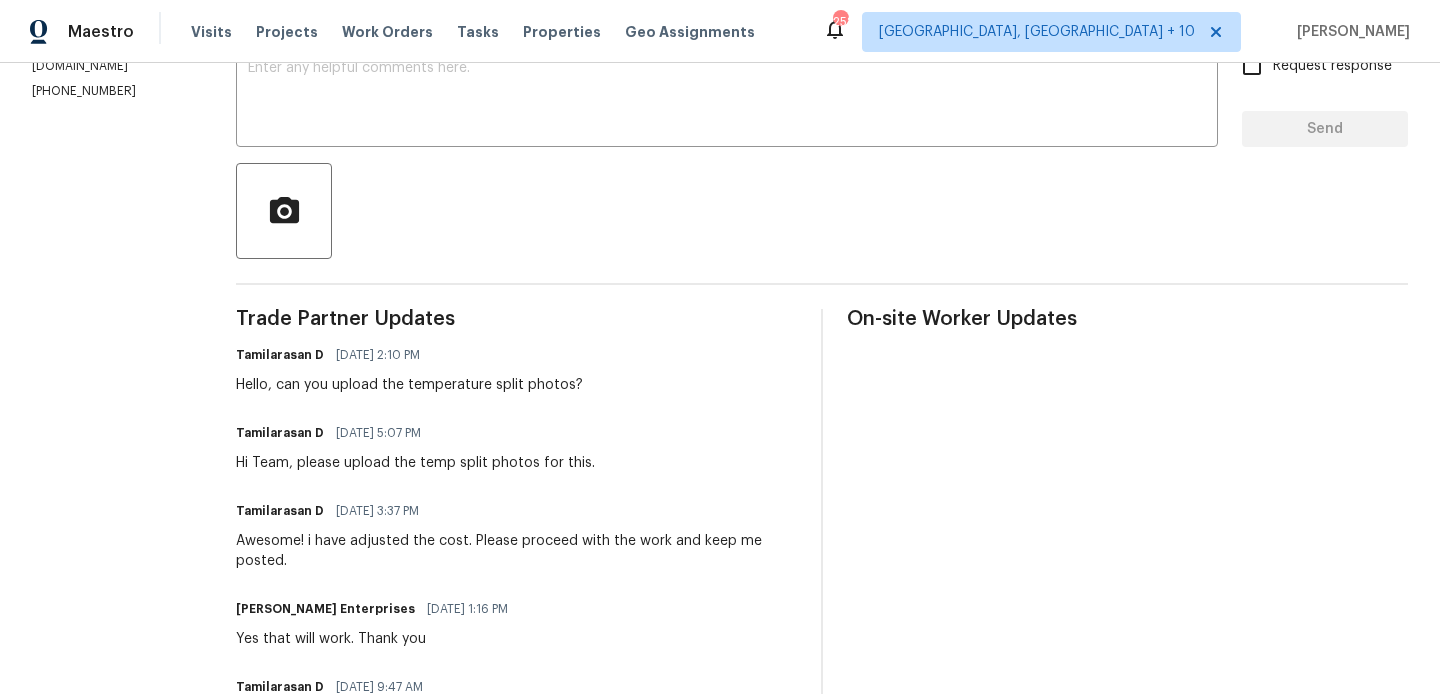 scroll, scrollTop: 168, scrollLeft: 0, axis: vertical 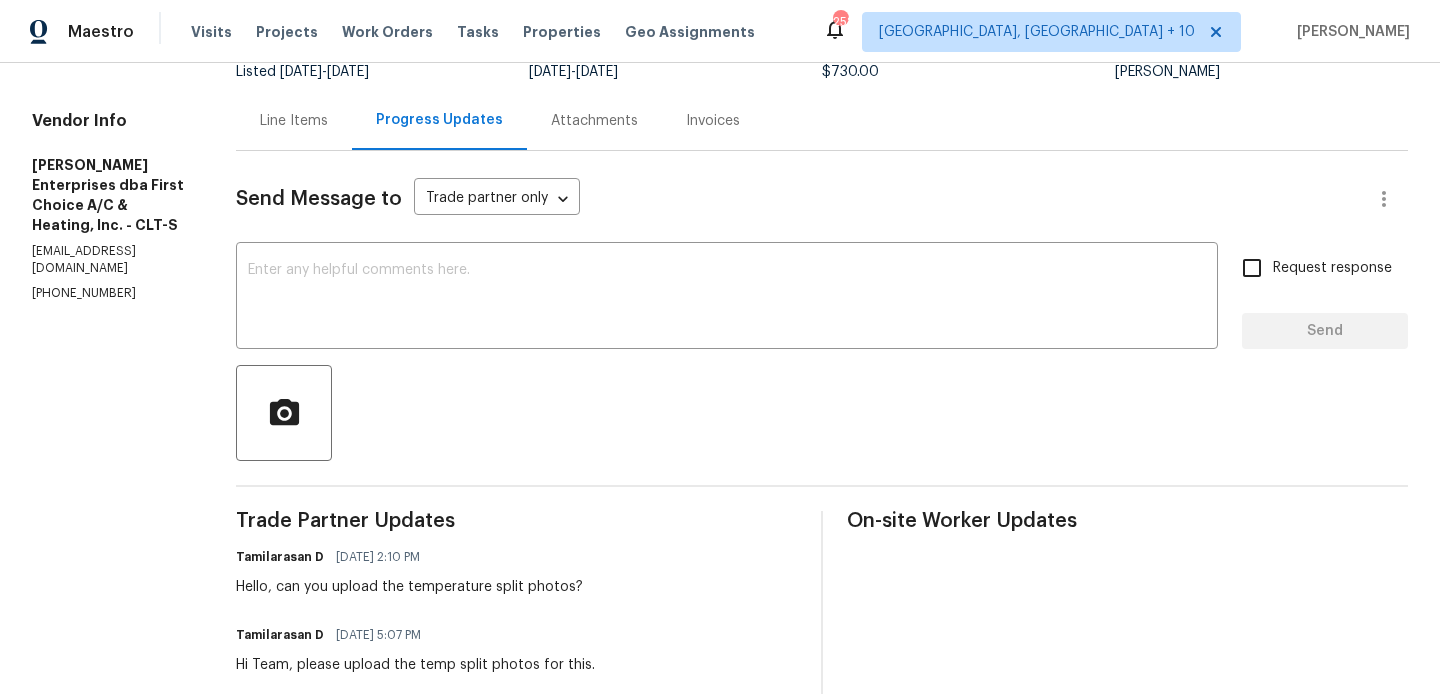click on "Line Items" at bounding box center [294, 120] 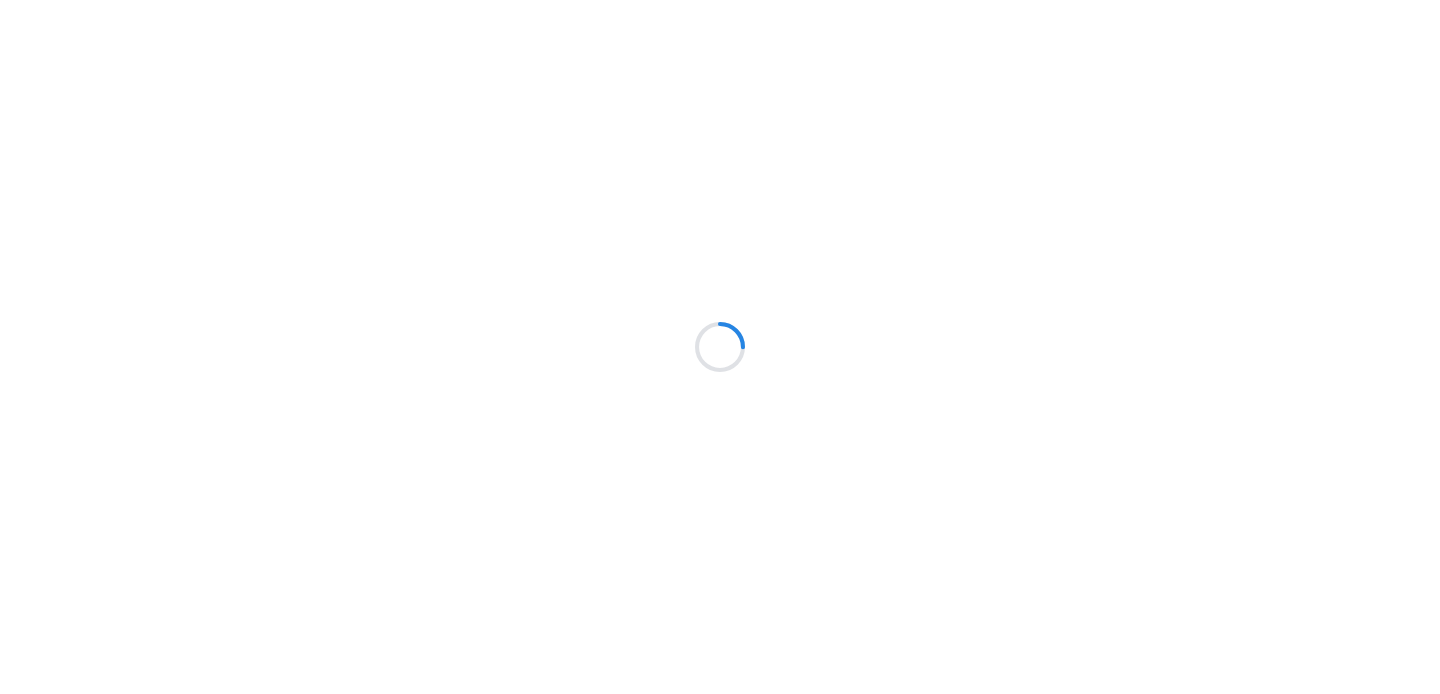 scroll, scrollTop: 0, scrollLeft: 0, axis: both 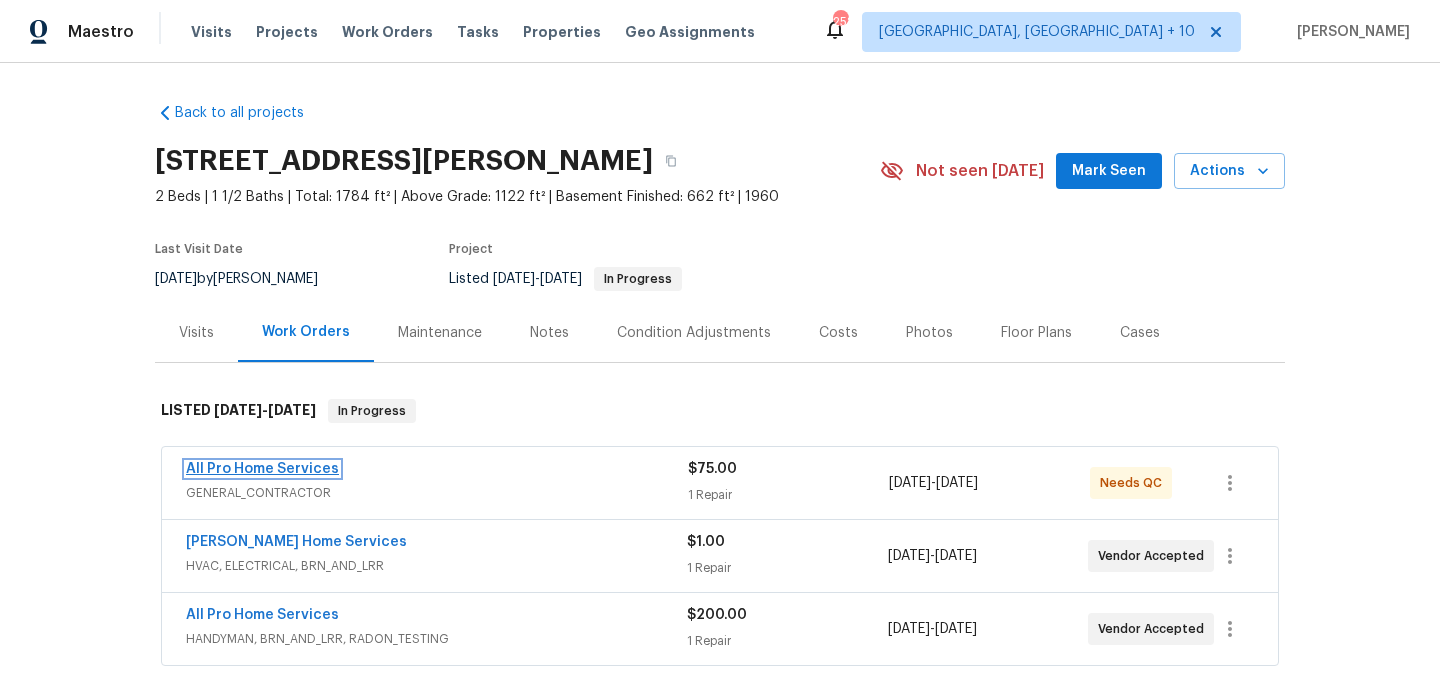 click on "All Pro Home Services" at bounding box center (262, 469) 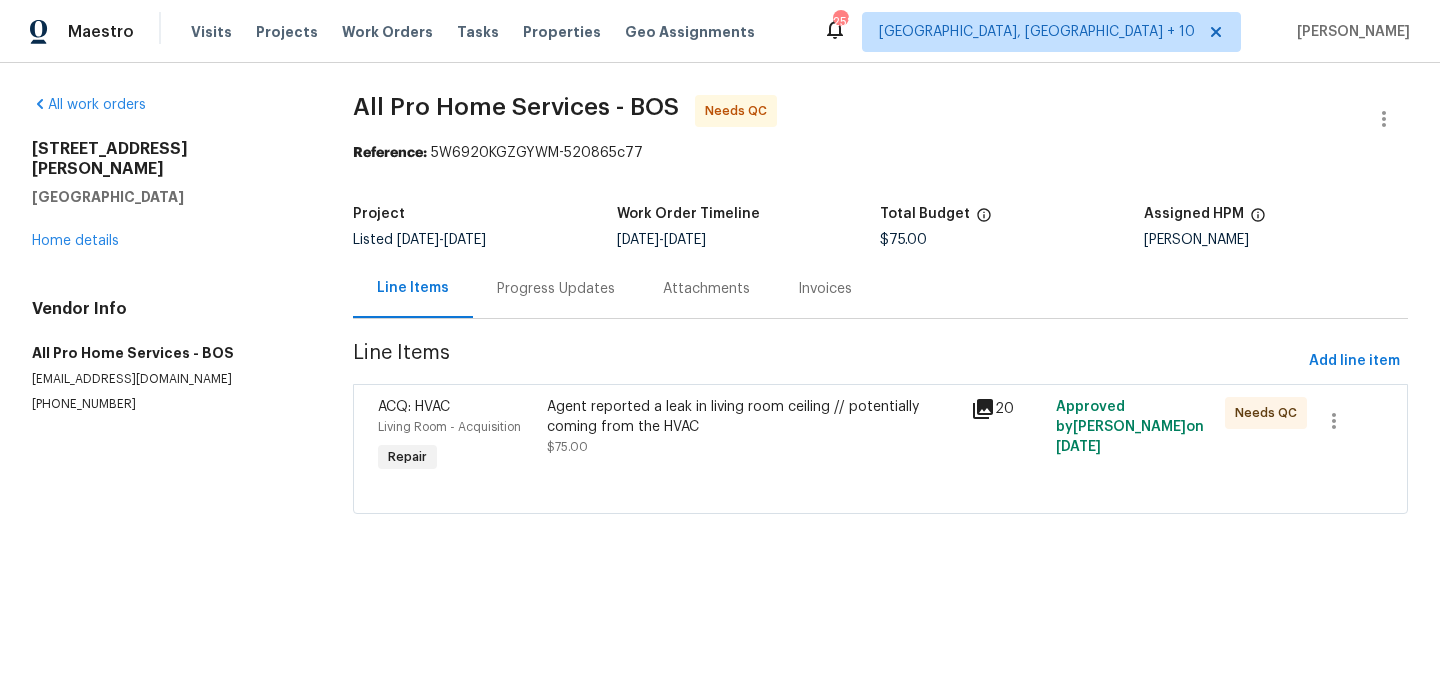 click on "Progress Updates" at bounding box center (556, 289) 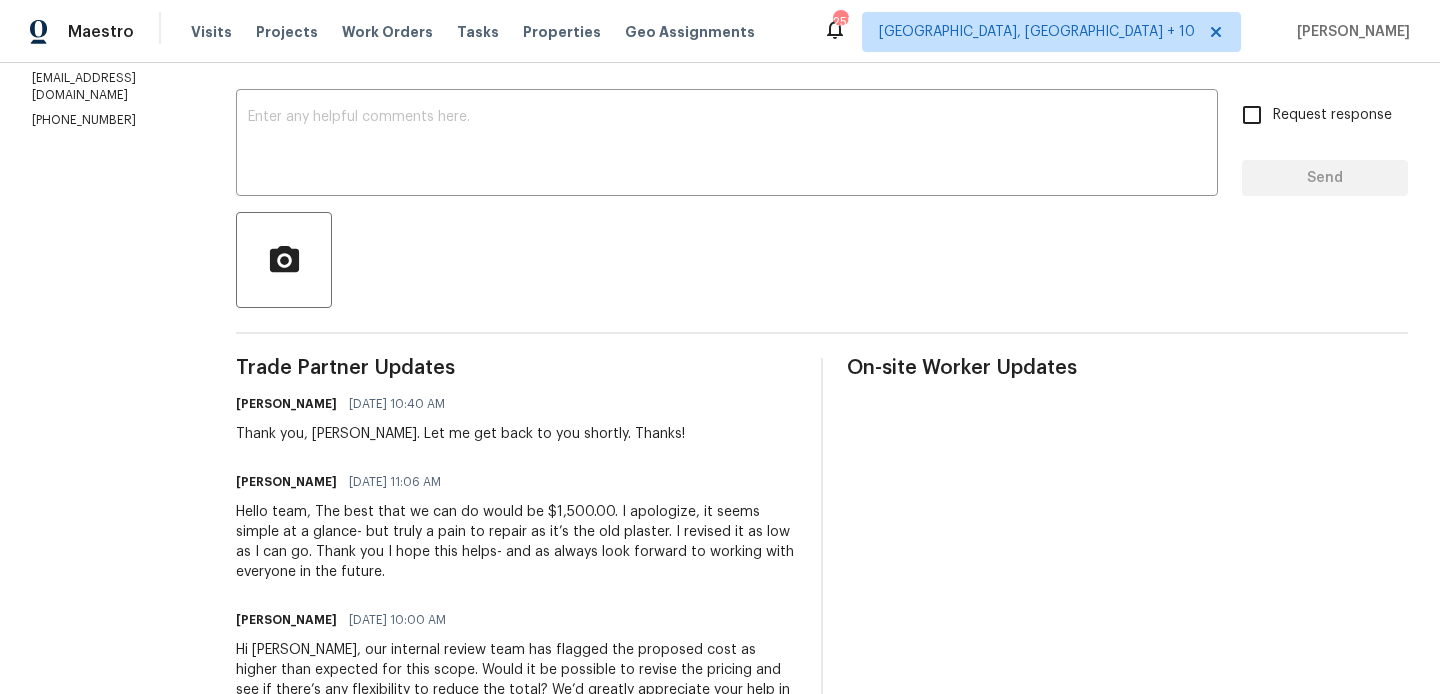 scroll, scrollTop: 0, scrollLeft: 0, axis: both 